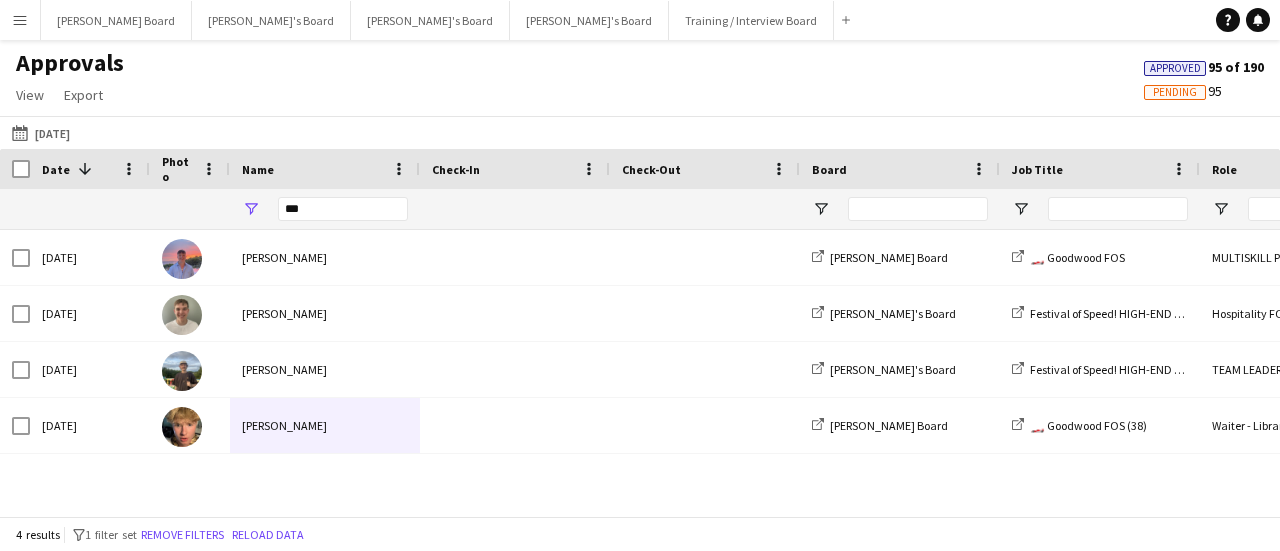 scroll, scrollTop: 0, scrollLeft: 0, axis: both 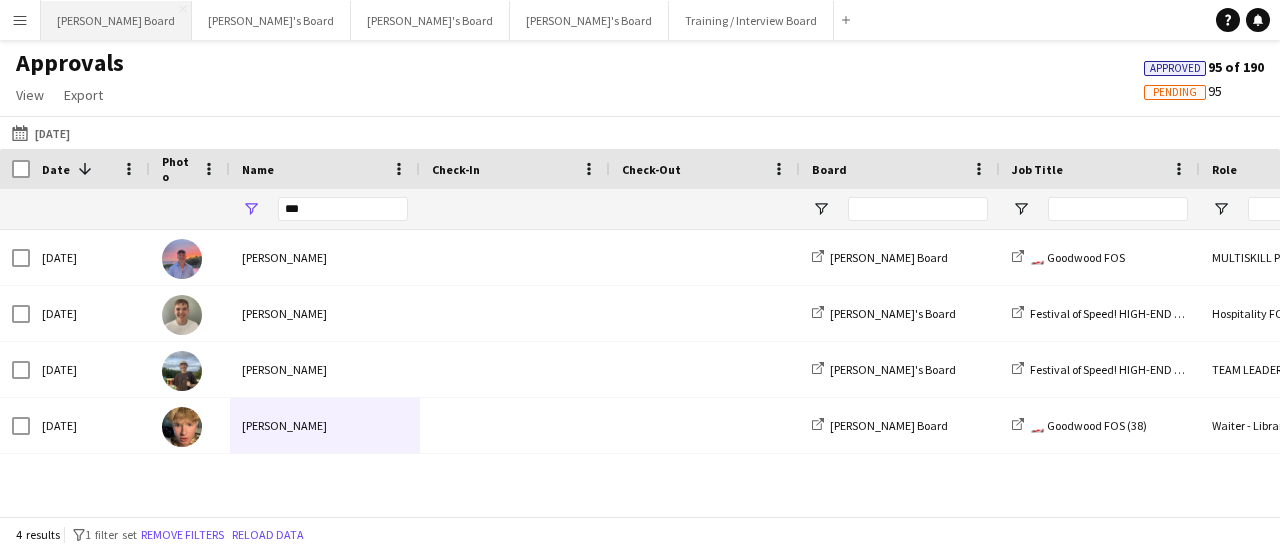 click on "[PERSON_NAME] Board
Close" at bounding box center [116, 20] 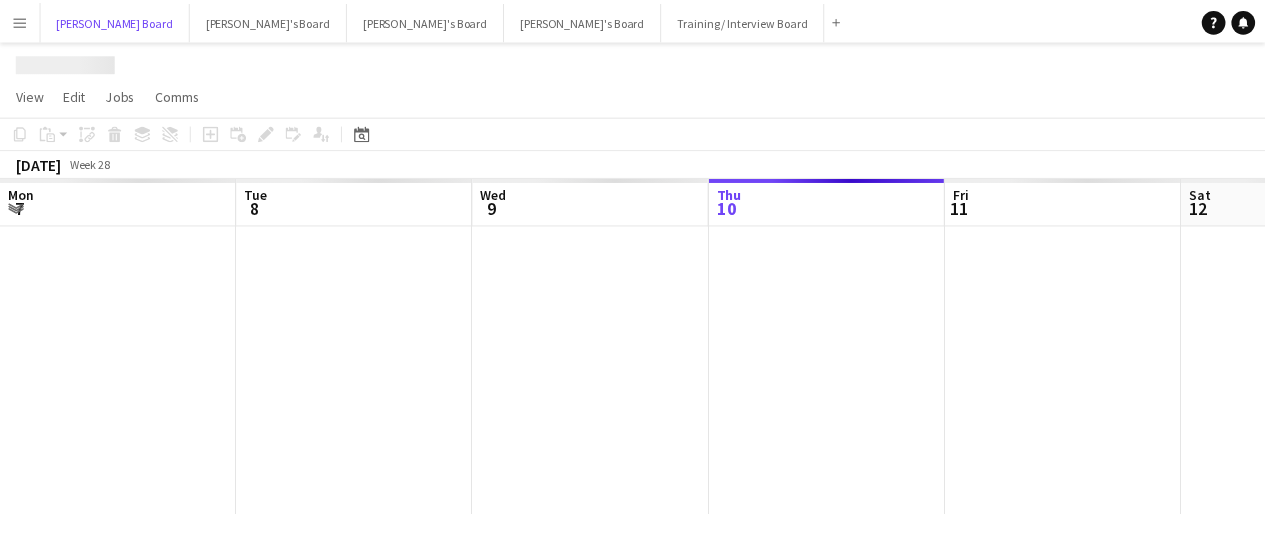 scroll, scrollTop: 0, scrollLeft: 478, axis: horizontal 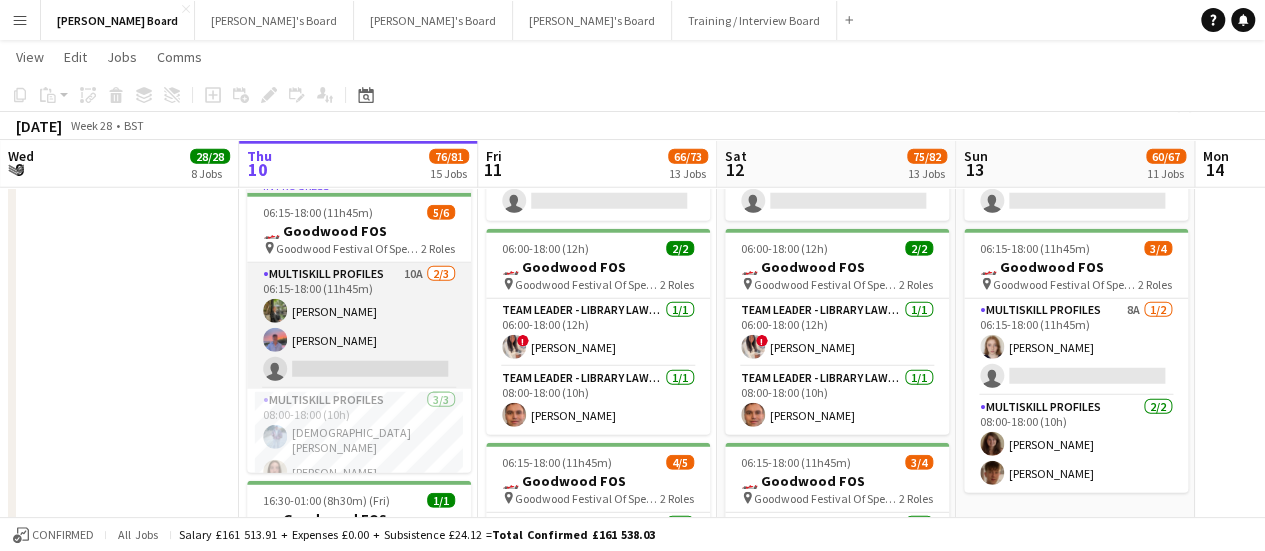 click on "MULTISKILL PROFILES   10A   [DATE]   06:15-18:00 (11h45m)
[PERSON_NAME] [PERSON_NAME]
single-neutral-actions" at bounding box center (359, 326) 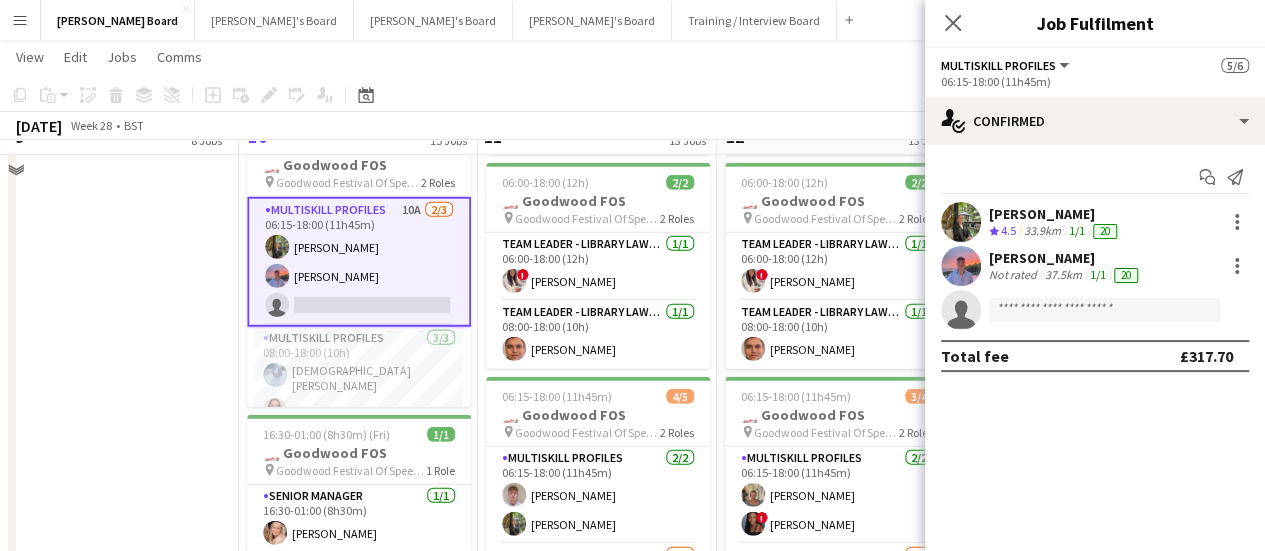 scroll, scrollTop: 2700, scrollLeft: 0, axis: vertical 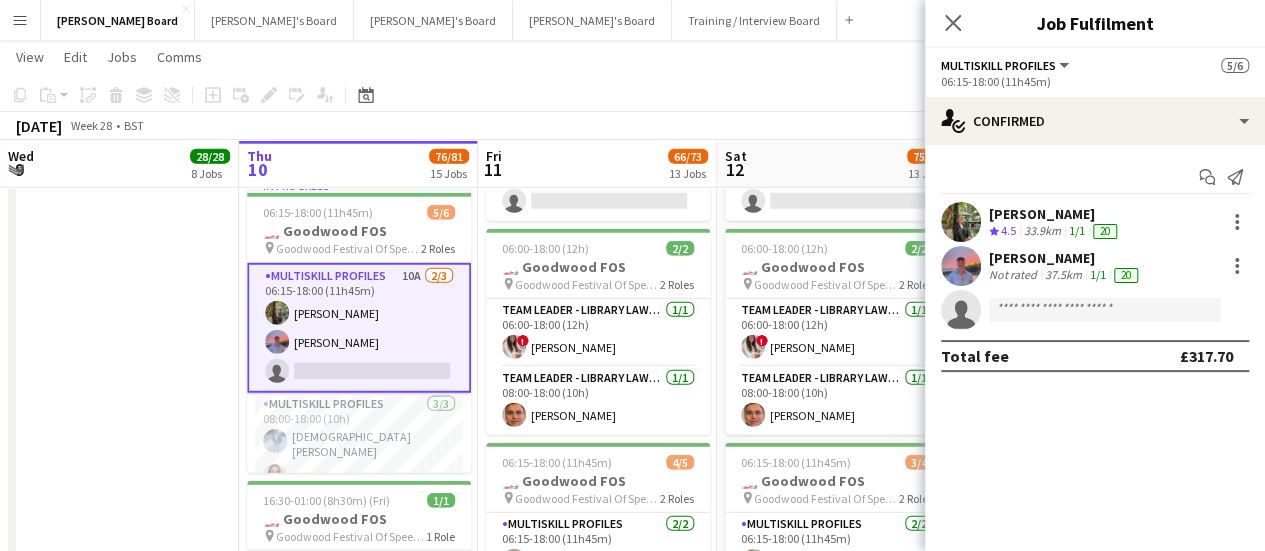 click on "05:30-18:00 (12h30m)    13/13   🏎️ Goodwood FOS Training day
pin
Goodwood Festival Of Speed [GEOGRAPHIC_DATA], PO18 0PH   10 Roles   Catering Assistant - Lotus   [DATE]   05:30-15:30 (10h)
[PERSON_NAME]  Kitchen [PERSON_NAME]   [DATE]   06:00-18:00 (12h)
! [PERSON_NAME]  Kitchen [PERSON_NAME]- Library Lawn Upper   [DATE]   09:00-17:00 (8h)
[PERSON_NAME]  Bar - Kinrara Restaurant   [DATE]   12:00-17:00 (5h)
! [PERSON_NAME]  Bar - Library Lawn Upper   [DATE]   12:00-17:00 (5h)
! [PERSON_NAME]   [DATE]   12:00-17:00 (5h)
[PERSON_NAME]  Catering Assistant - Drivers [PERSON_NAME]   [DATE]   12:00-17:00 (5h)
[PERSON_NAME] [PERSON_NAME] [PERSON_NAME]  Catering Assistant - Pagani Tradestand   [DATE]   12:00-17:00 (5h)
! [PERSON_NAME]  Runner - Library Lawn Lower   [DATE]   12:00-17:00 (5h)
[PERSON_NAME] ! [PERSON_NAME] - Library Lawn Upper   [DATE]   12:00-17:00 (5h)
[PERSON_NAME]     12:00-17:00 (5h)    2/2   🏎️ Goodwood FOS
pin
1 Role   2/2  !" at bounding box center [119, 222] 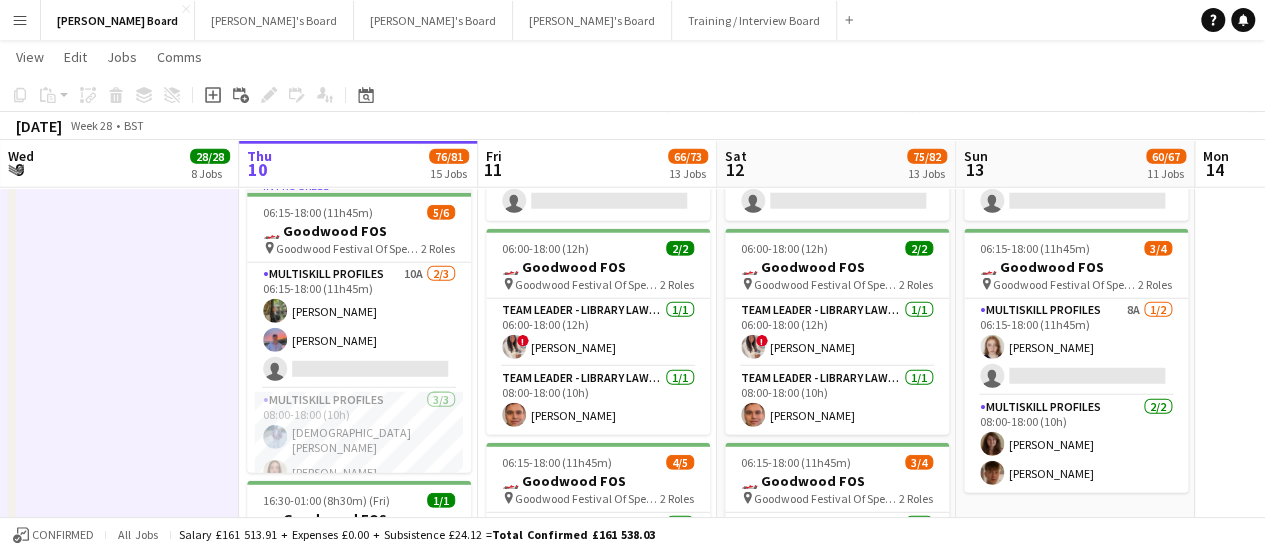 scroll, scrollTop: 0, scrollLeft: 477, axis: horizontal 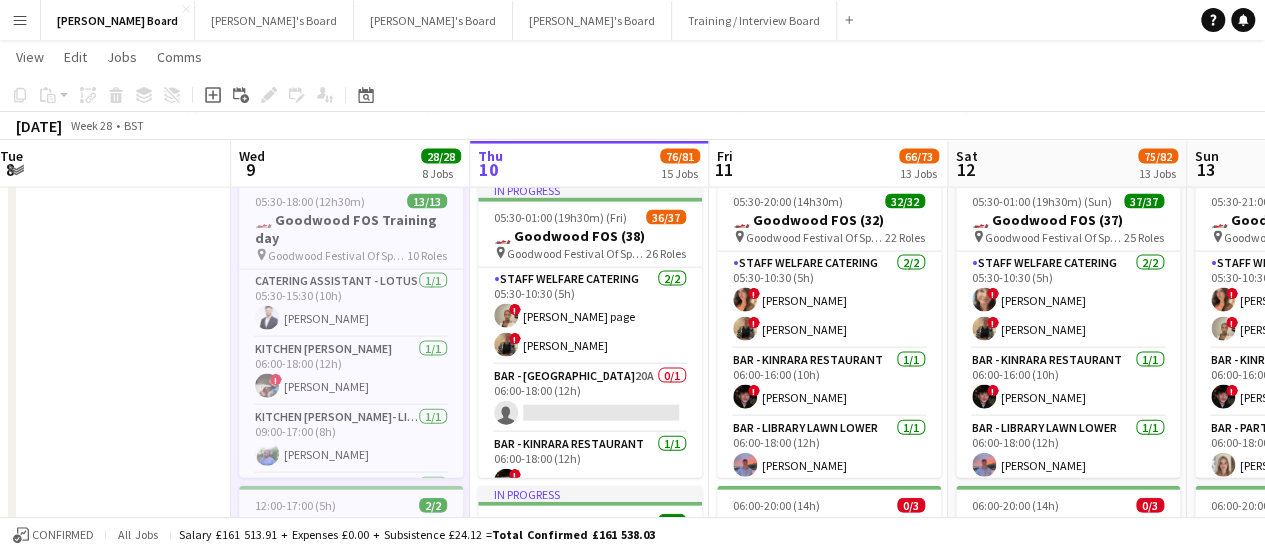 drag, startPoint x: 340, startPoint y: 331, endPoint x: 570, endPoint y: 335, distance: 230.03477 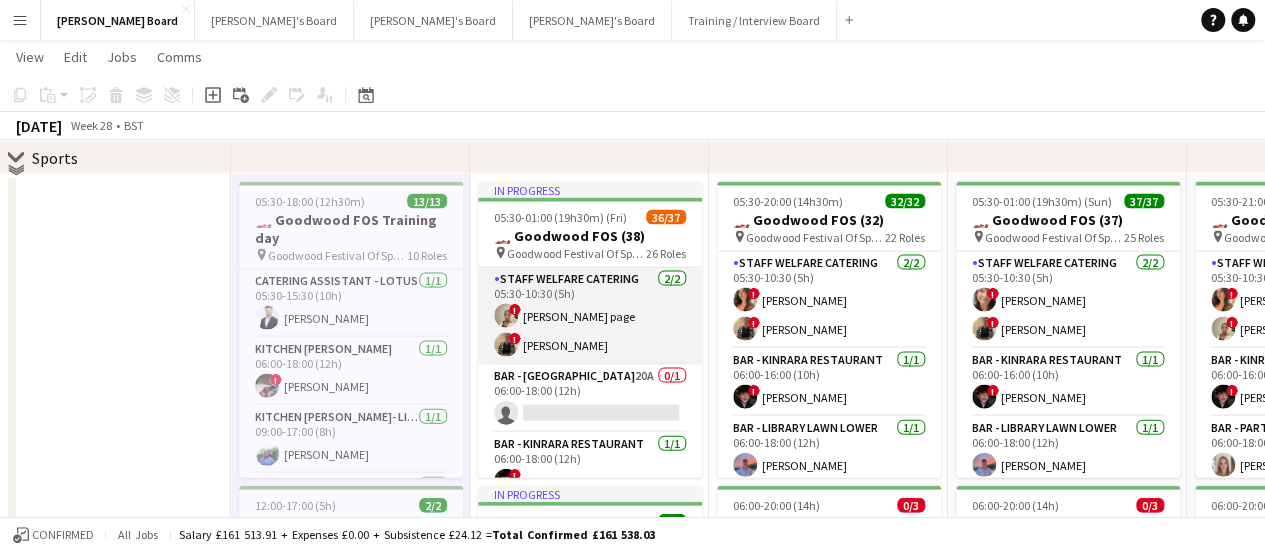 scroll, scrollTop: 1961, scrollLeft: 0, axis: vertical 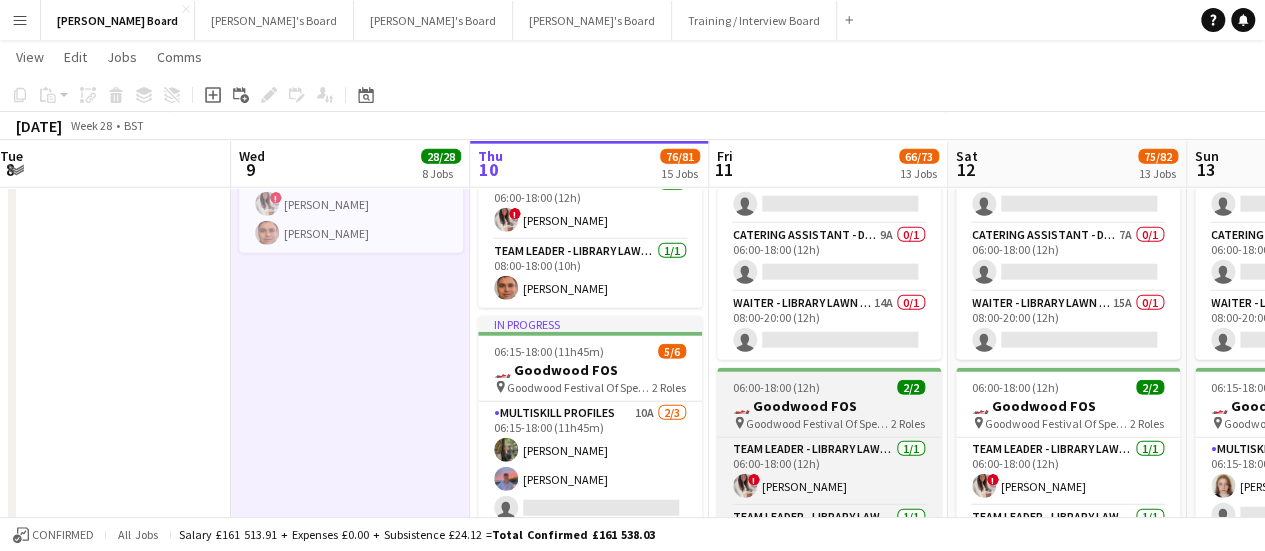 drag, startPoint x: 558, startPoint y: 443, endPoint x: 716, endPoint y: 393, distance: 165.72266 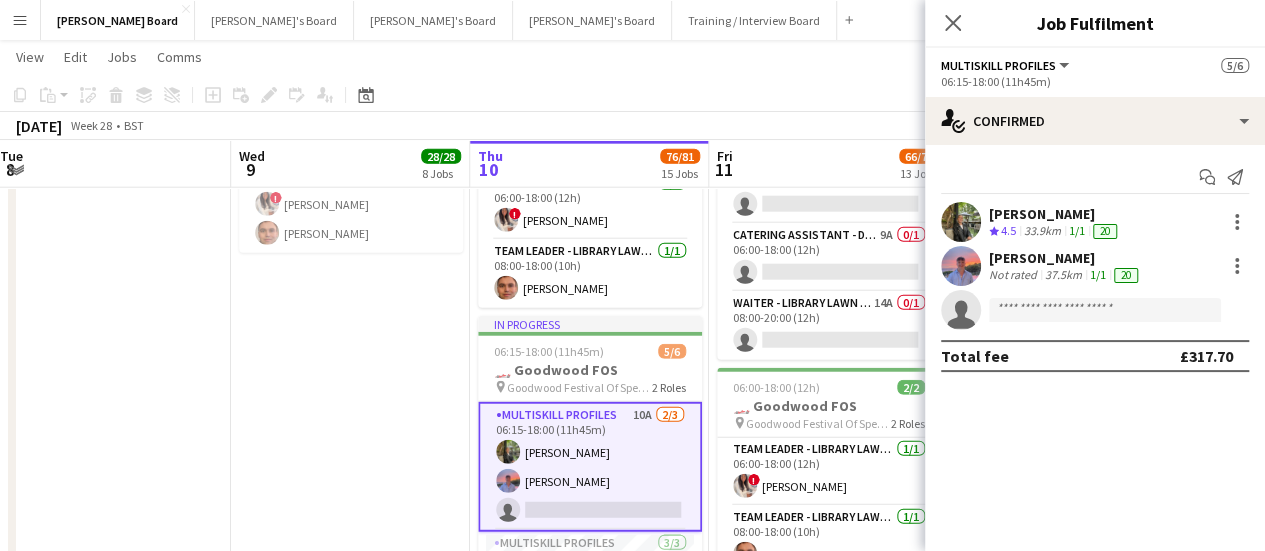 click on "33.9km" at bounding box center (1042, 231) 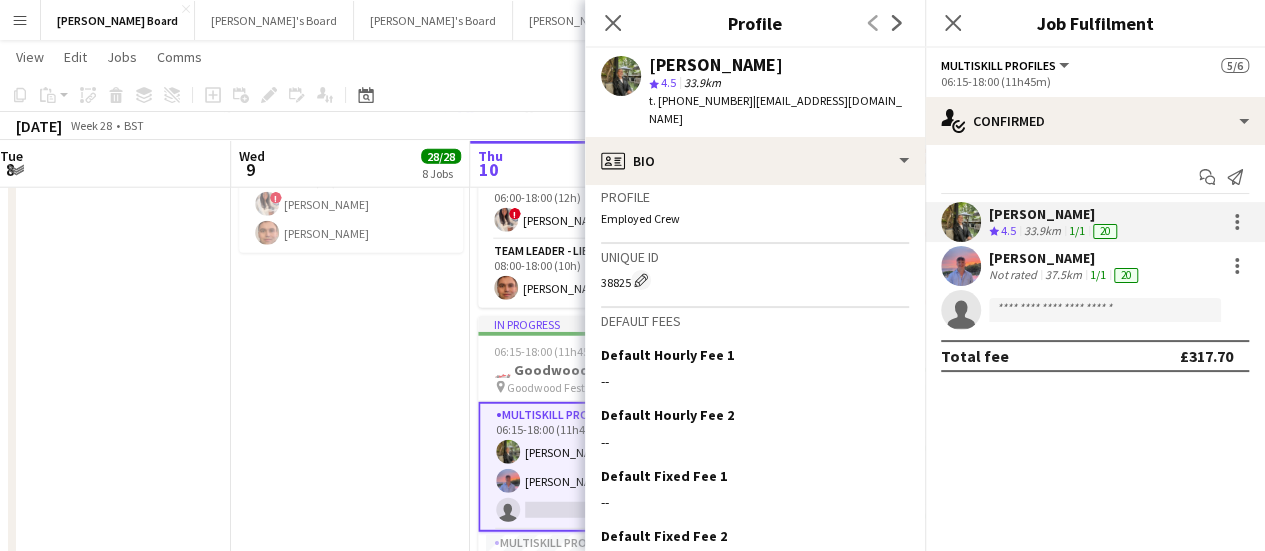 scroll, scrollTop: 1100, scrollLeft: 0, axis: vertical 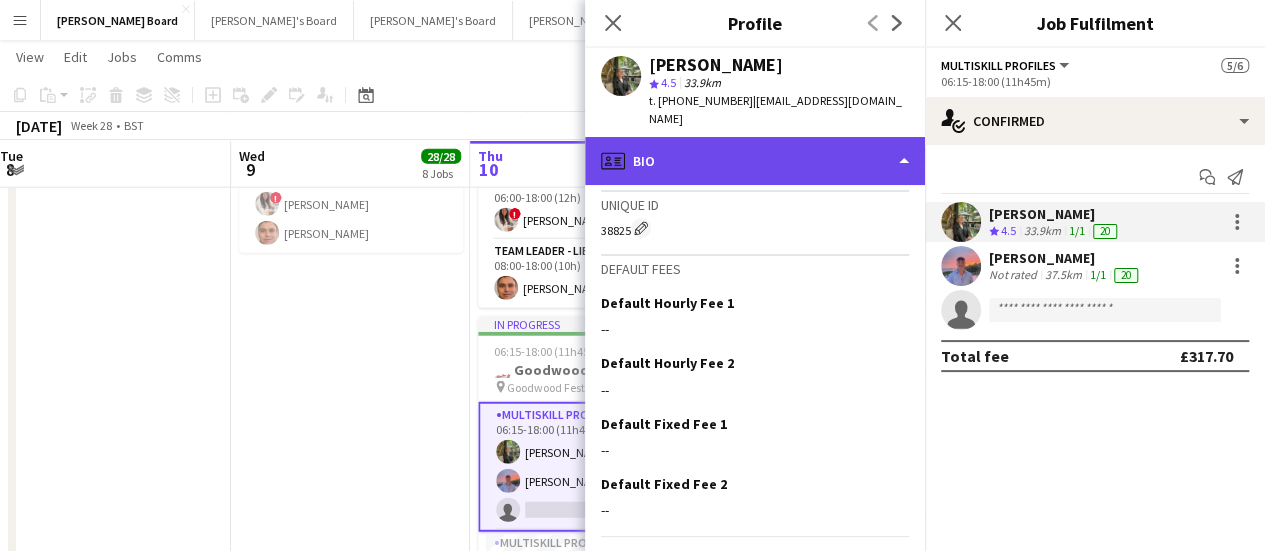 drag, startPoint x: 777, startPoint y: 153, endPoint x: 788, endPoint y: 149, distance: 11.7046995 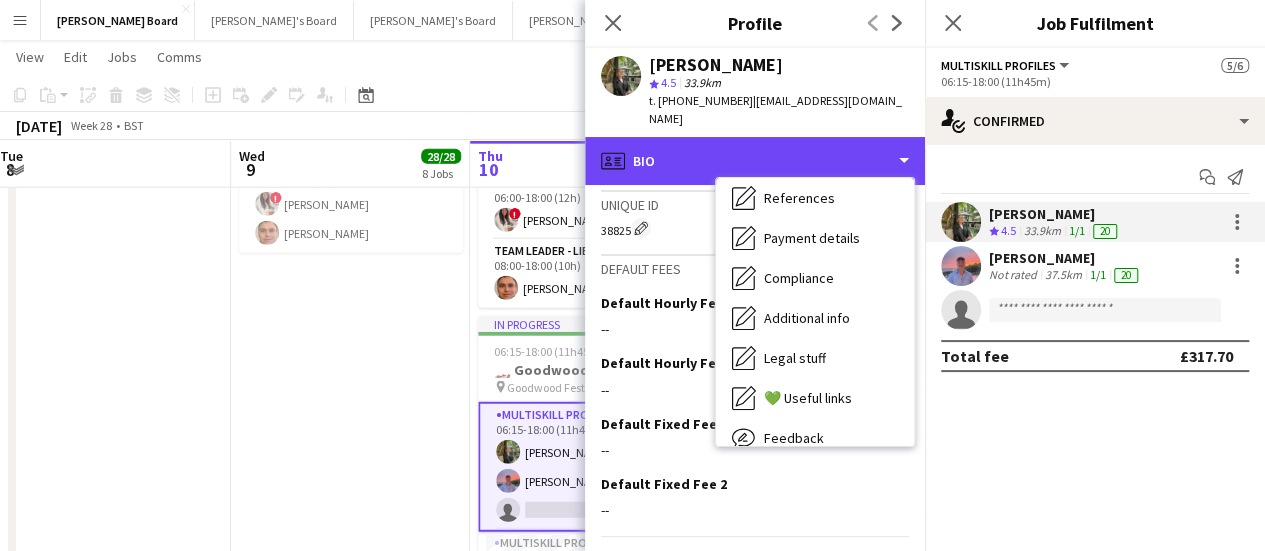 scroll, scrollTop: 308, scrollLeft: 0, axis: vertical 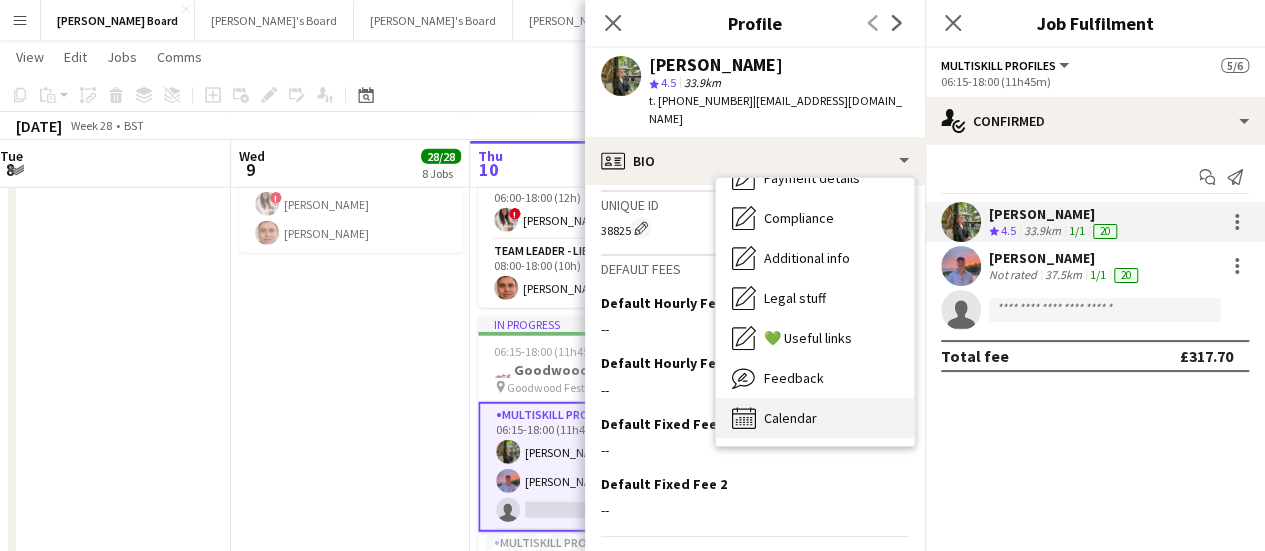 click on "Calendar
Calendar" at bounding box center [815, 418] 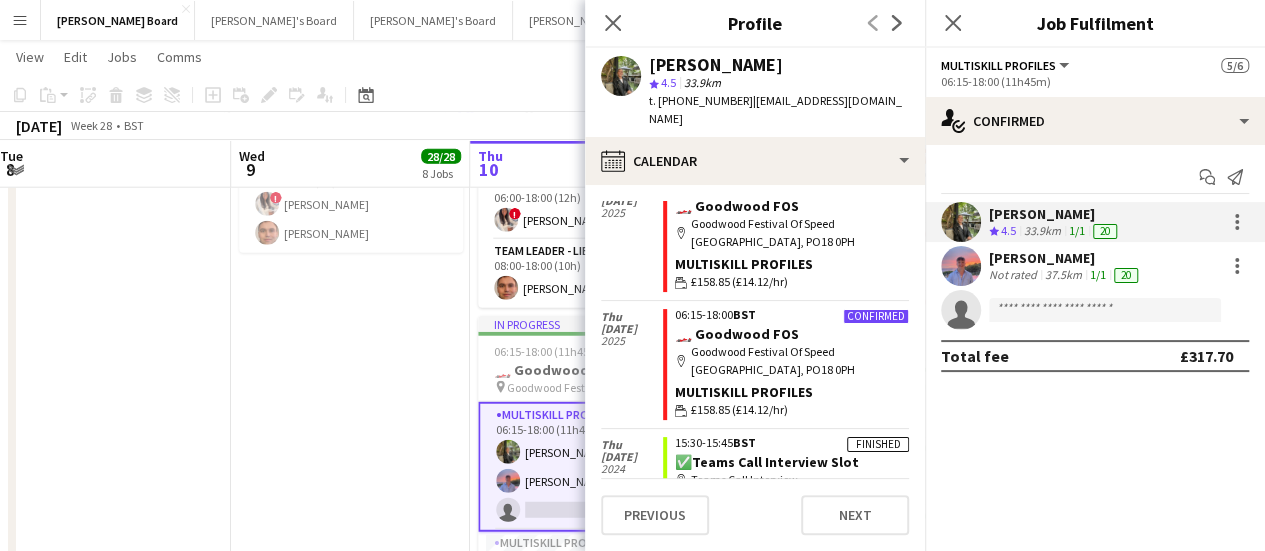 scroll, scrollTop: 122, scrollLeft: 0, axis: vertical 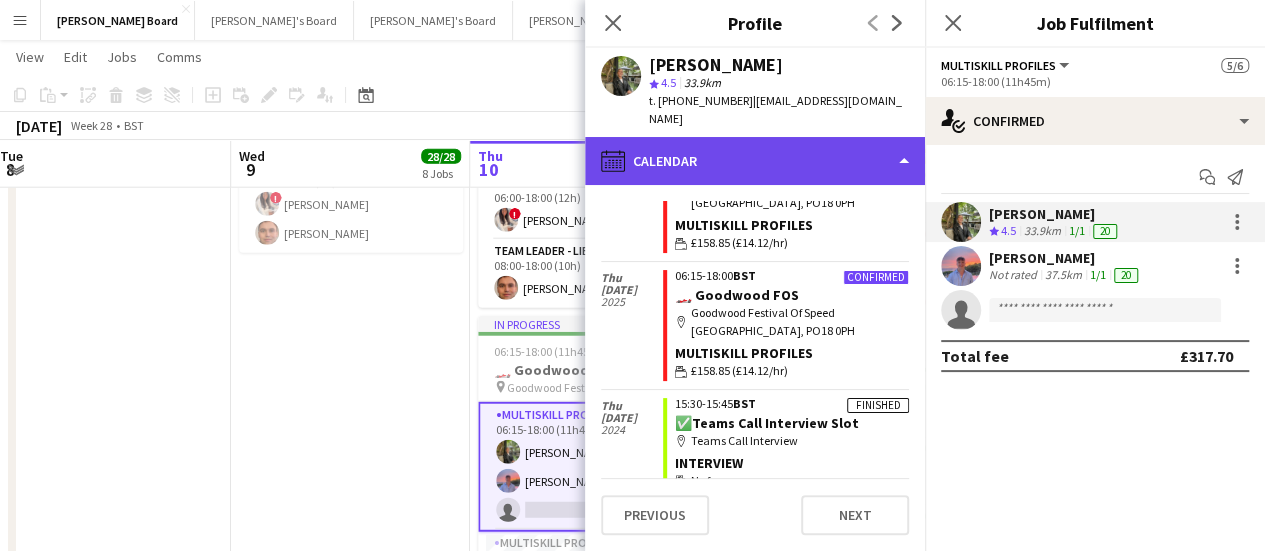 click on "calendar-full
Calendar" 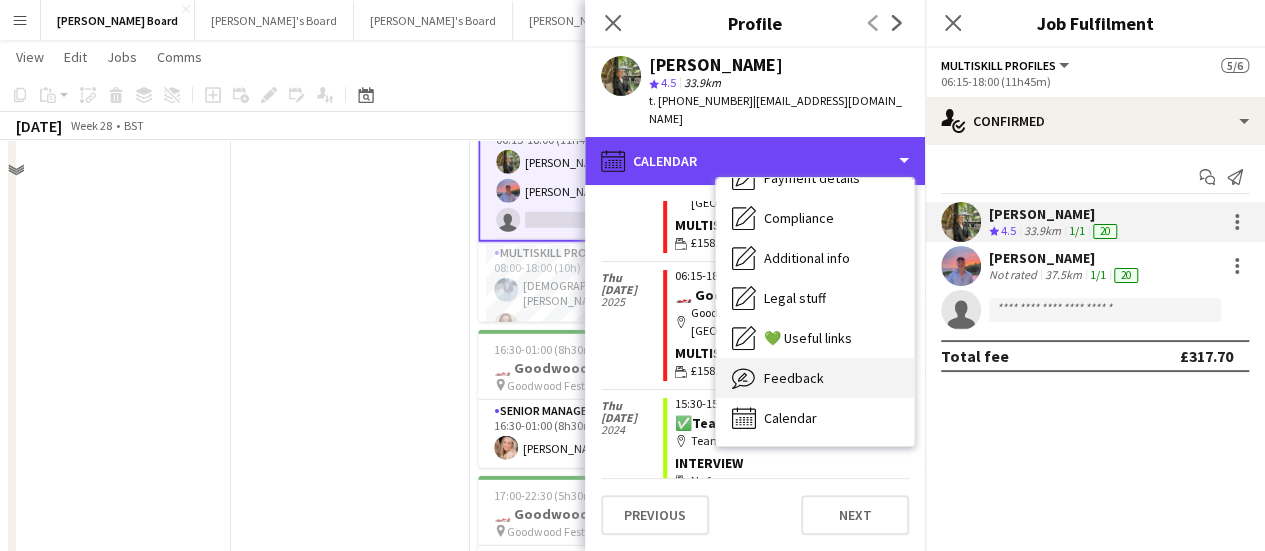 scroll, scrollTop: 2861, scrollLeft: 0, axis: vertical 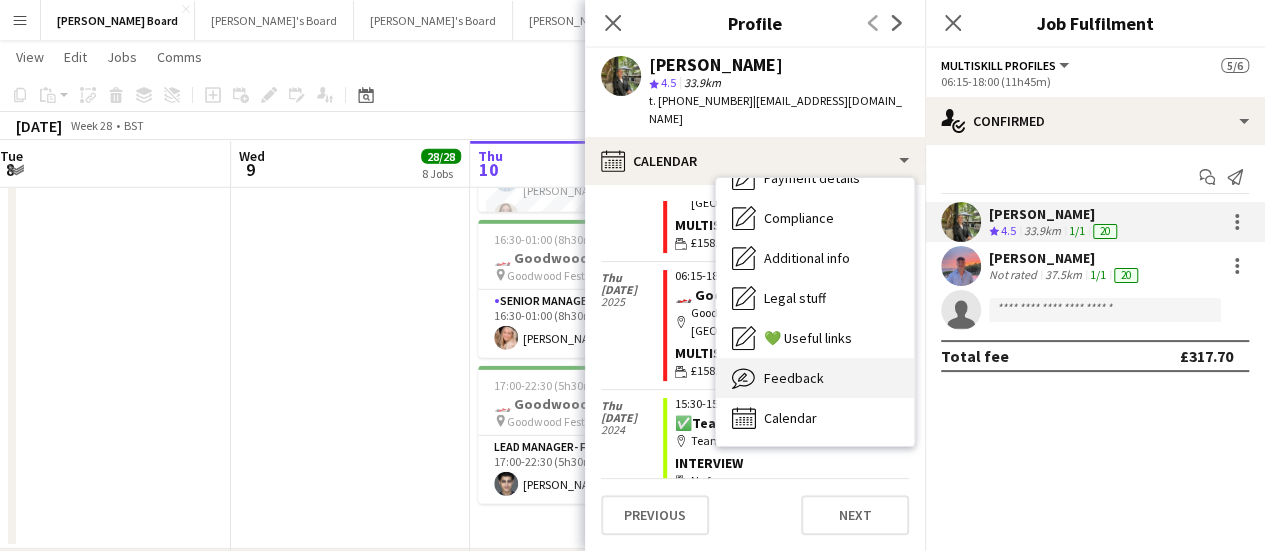 click on "Feedback
Feedback" at bounding box center (815, 378) 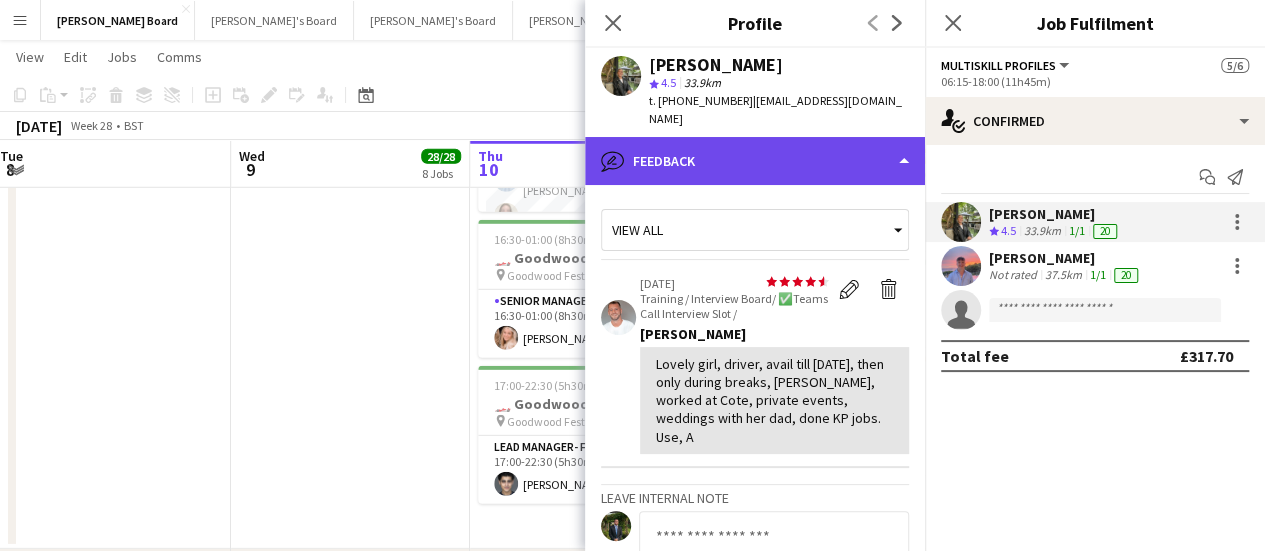 click on "bubble-pencil
Feedback" 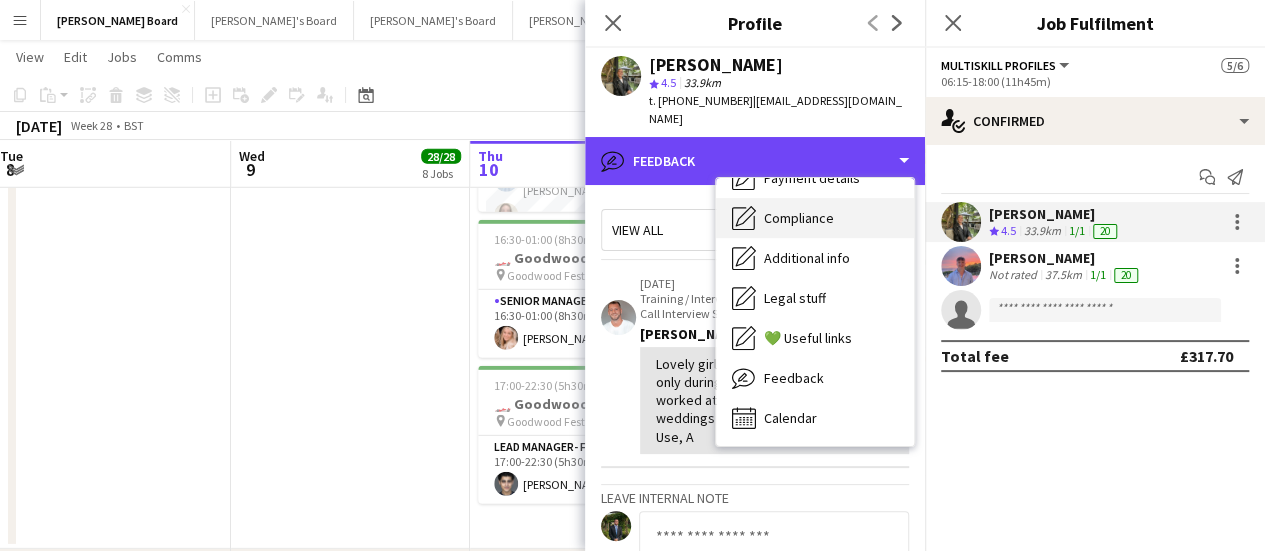 scroll, scrollTop: 8, scrollLeft: 0, axis: vertical 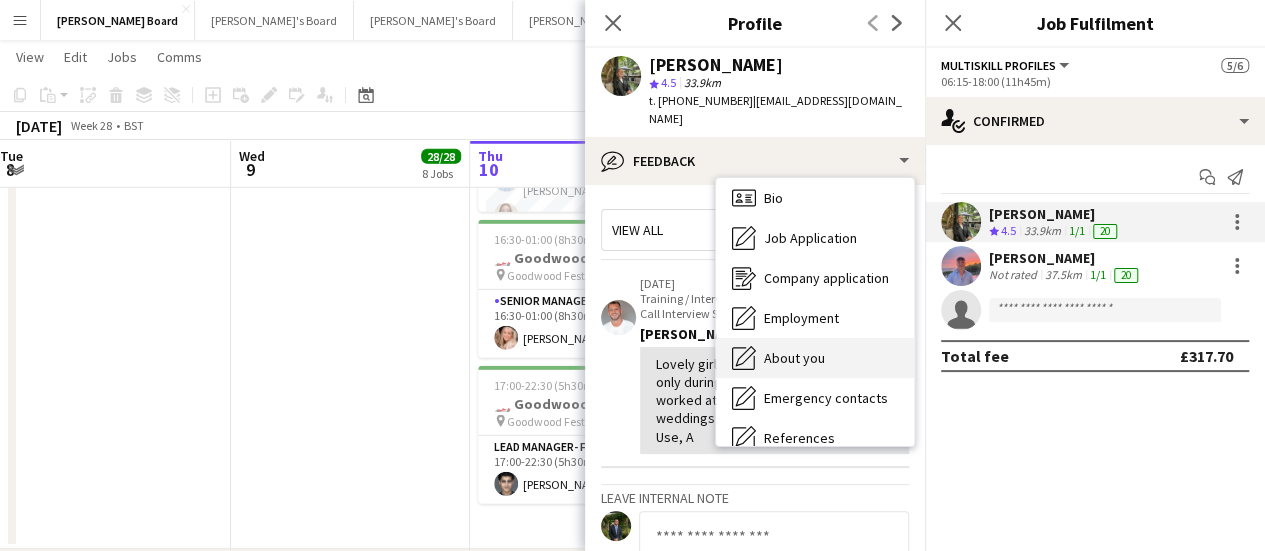 click on "About you" at bounding box center [794, 358] 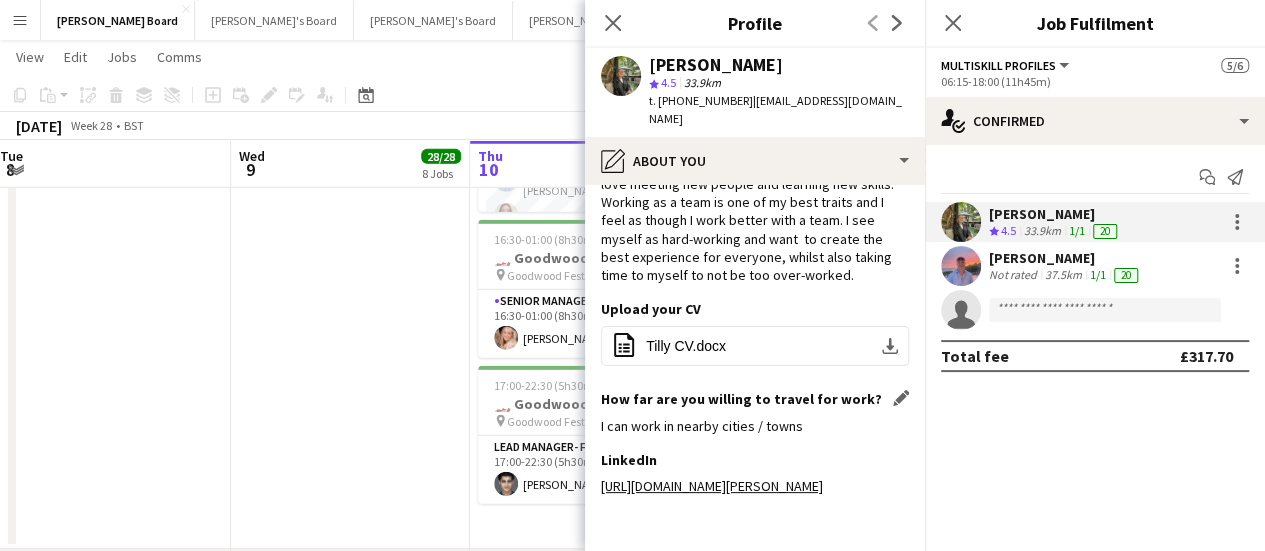 scroll, scrollTop: 100, scrollLeft: 0, axis: vertical 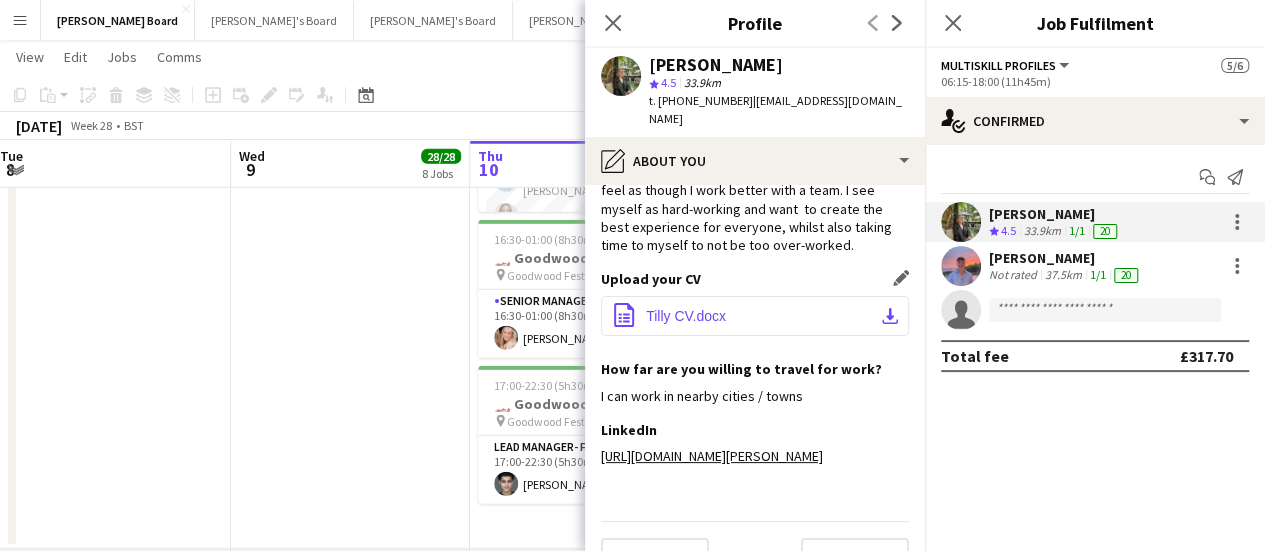 click on "Tilly CV.docx" 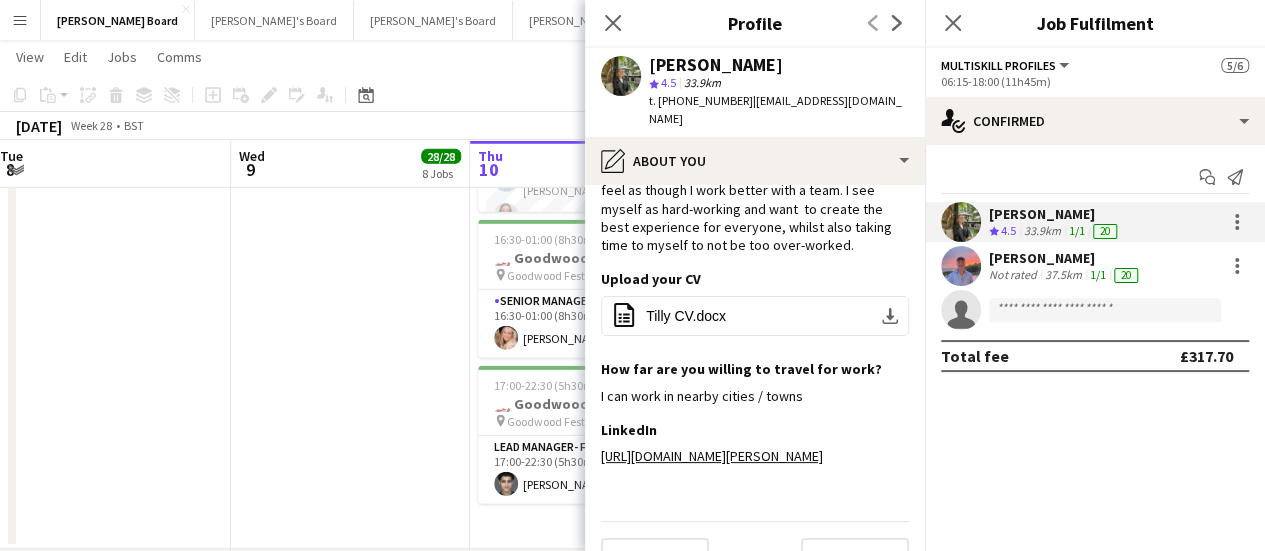 click on "View  Day view expanded Day view collapsed Month view Date picker Jump to [DATE] Expand Linked Jobs Collapse Linked Jobs  Edit  Copy Ctrl+C  Paste  Without Crew Ctrl+V With Crew Ctrl+Shift+V Paste as linked job  Group  Group Ungroup  Jobs  New Job Edit Job Delete Job New Linked Job Edit Linked Jobs Job fulfilment Promote Role Copy Role URL  Comms  Notify confirmed crew Create chat" 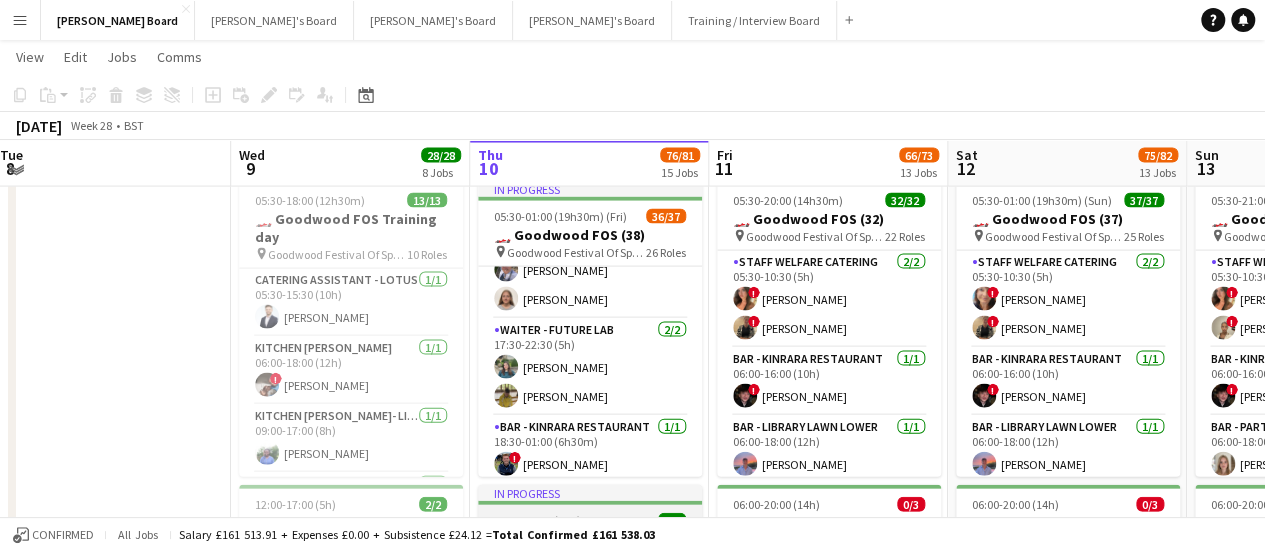 scroll, scrollTop: 2061, scrollLeft: 0, axis: vertical 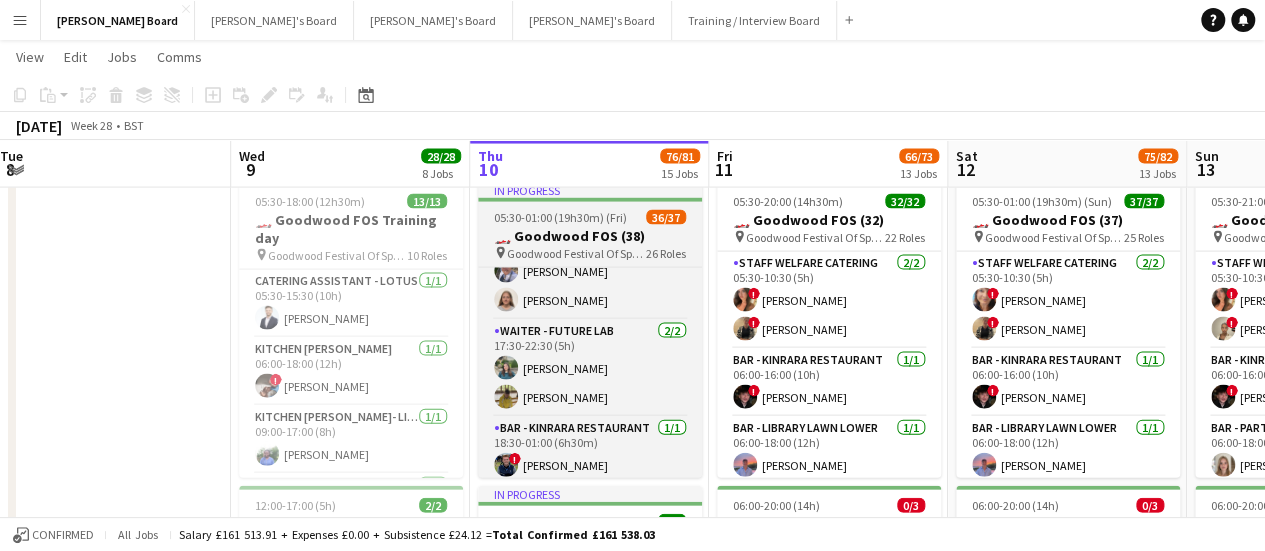 click on "05:30-01:00 (19h30m) (Fri)" at bounding box center [560, 217] 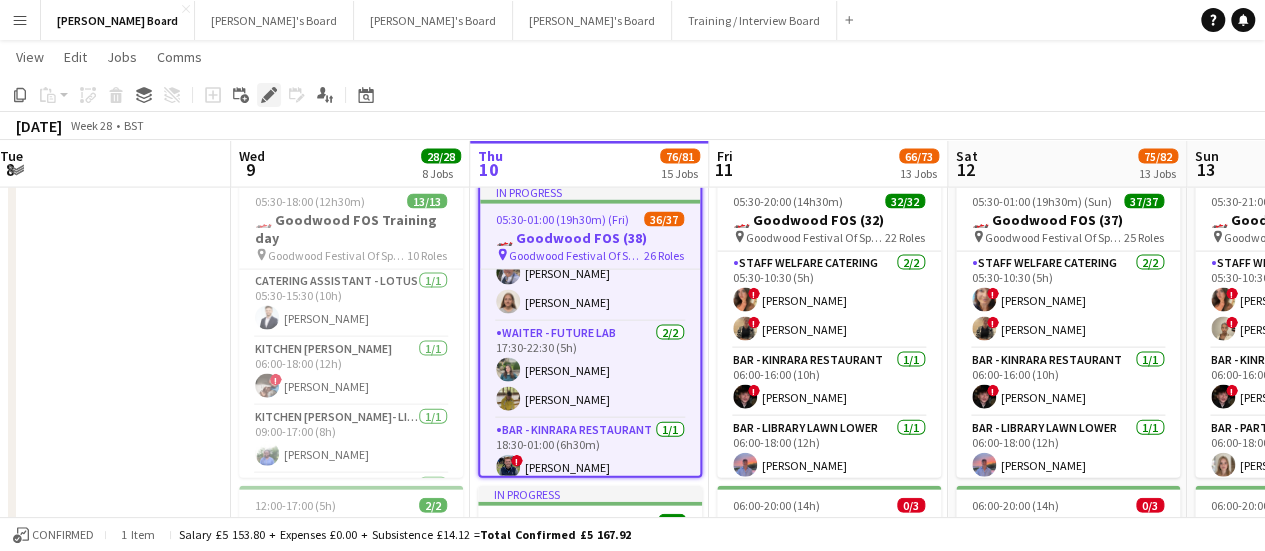 click on "Edit" 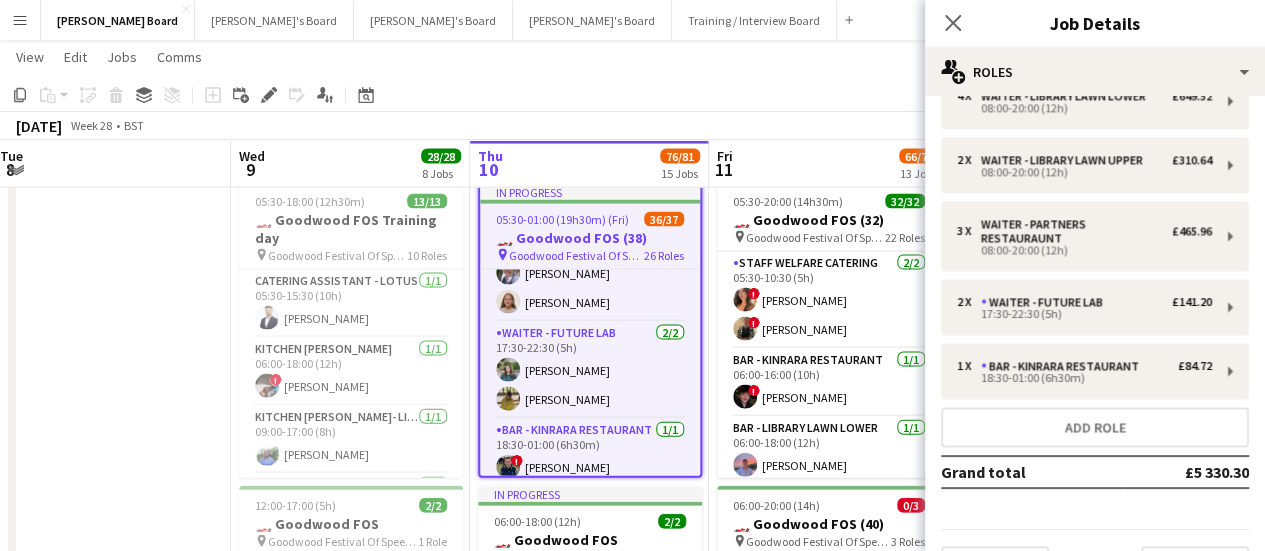 scroll, scrollTop: 1503, scrollLeft: 0, axis: vertical 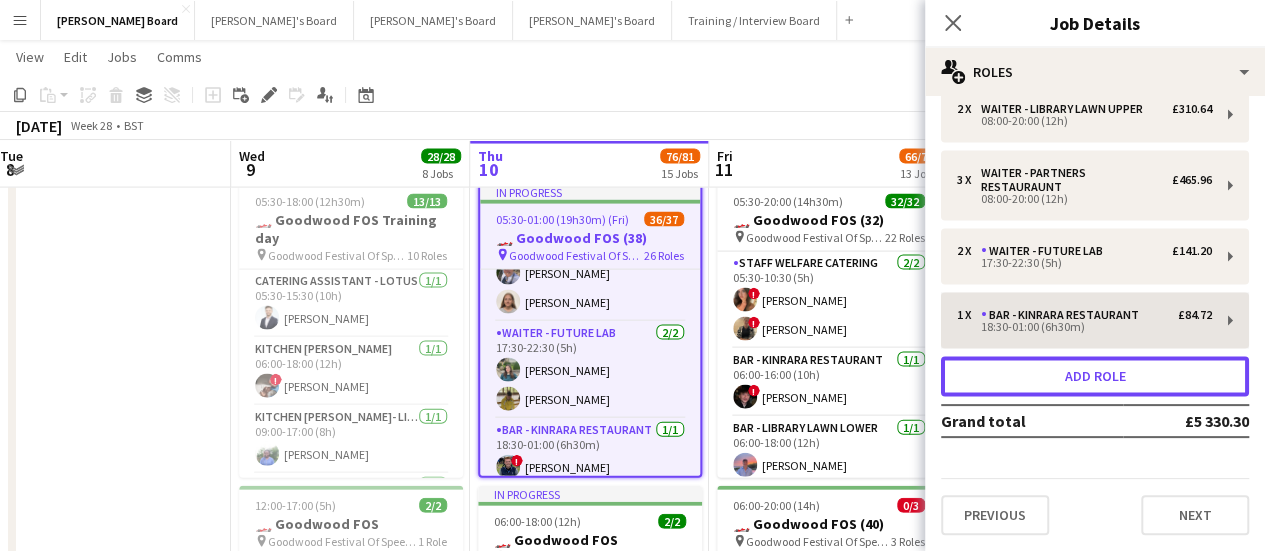 click on "Add role" at bounding box center (1095, 376) 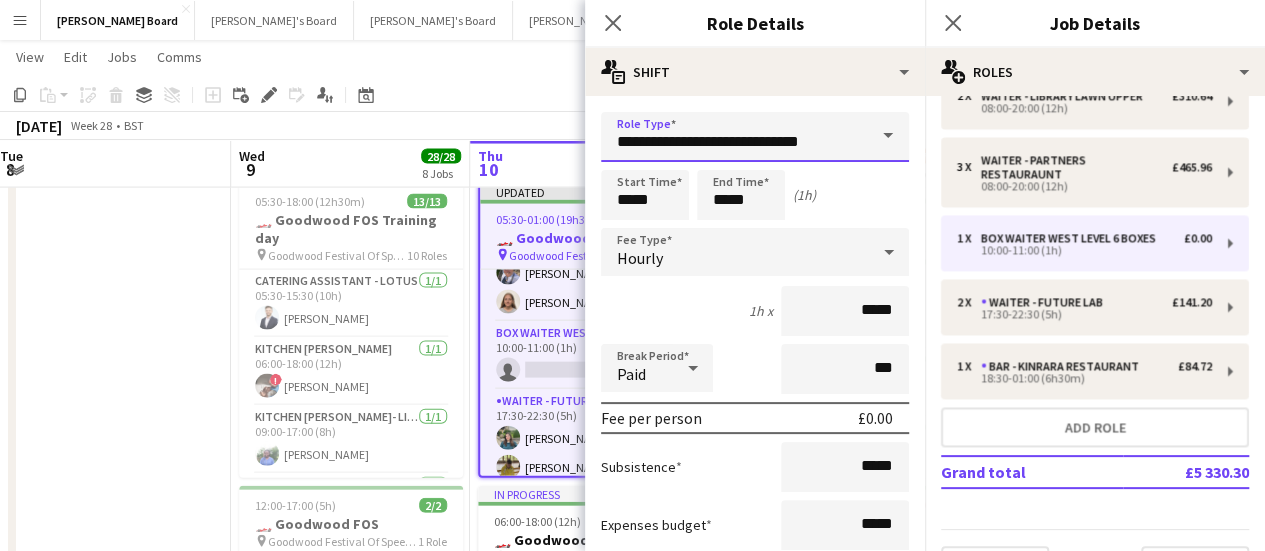 drag, startPoint x: 828, startPoint y: 141, endPoint x: 628, endPoint y: 138, distance: 200.02249 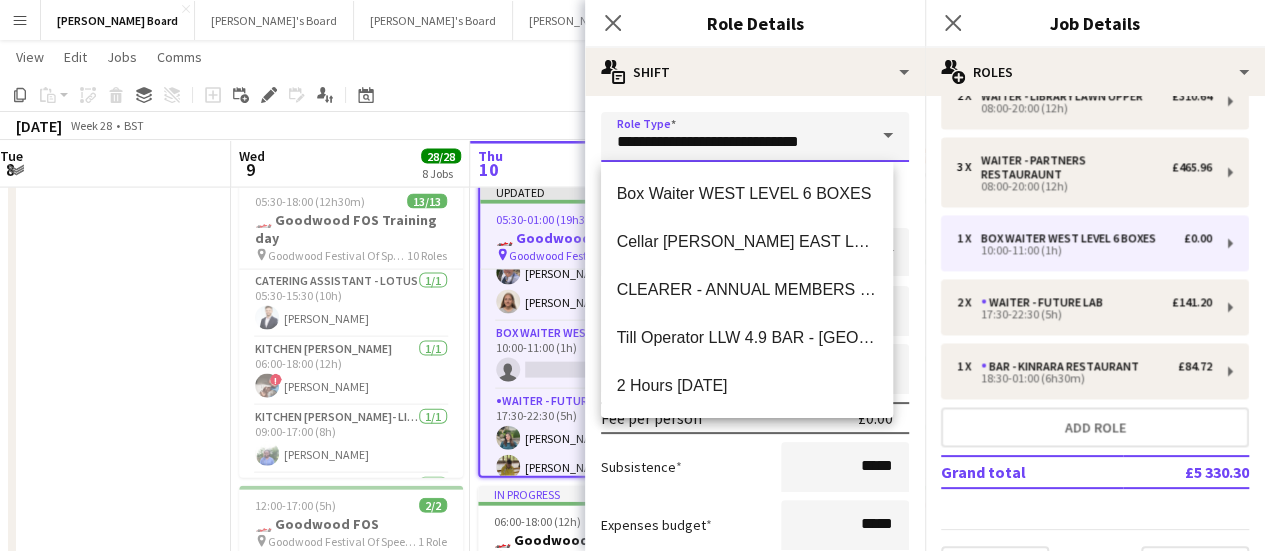 type on "*" 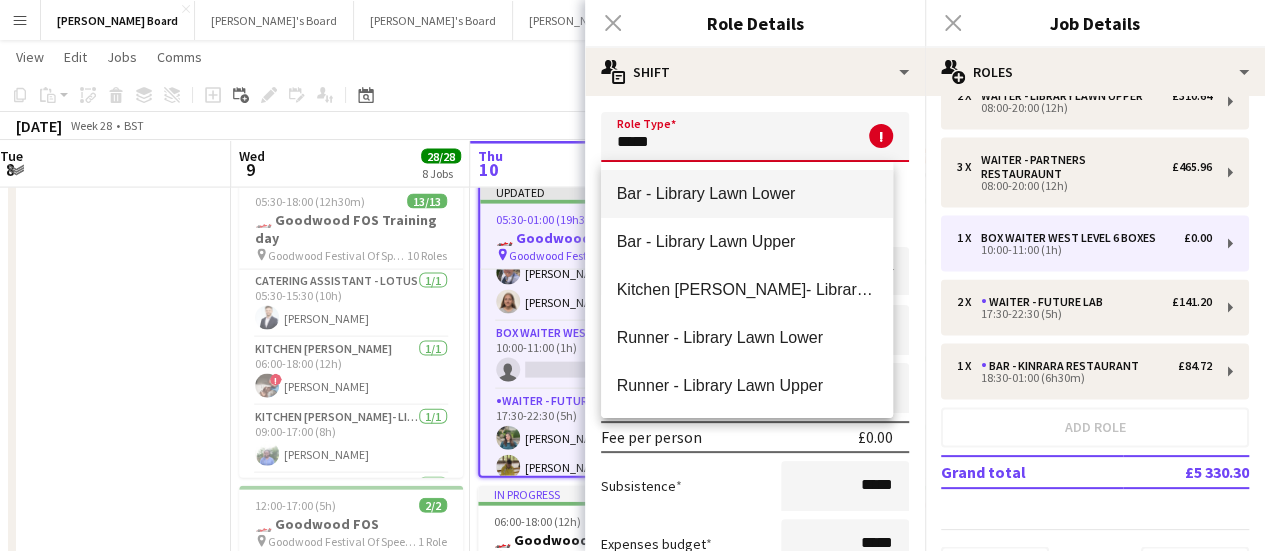 click on "Bar - Library Lawn Lower" at bounding box center [747, 193] 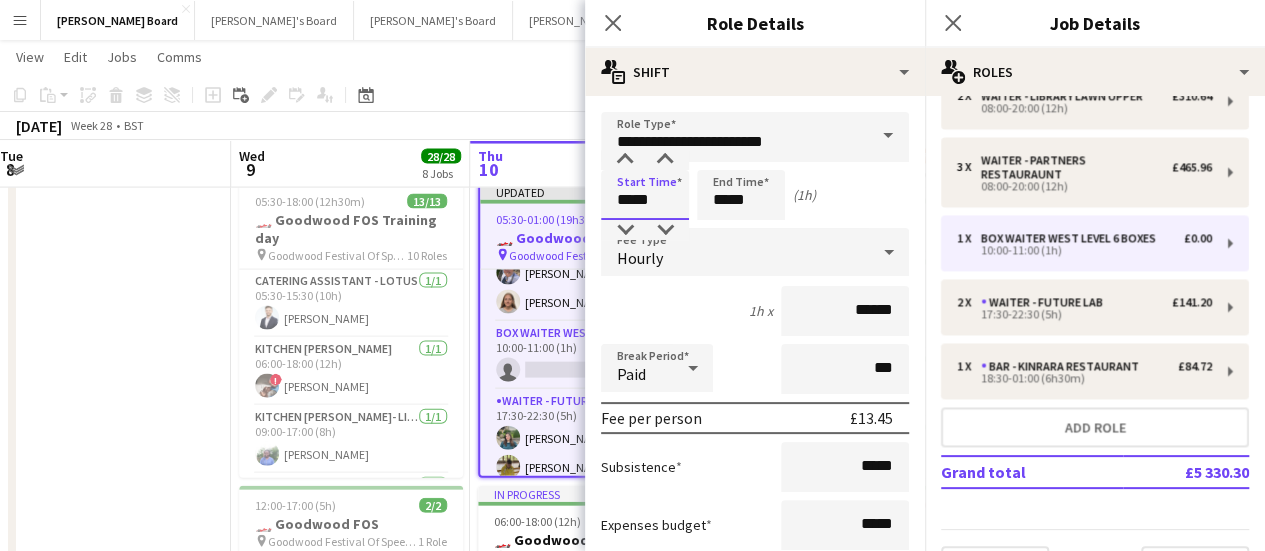 drag, startPoint x: 674, startPoint y: 199, endPoint x: 591, endPoint y: 207, distance: 83.38465 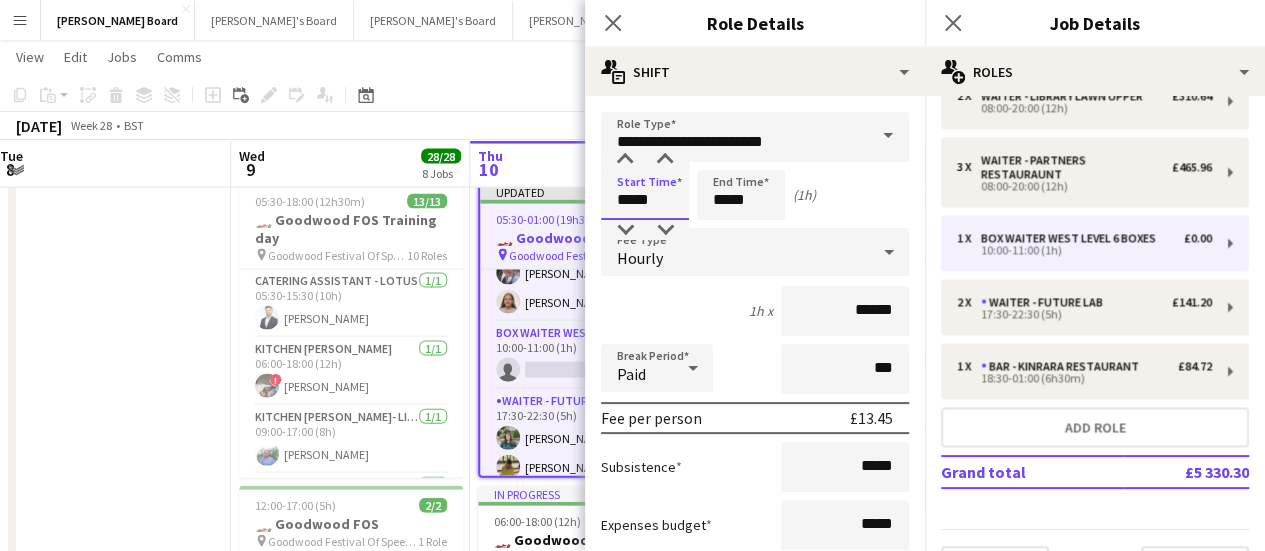 click on "**********" at bounding box center [755, 682] 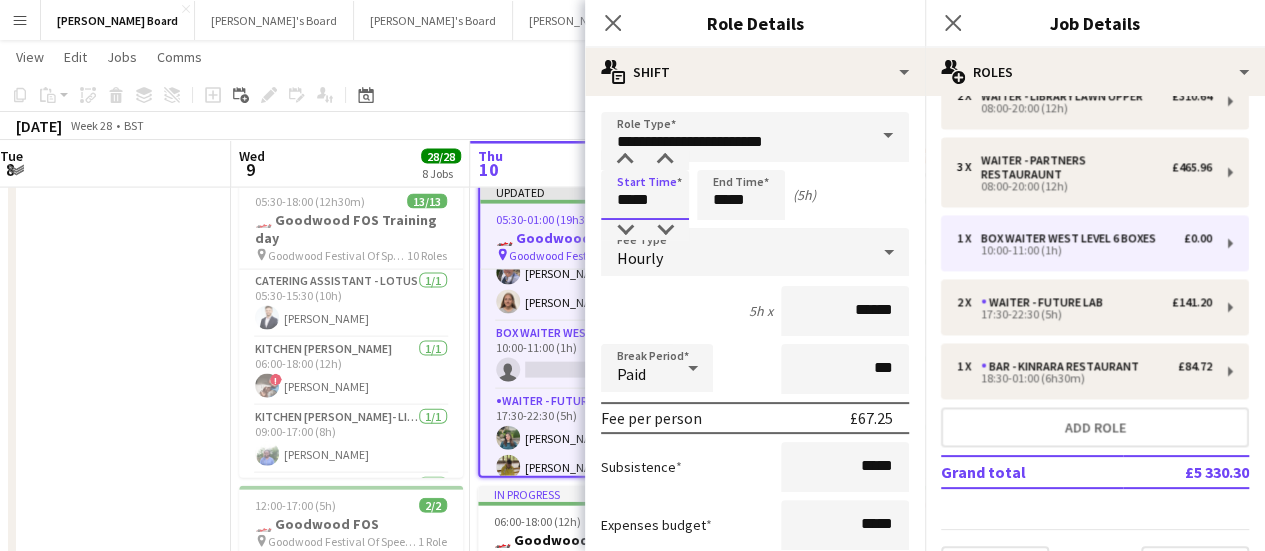 type on "*****" 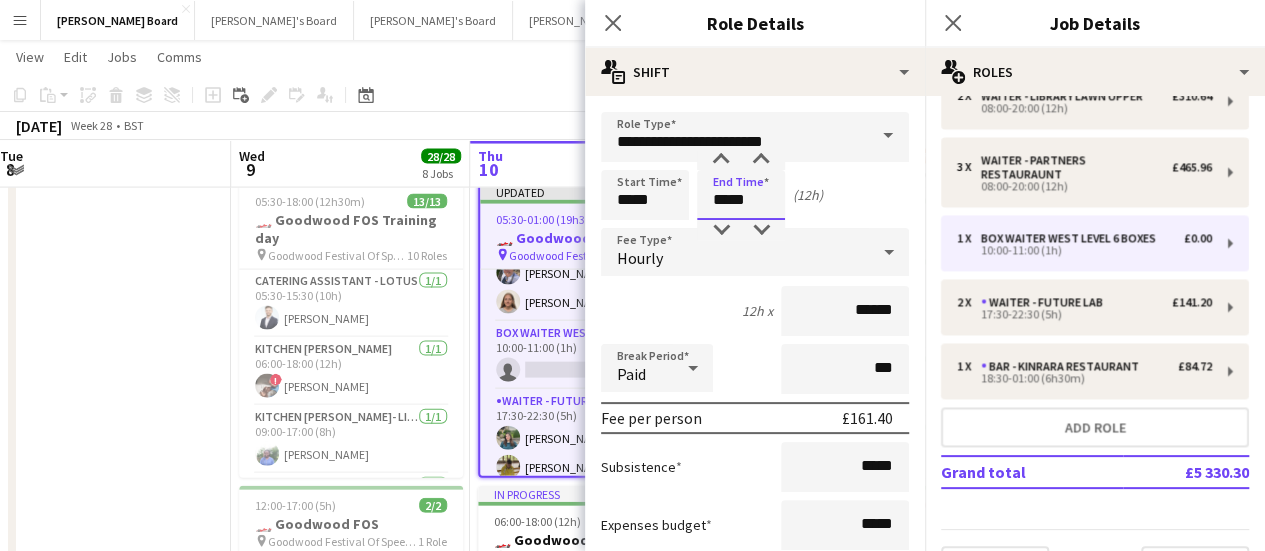 type on "*****" 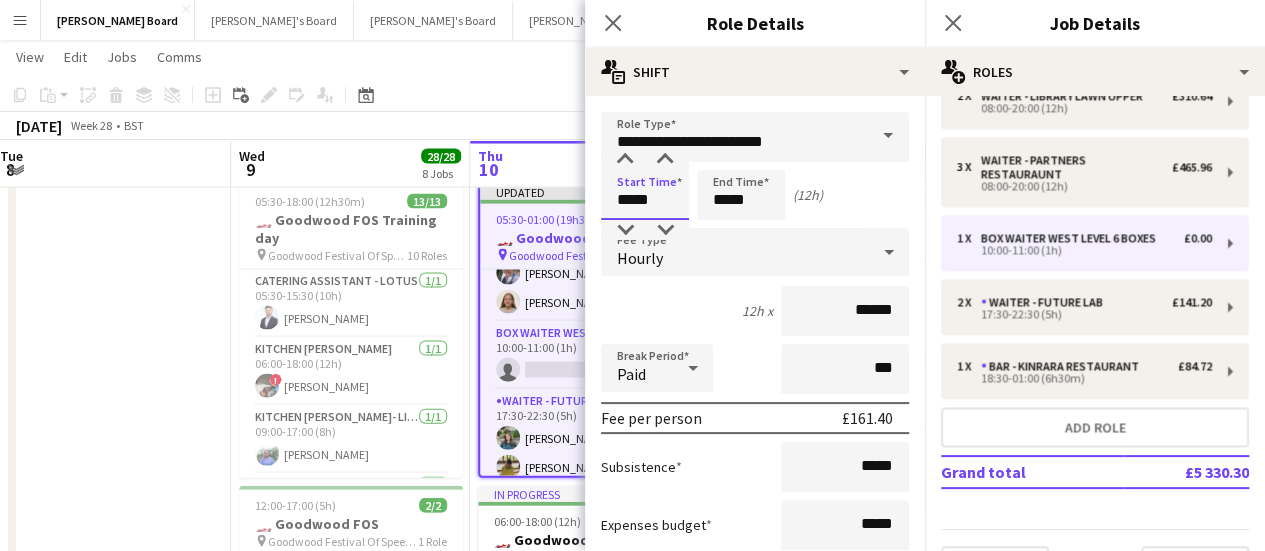 click on "*****" at bounding box center (645, 195) 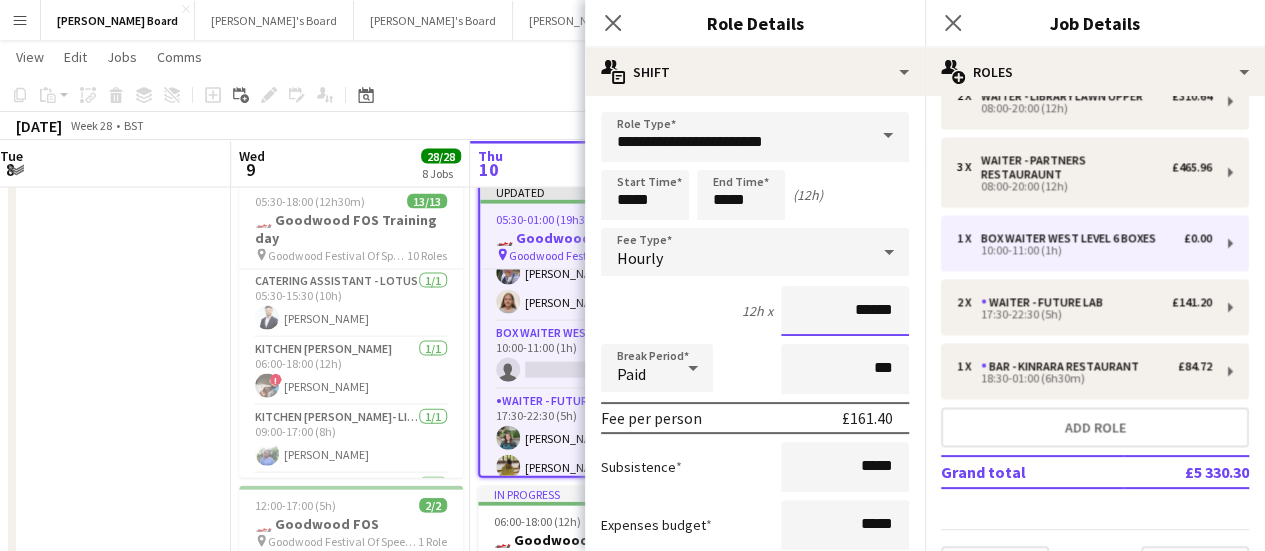 drag, startPoint x: 836, startPoint y: 304, endPoint x: 914, endPoint y: 299, distance: 78.160095 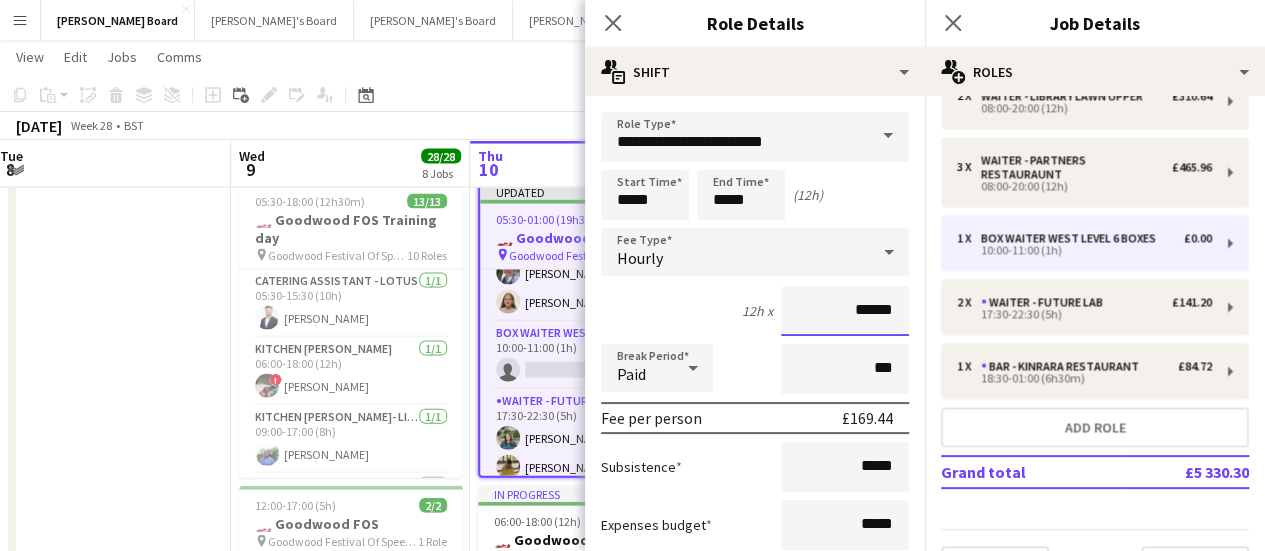 type on "******" 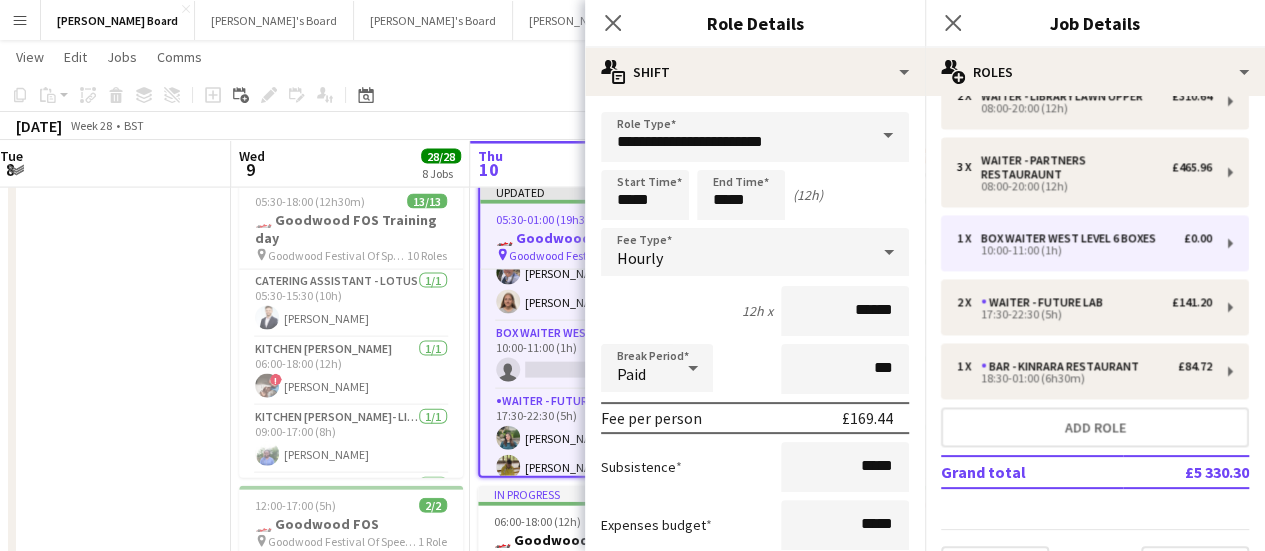 click on "Paid" at bounding box center [637, 368] 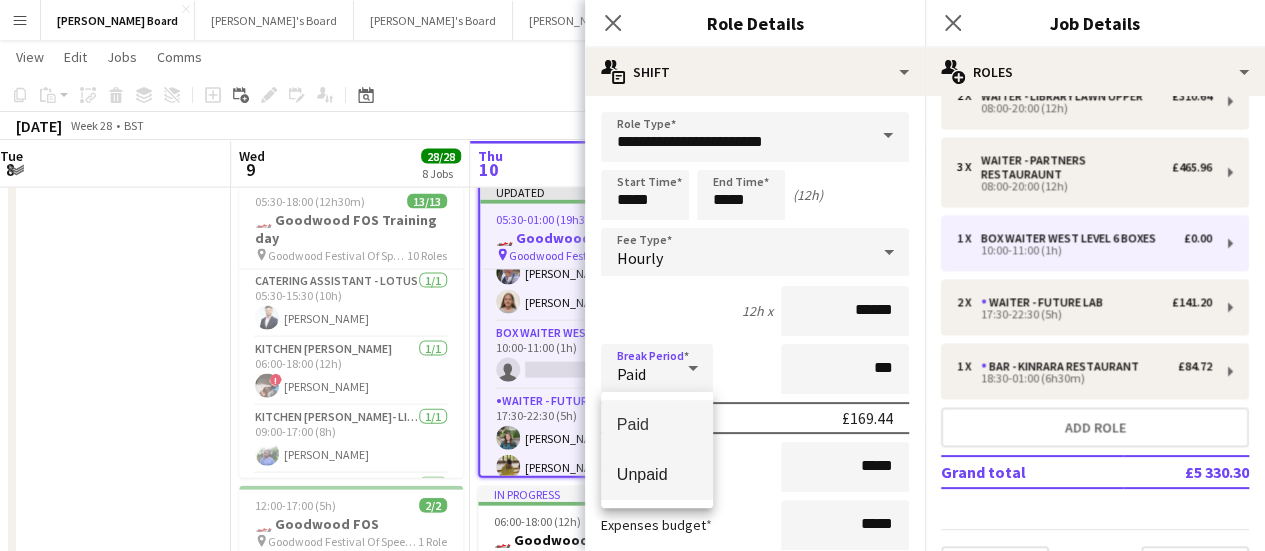 click on "Unpaid" at bounding box center (657, 474) 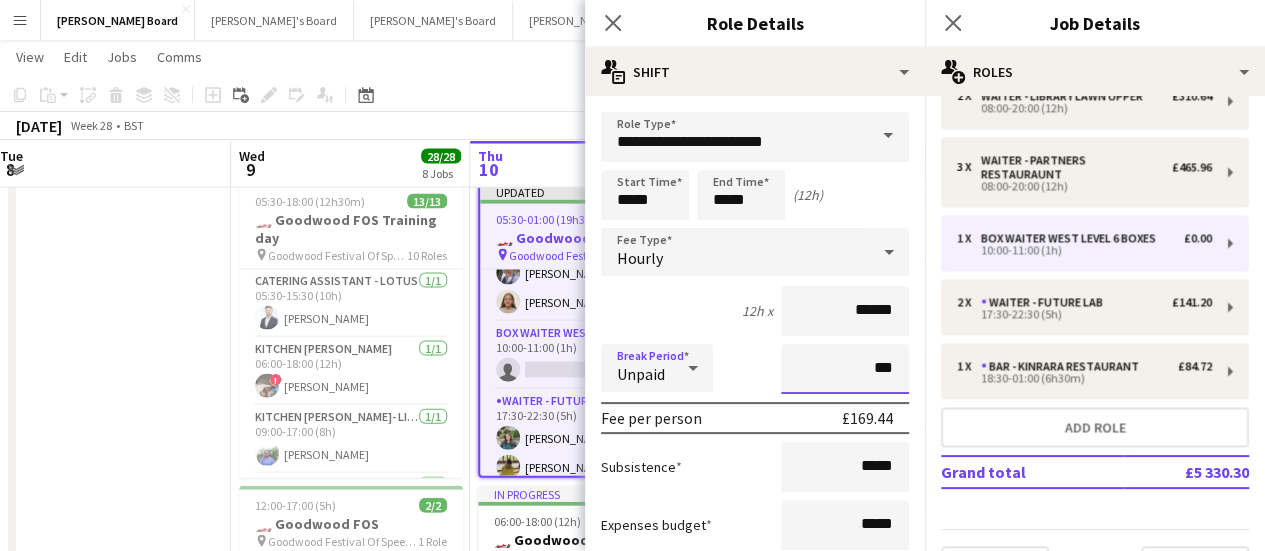 click on "***" at bounding box center (845, 369) 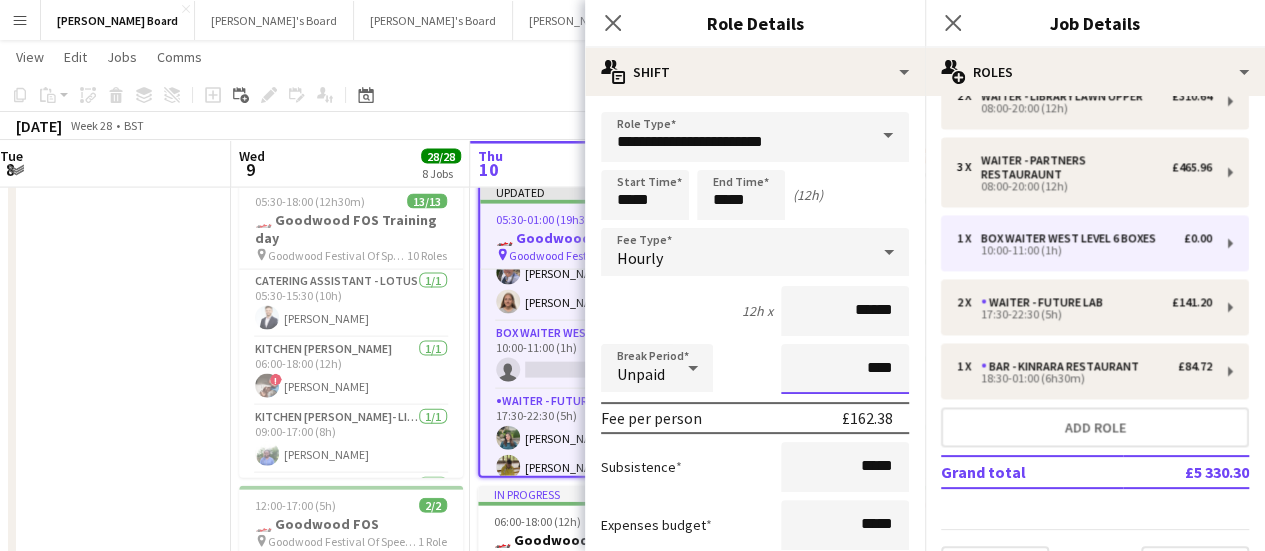 type on "****" 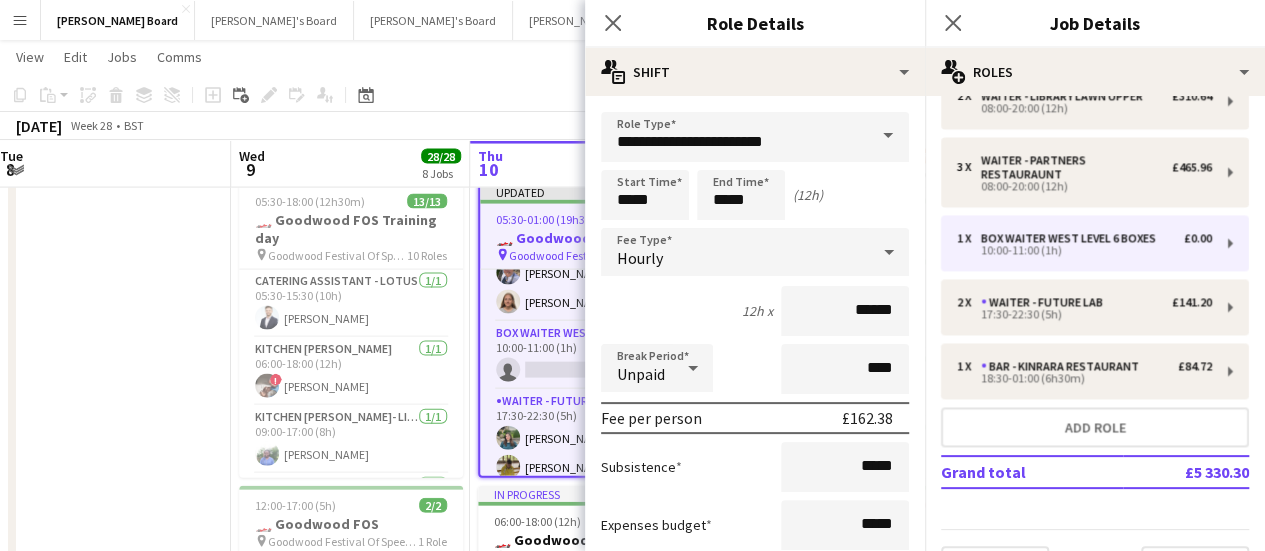click on "Break Period  Unpaid ****" at bounding box center (755, 369) 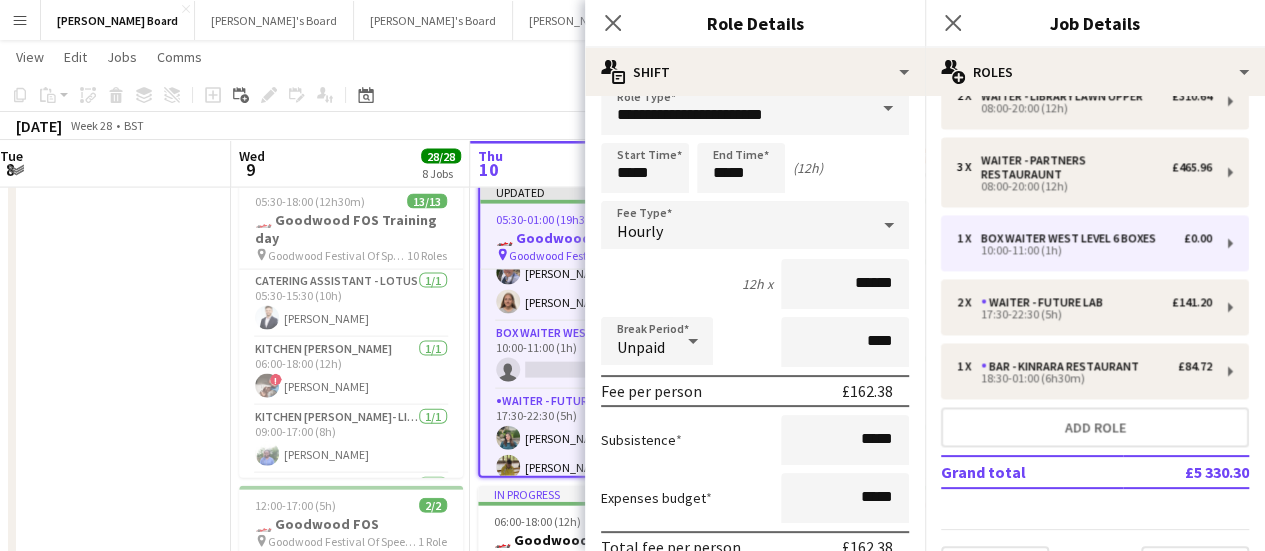 scroll, scrollTop: 0, scrollLeft: 0, axis: both 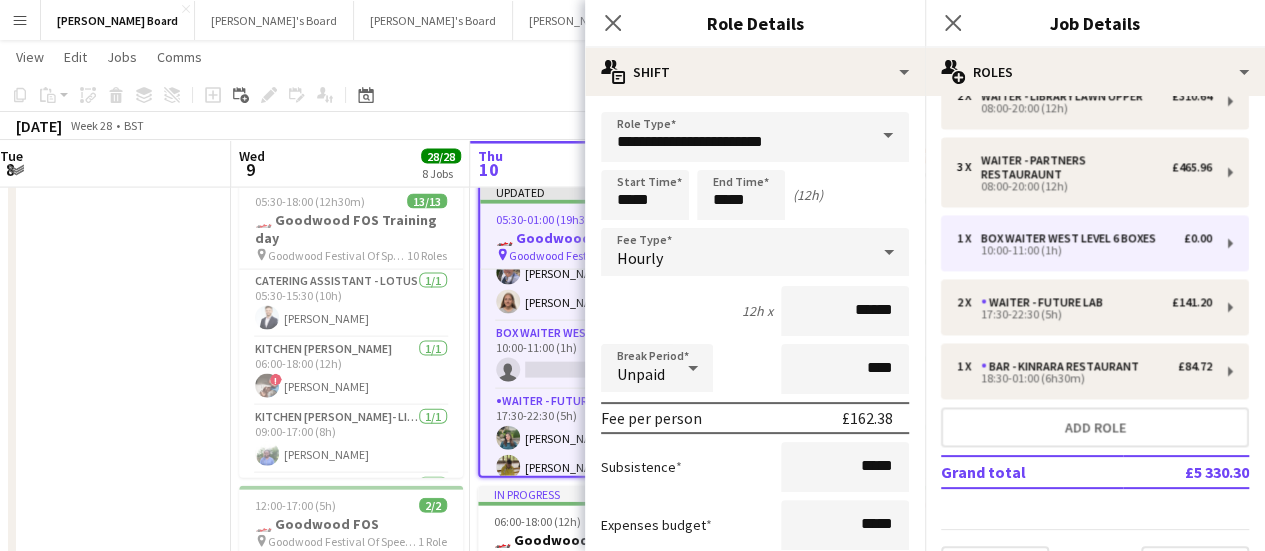 click at bounding box center [111, 761] 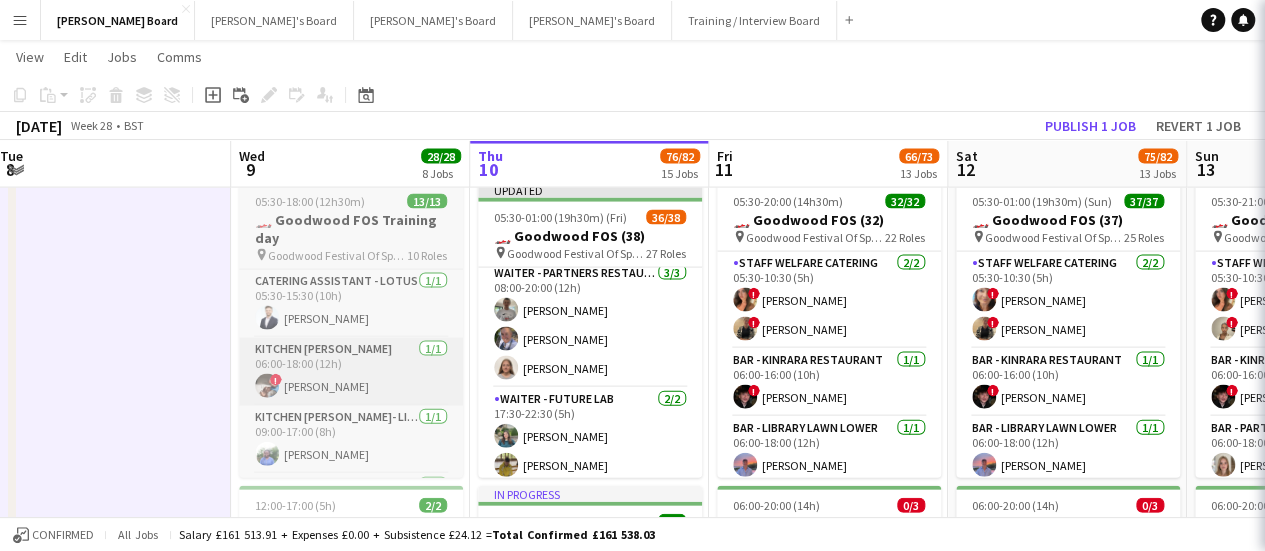 scroll, scrollTop: 1944, scrollLeft: 0, axis: vertical 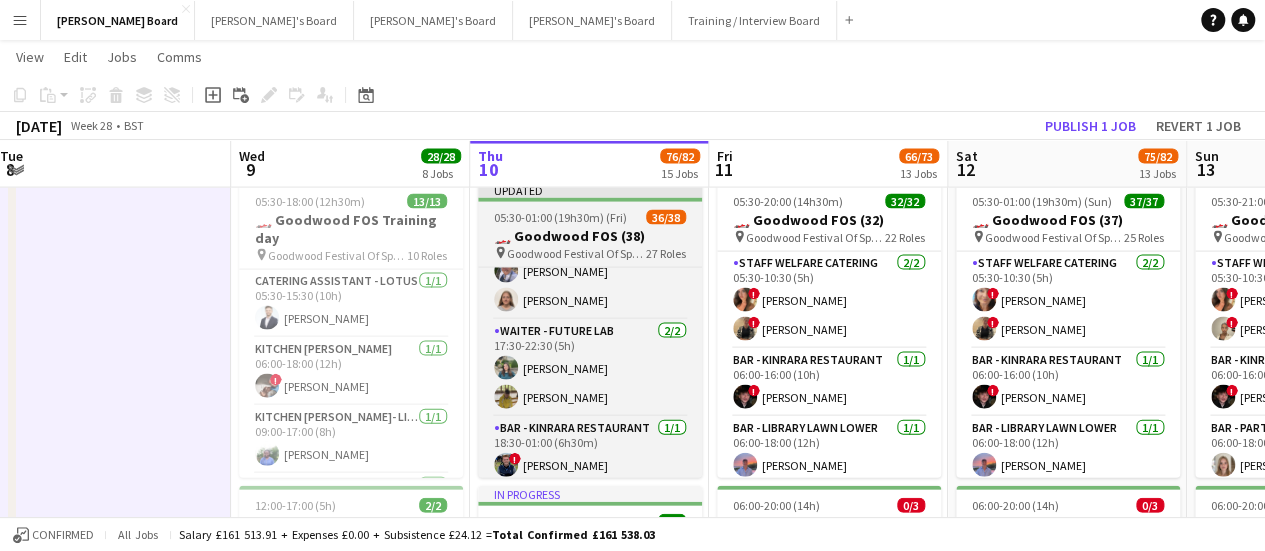 click on "🏎️ Goodwood FOS (38)" at bounding box center [590, 236] 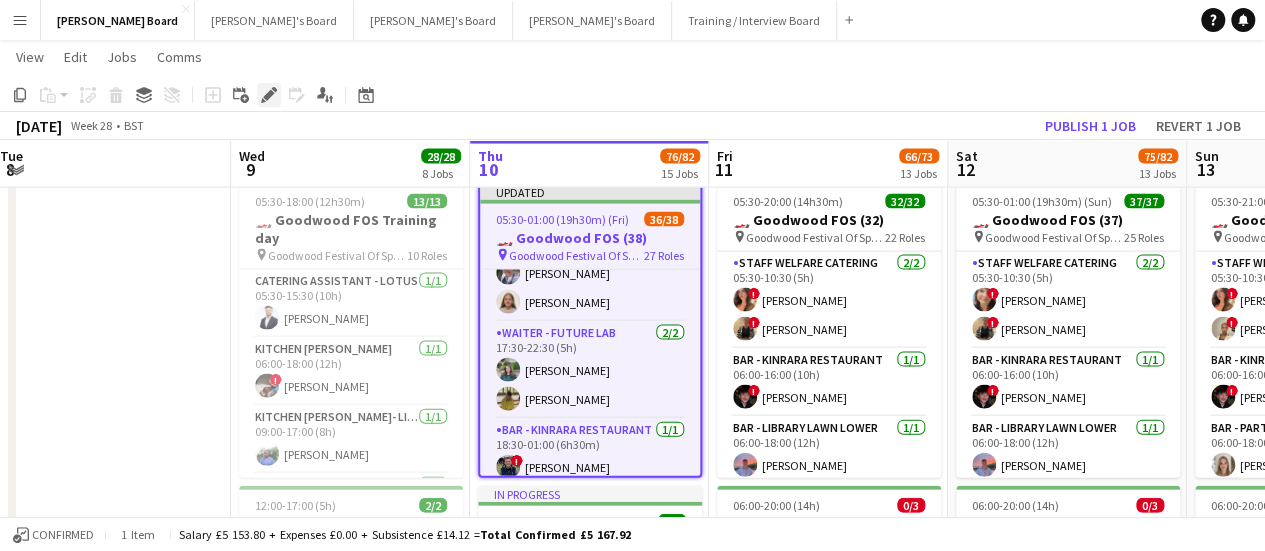 click on "Edit" 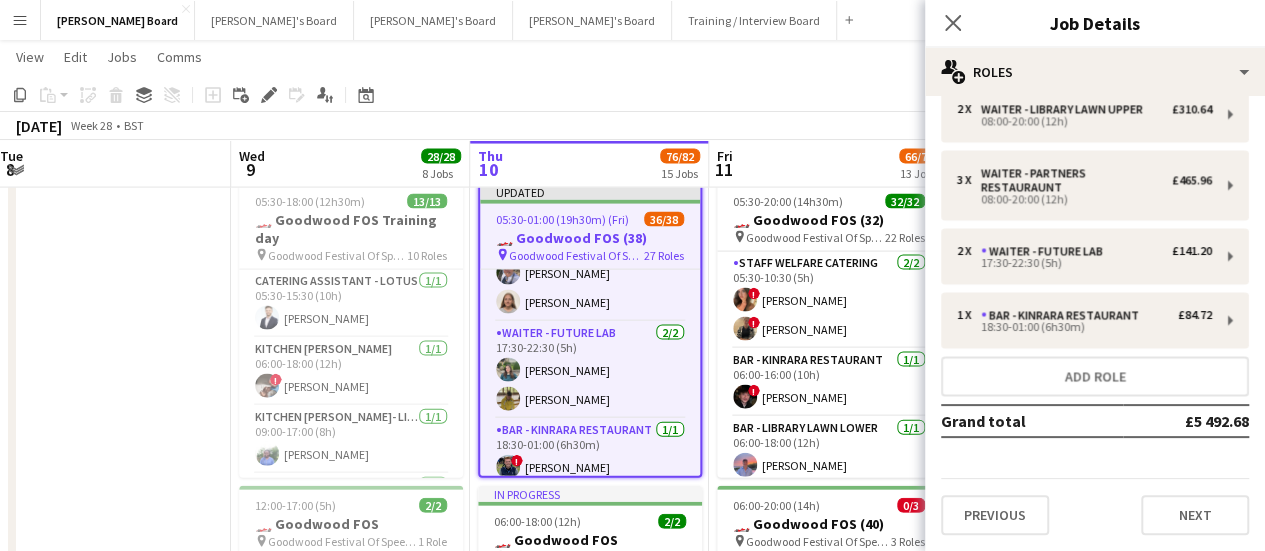 scroll, scrollTop: 1567, scrollLeft: 0, axis: vertical 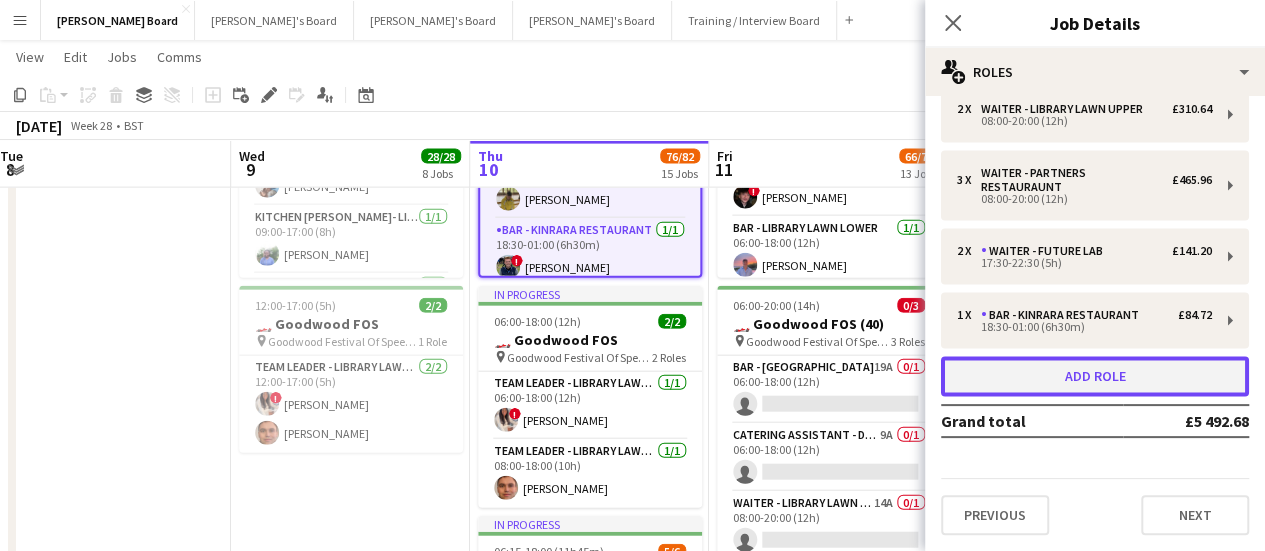 click on "Add role" at bounding box center (1095, 376) 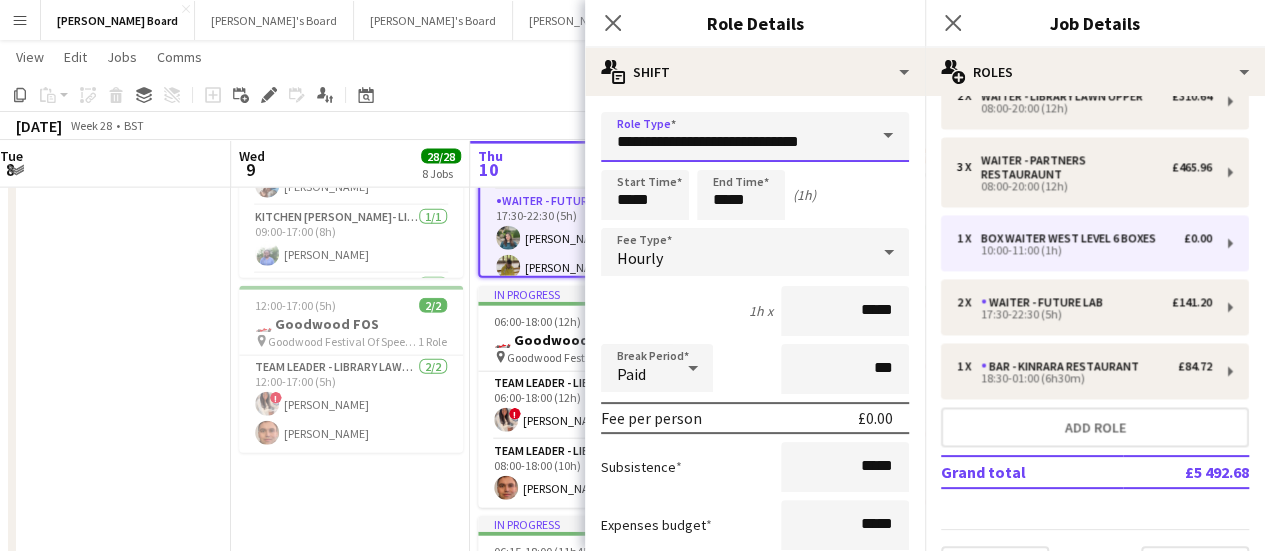 drag, startPoint x: 846, startPoint y: 138, endPoint x: 613, endPoint y: 142, distance: 233.03433 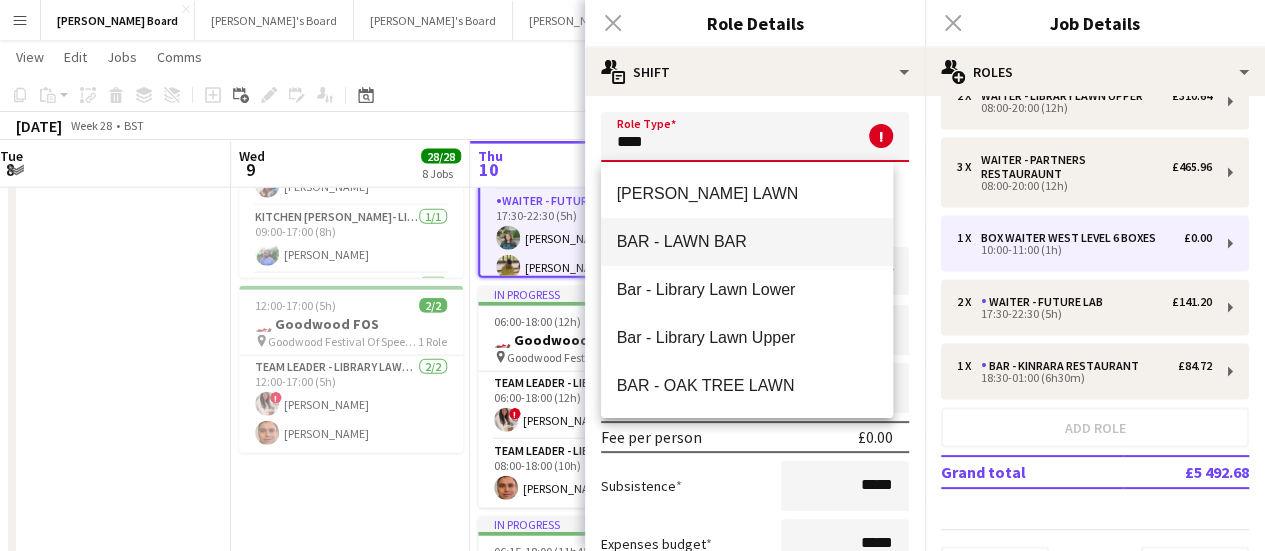 click on "BAR - LAWN BAR" at bounding box center [747, 242] 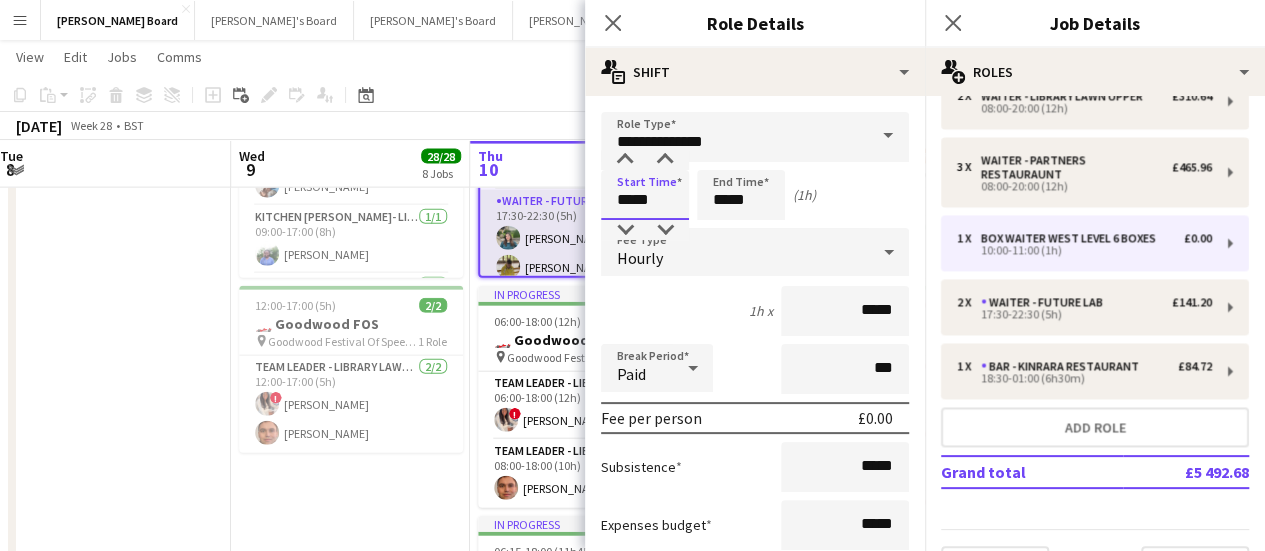 drag, startPoint x: 602, startPoint y: 205, endPoint x: 577, endPoint y: 205, distance: 25 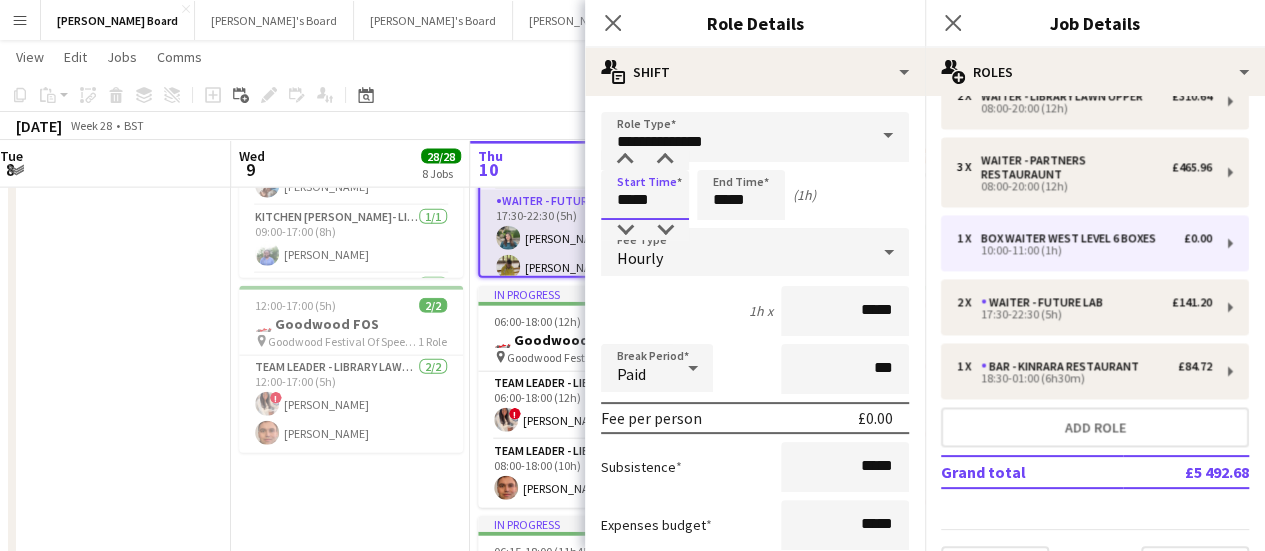 click on "Menu
Boards
Boards   Boards   All jobs   Status
Workforce
Workforce   My Workforce   Recruiting
Comms
Comms
Pay
Pay   Approvals   Payments   Reports
Platform Settings
Platform Settings   App settings   Your settings   Profiles
Training Academy
Training Academy
Knowledge Base
Knowledge Base
Product Updates
Product Updates   Log Out   Privacy   [PERSON_NAME] Board
Close
[PERSON_NAME]'s Board
Close
[PERSON_NAME]'s Board
Close
[PERSON_NAME]'s Board
Close
Training / Interview Board
Close
Add
Help
Notifications" at bounding box center [632, -105] 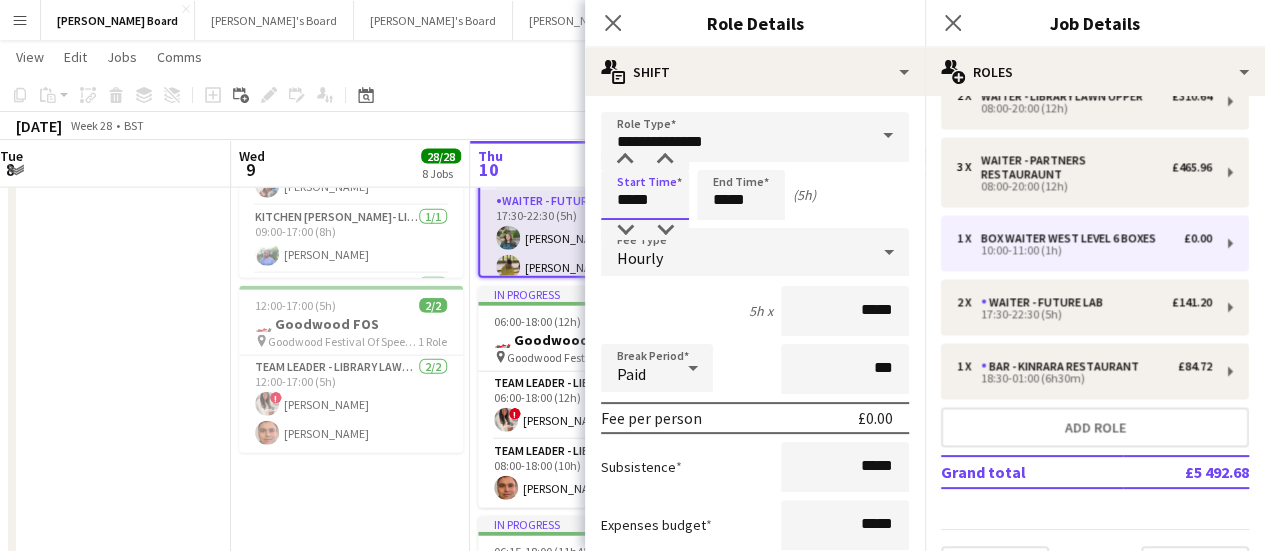 type on "*****" 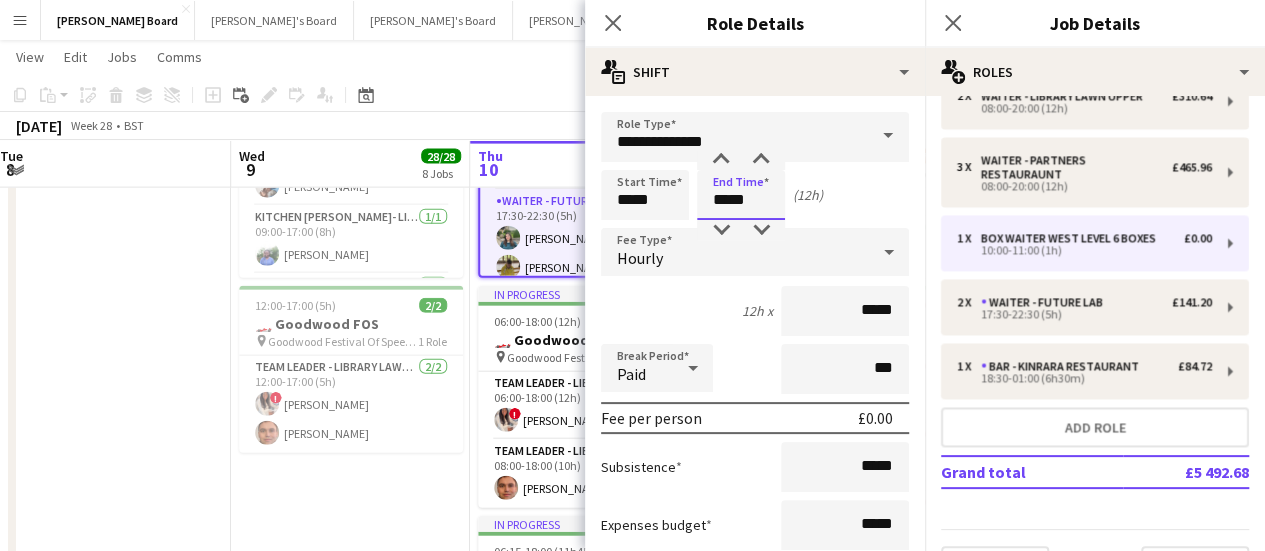 type on "*****" 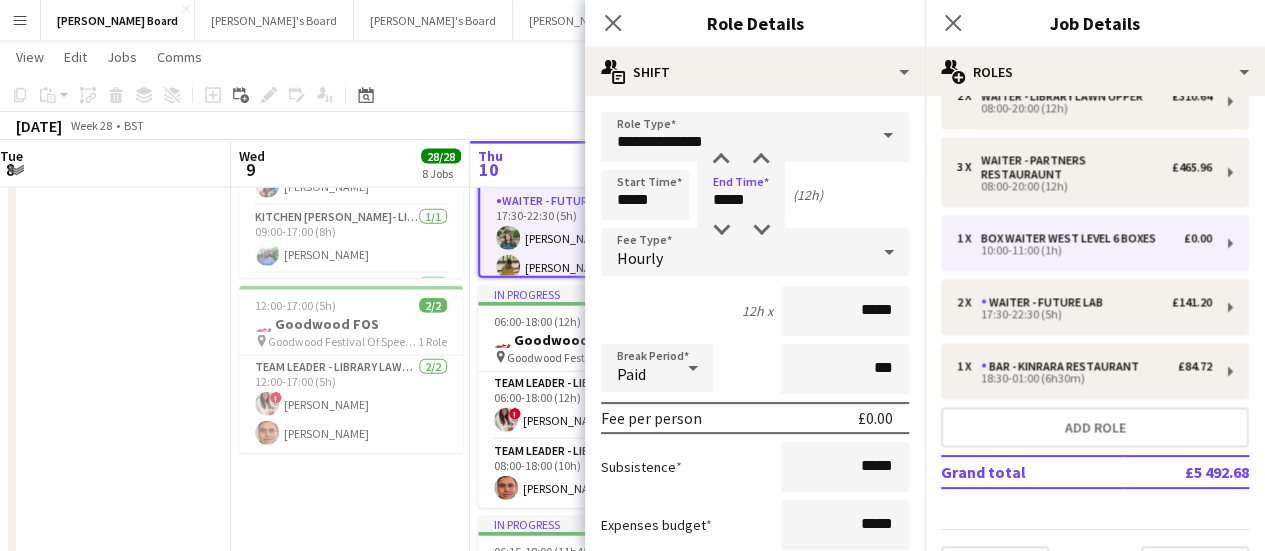 click 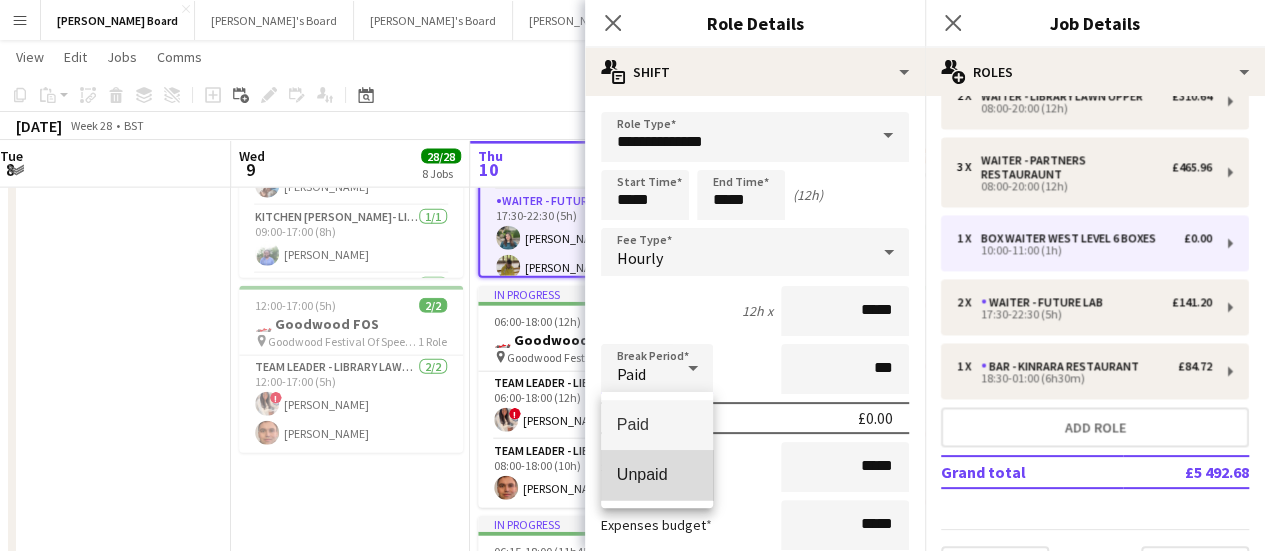 click on "Unpaid" at bounding box center (657, 474) 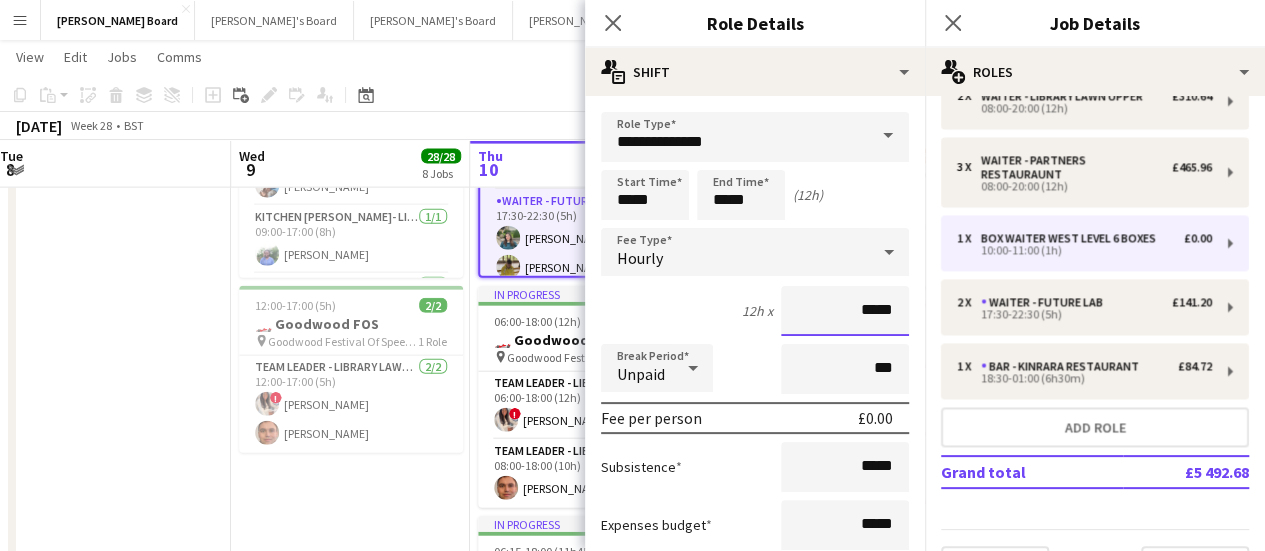 click on "*****" at bounding box center (845, 311) 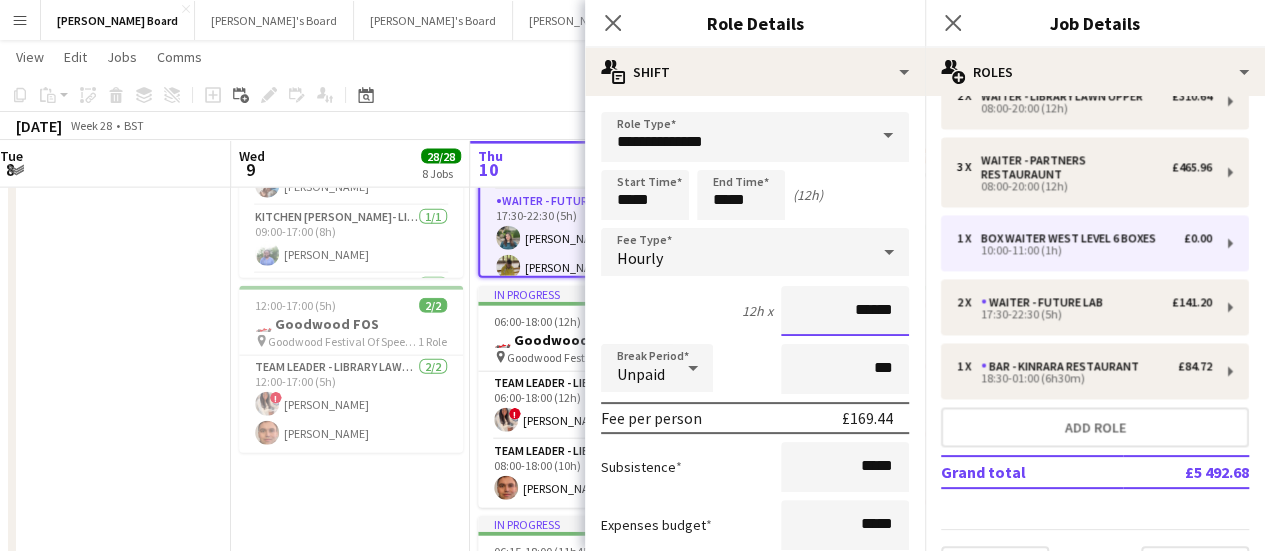 type on "******" 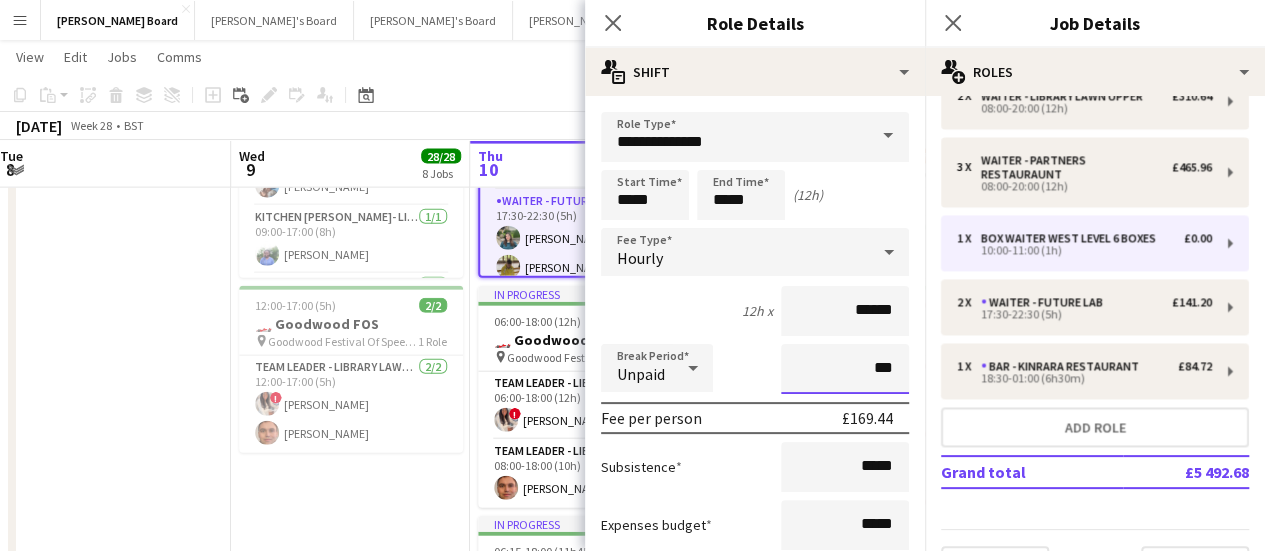 click on "***" at bounding box center (845, 369) 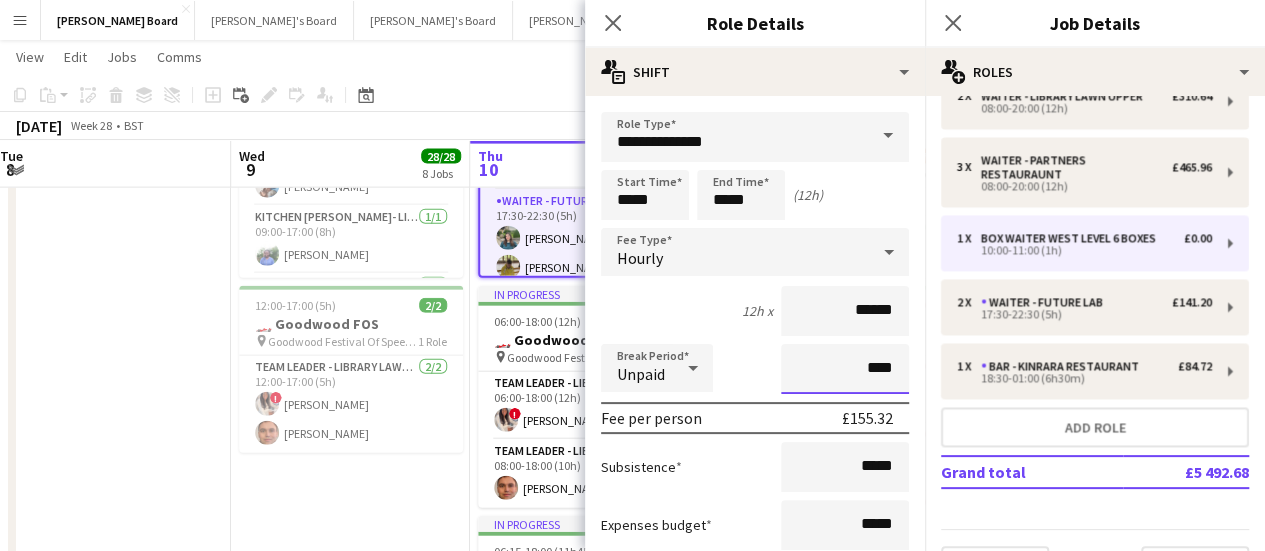 scroll, scrollTop: 400, scrollLeft: 0, axis: vertical 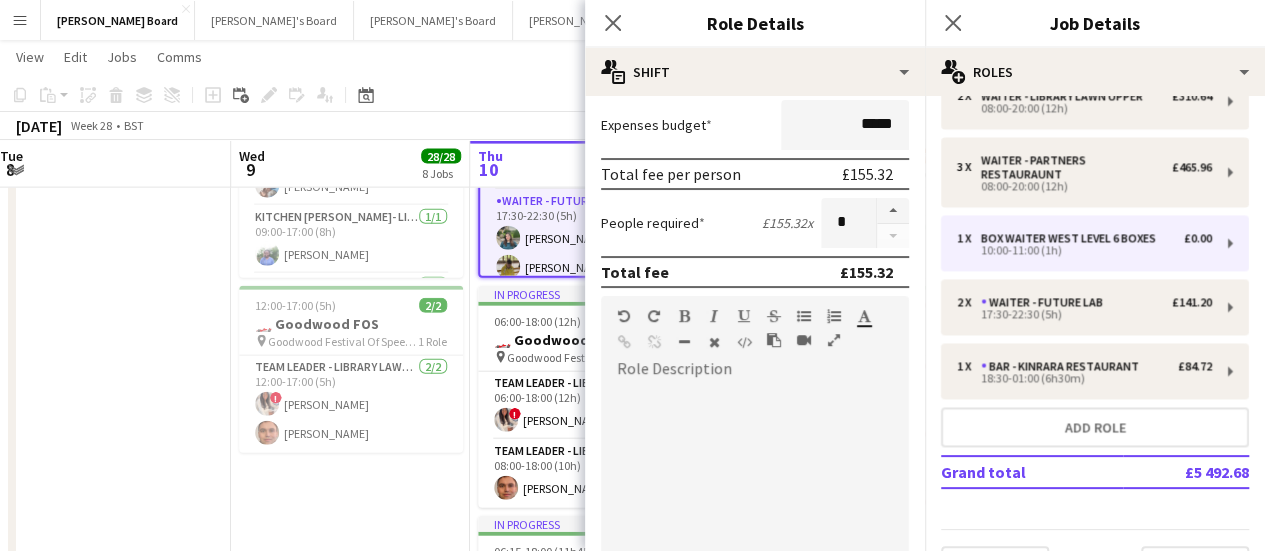 type on "****" 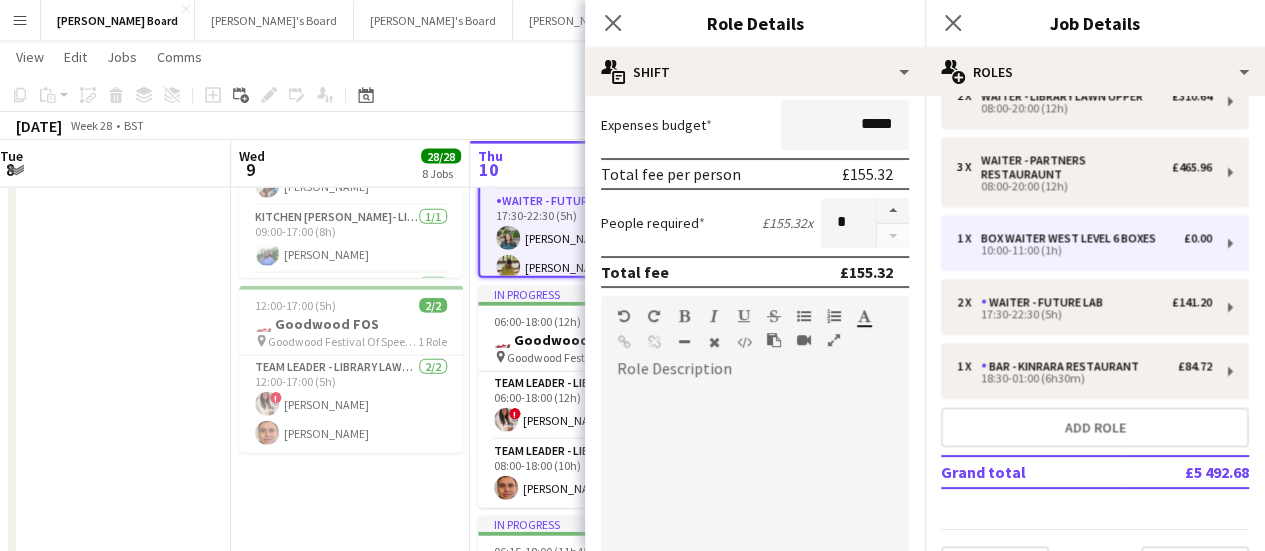 click at bounding box center (755, 505) 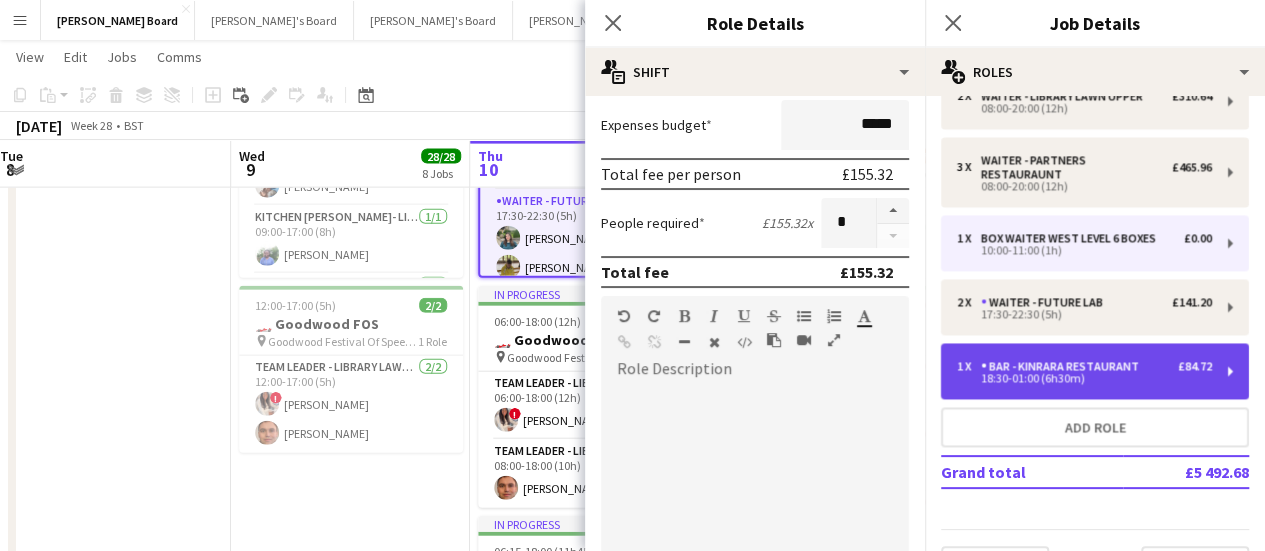 click on "Bar - Kinrara Restaurant" at bounding box center (1064, 366) 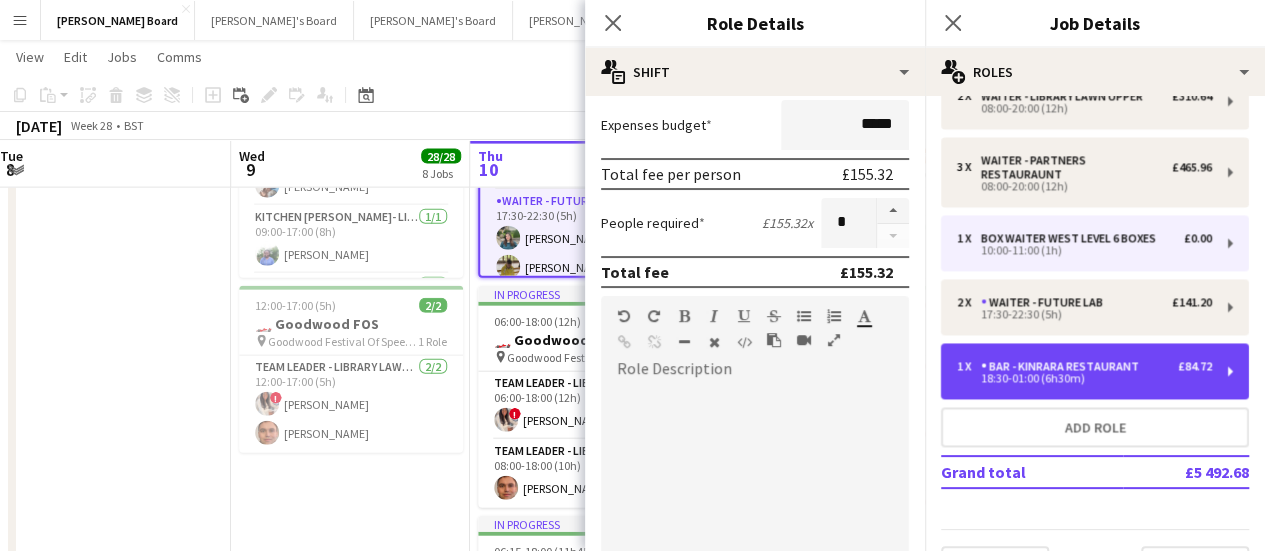 scroll, scrollTop: 2012, scrollLeft: 0, axis: vertical 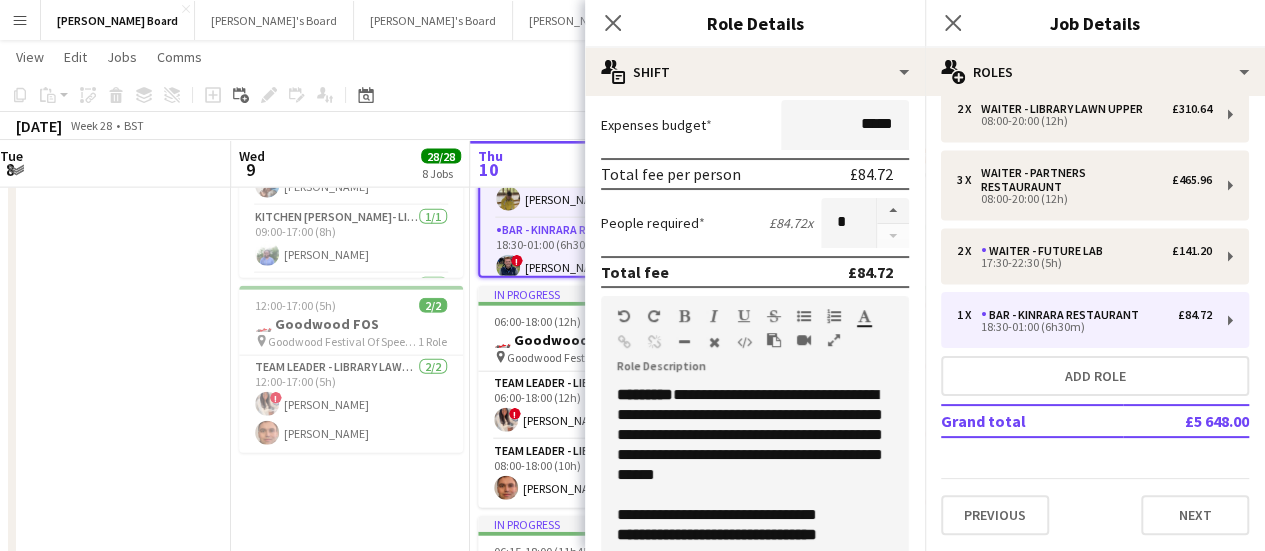 click on "**********" at bounding box center [750, 434] 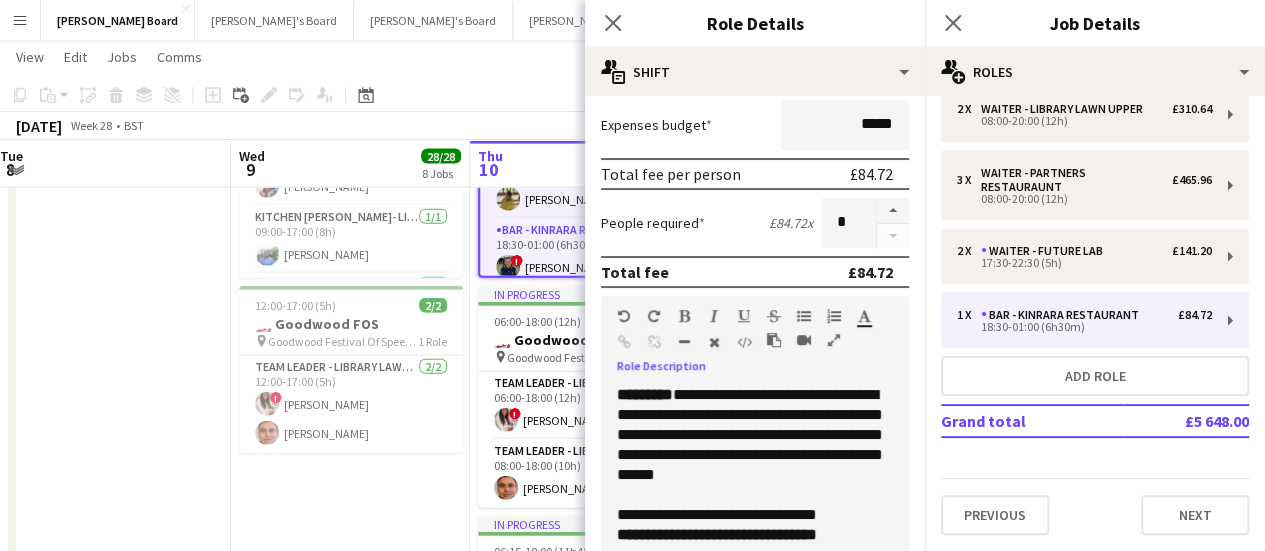 copy on "**********" 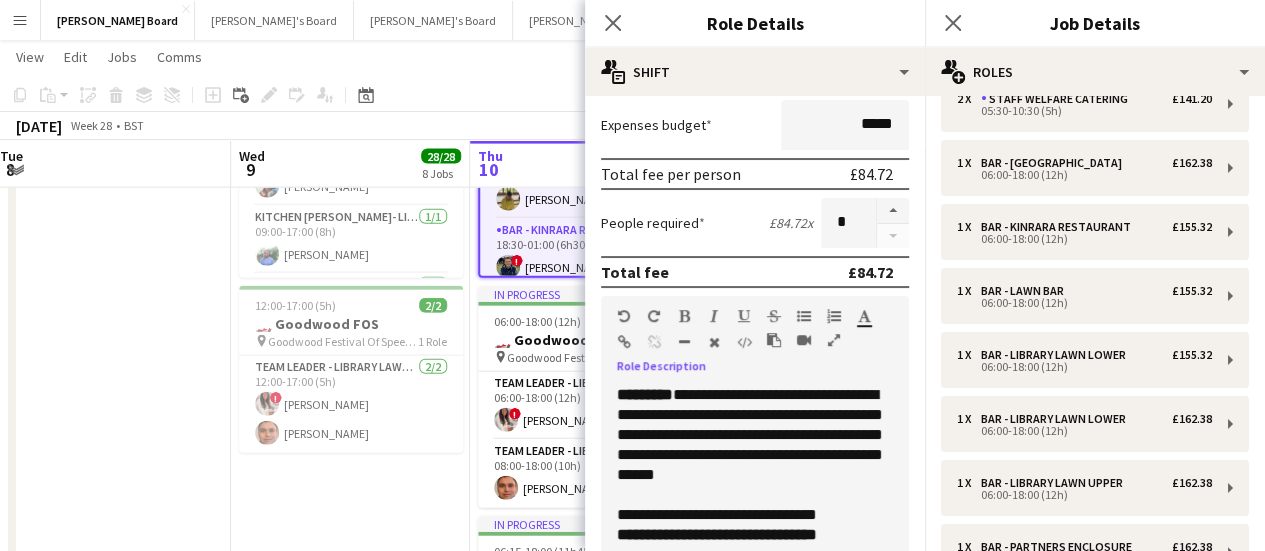 scroll, scrollTop: 31, scrollLeft: 0, axis: vertical 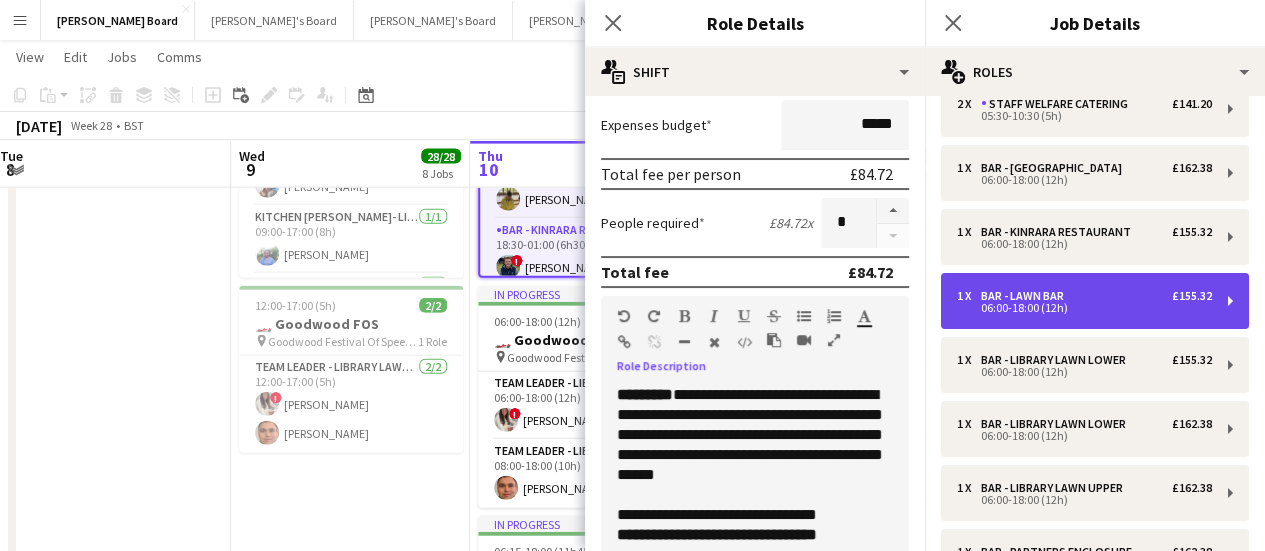 click on "1 x   BAR - LAWN BAR   £155.32" at bounding box center (1084, 296) 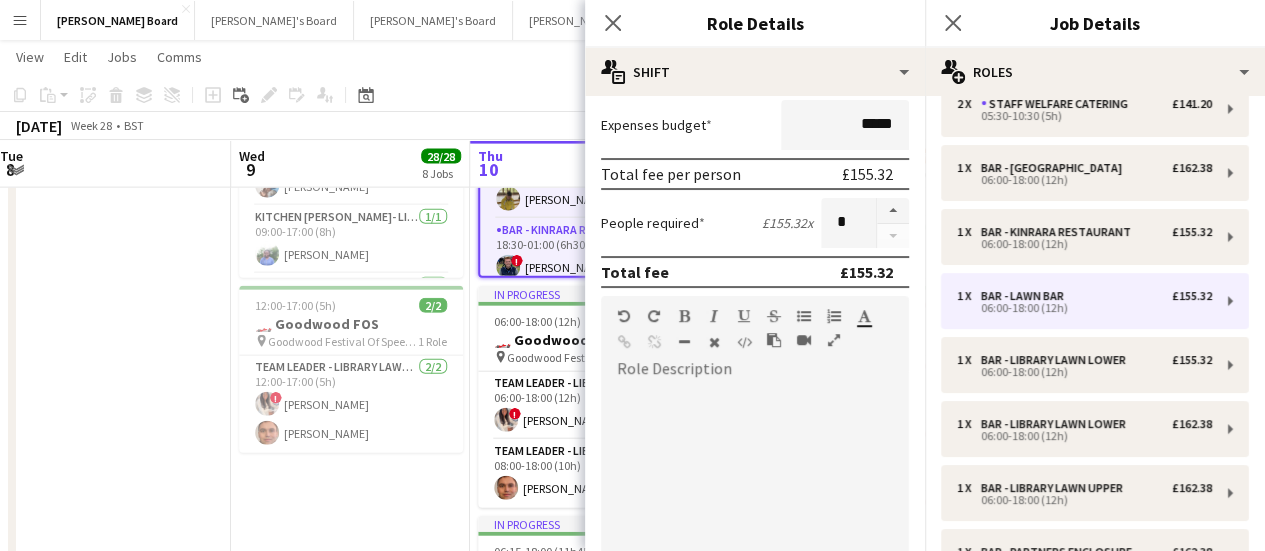 click at bounding box center (755, 505) 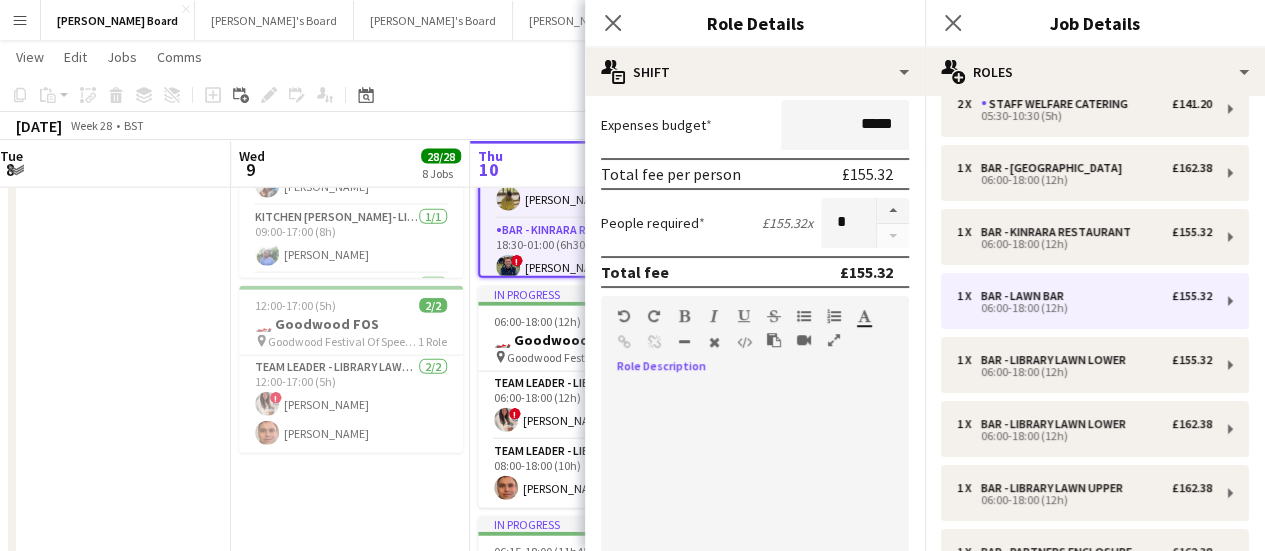 paste 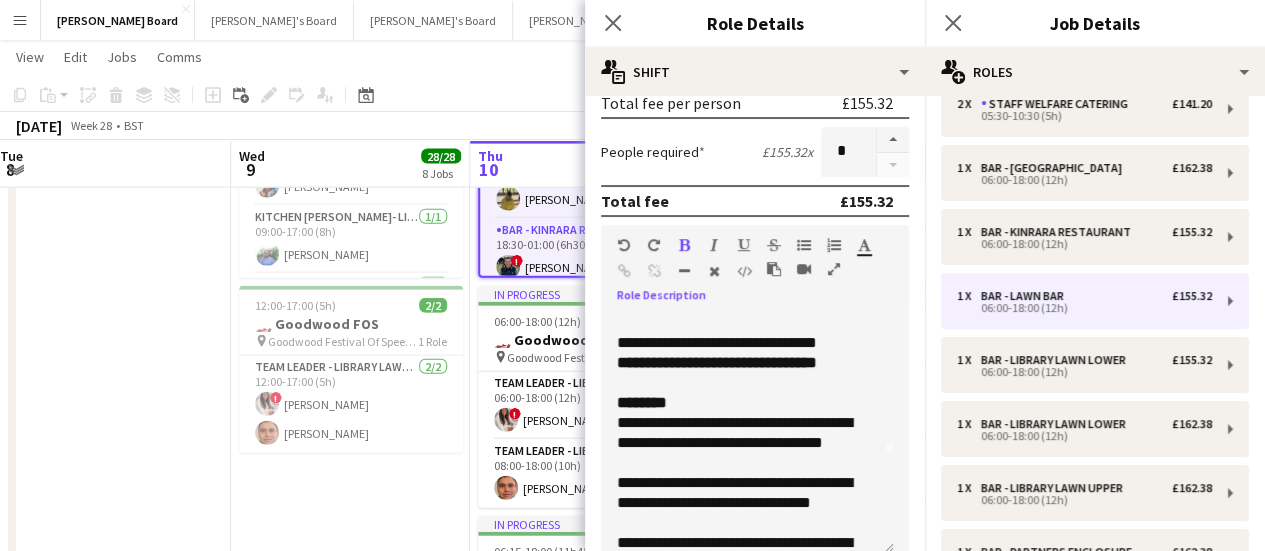scroll, scrollTop: 0, scrollLeft: 0, axis: both 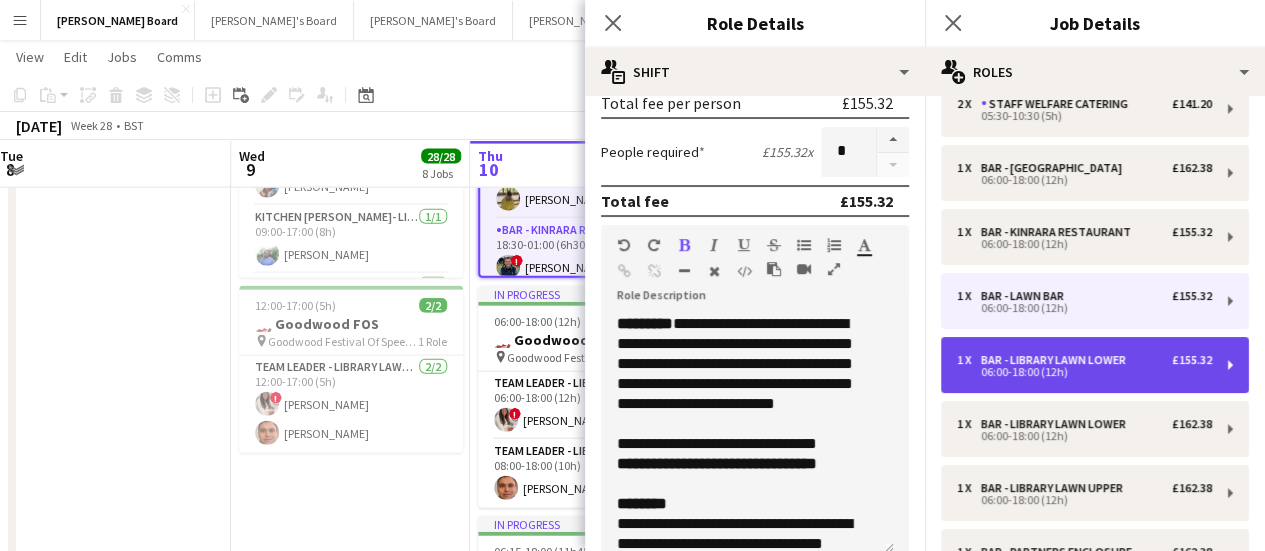 click on "Bar - Library Lawn Lower" at bounding box center [1057, 360] 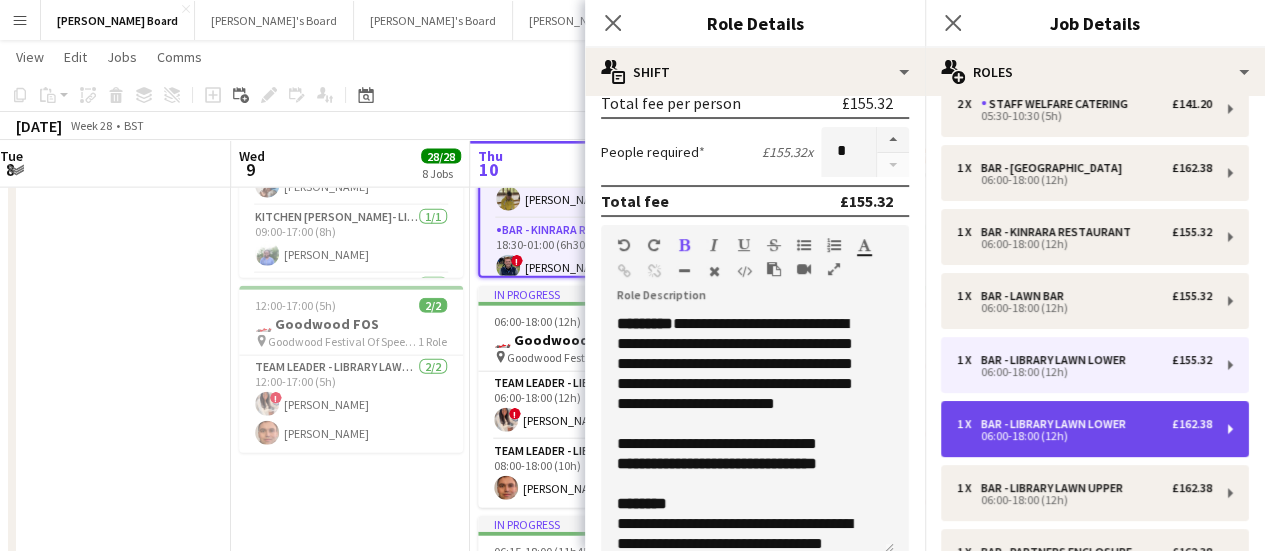click on "Bar - Library Lawn Lower" at bounding box center [1057, 424] 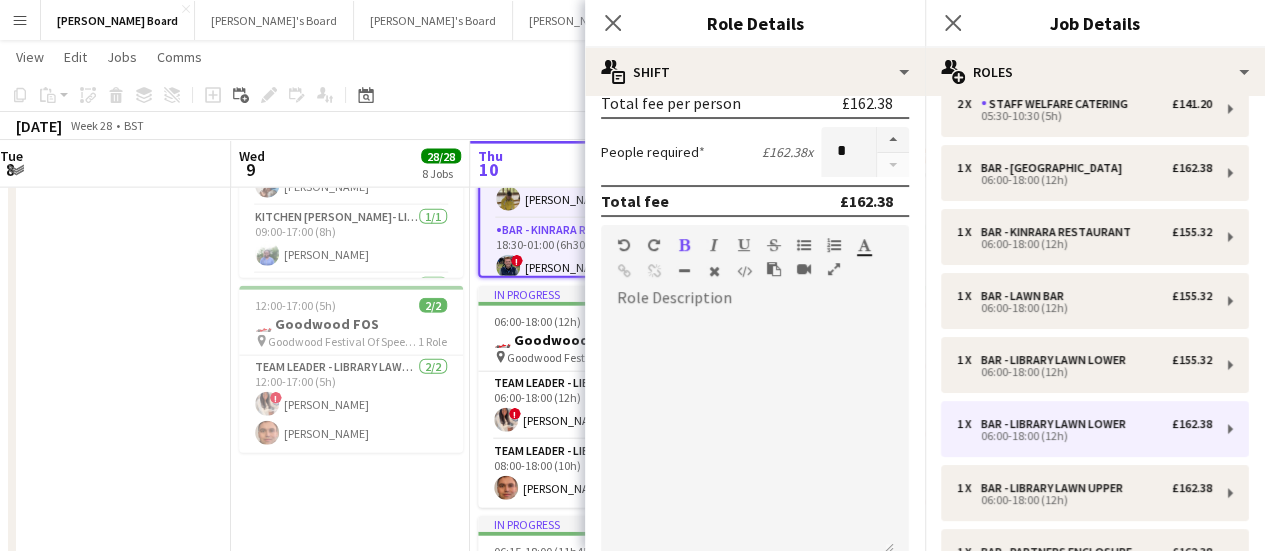 click at bounding box center [747, 434] 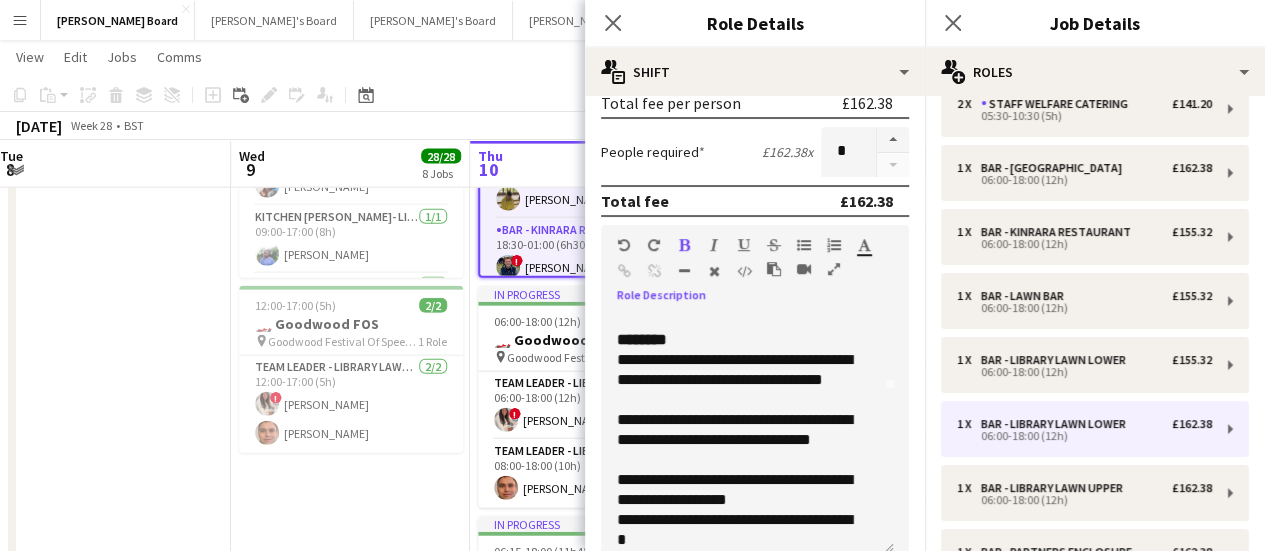 scroll, scrollTop: 0, scrollLeft: 0, axis: both 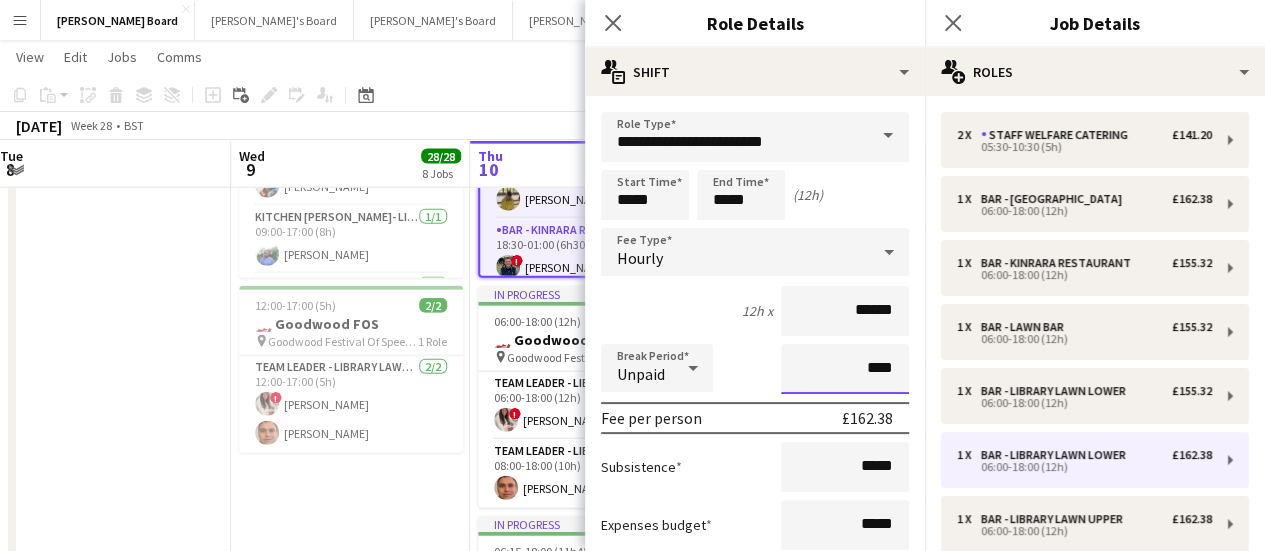 click on "****" at bounding box center (845, 369) 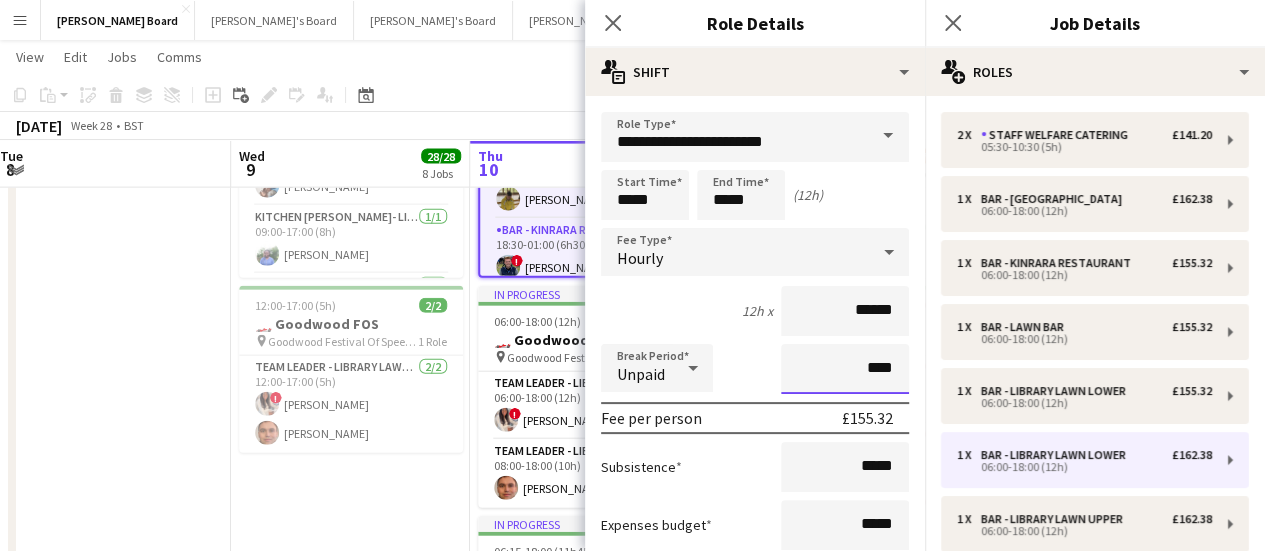 type on "****" 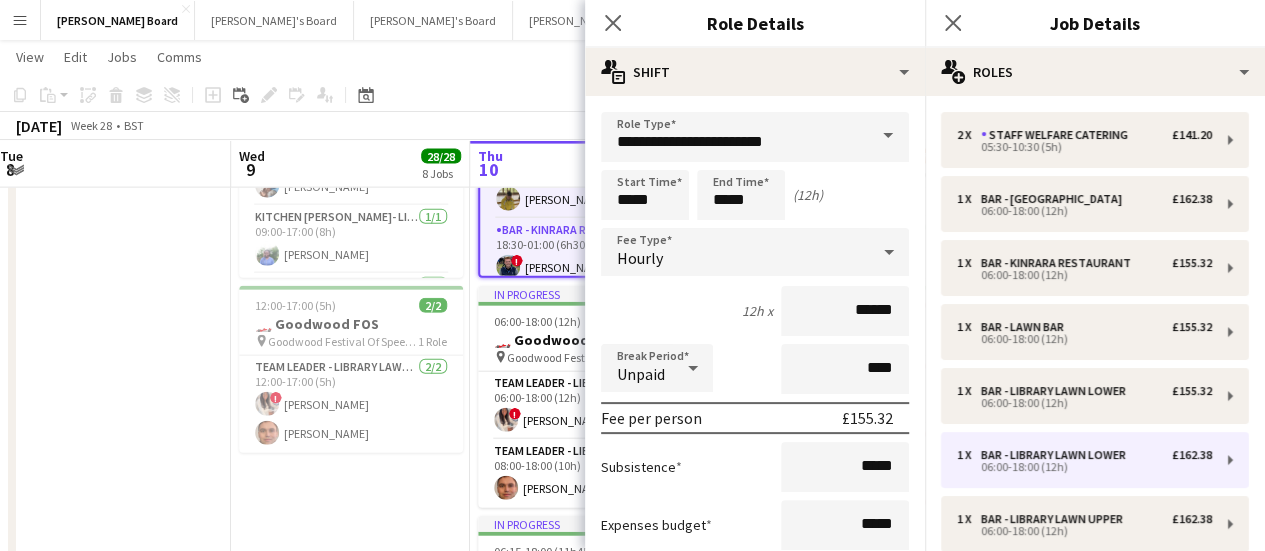 click on "Break Period  Unpaid ****" at bounding box center (755, 369) 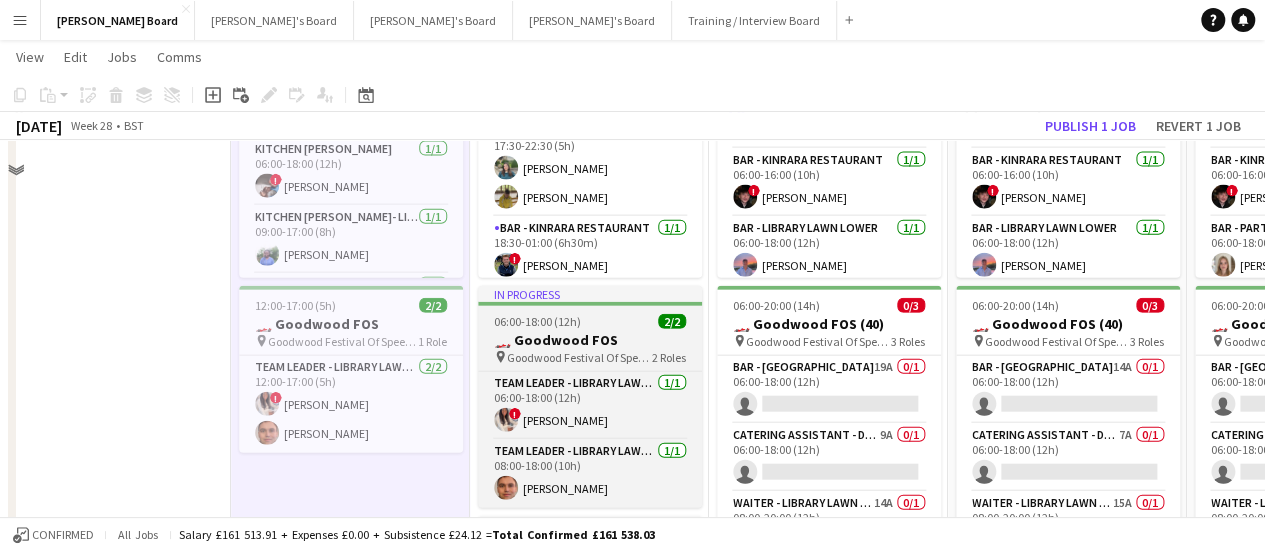 scroll, scrollTop: 2061, scrollLeft: 0, axis: vertical 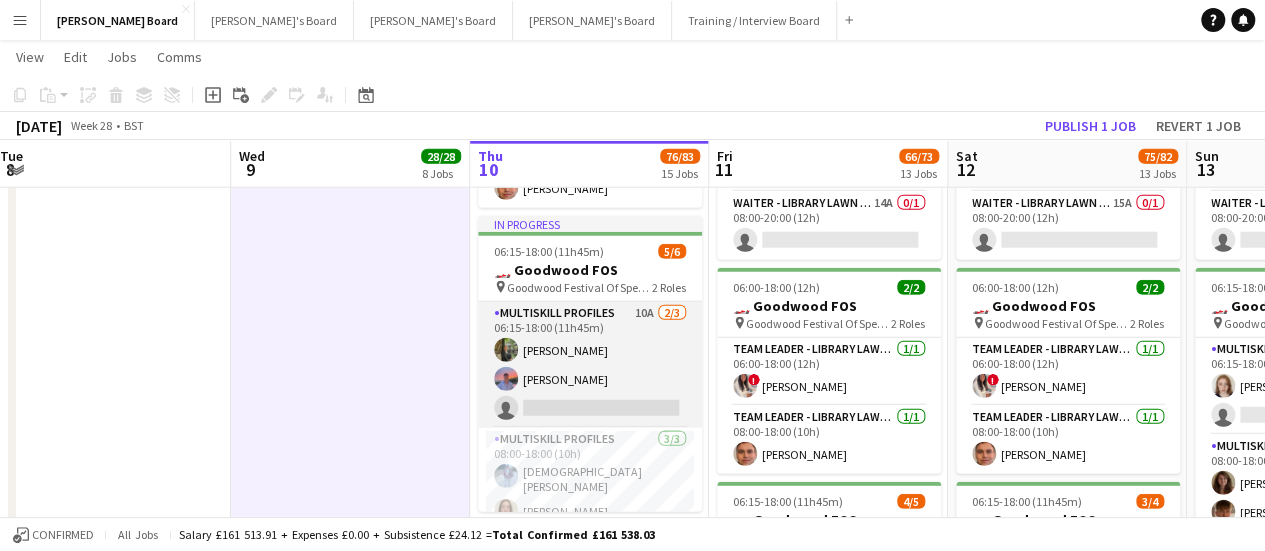 click on "MULTISKILL PROFILES   10A   [DATE]   06:15-18:00 (11h45m)
[PERSON_NAME] [PERSON_NAME]
single-neutral-actions" at bounding box center (590, 365) 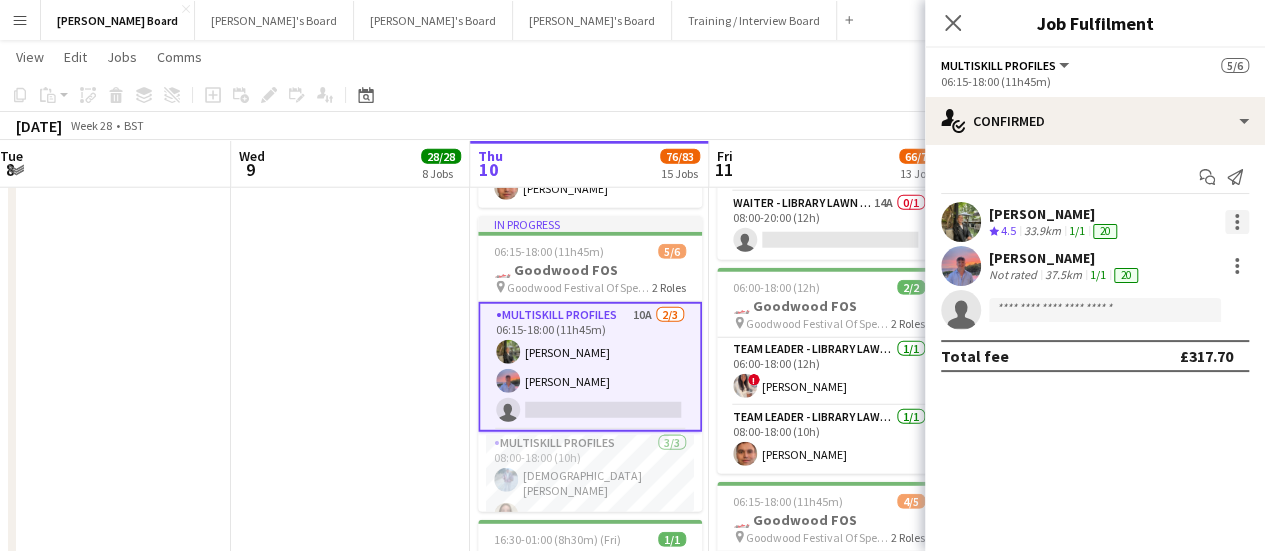 click at bounding box center [1237, 228] 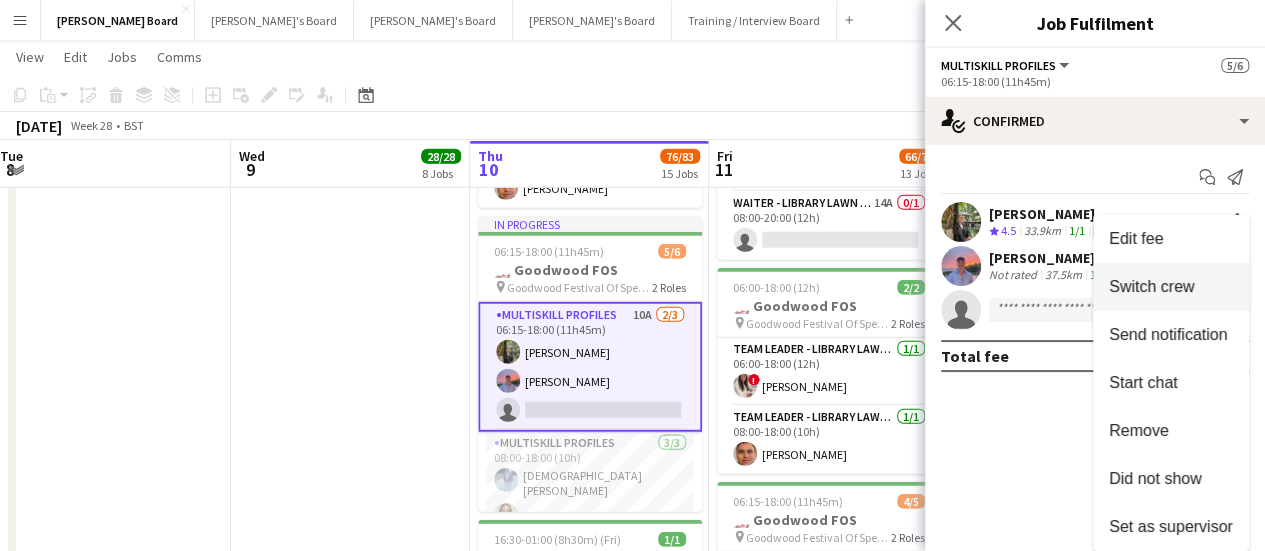 drag, startPoint x: 1166, startPoint y: 289, endPoint x: 1152, endPoint y: 291, distance: 14.142136 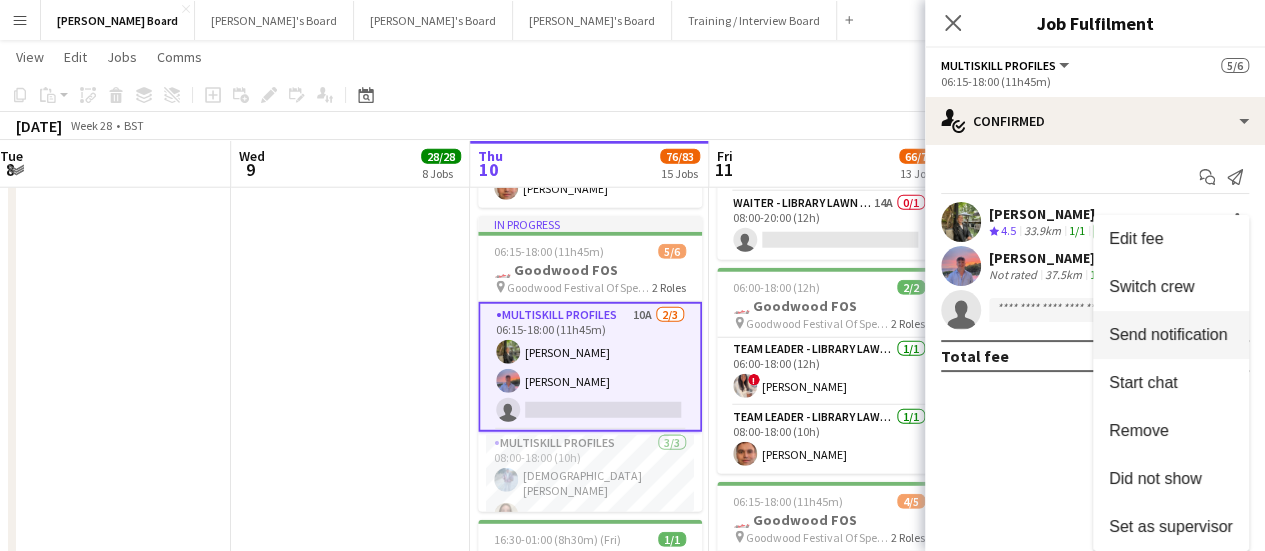 click on "Switch crew" at bounding box center [1151, 286] 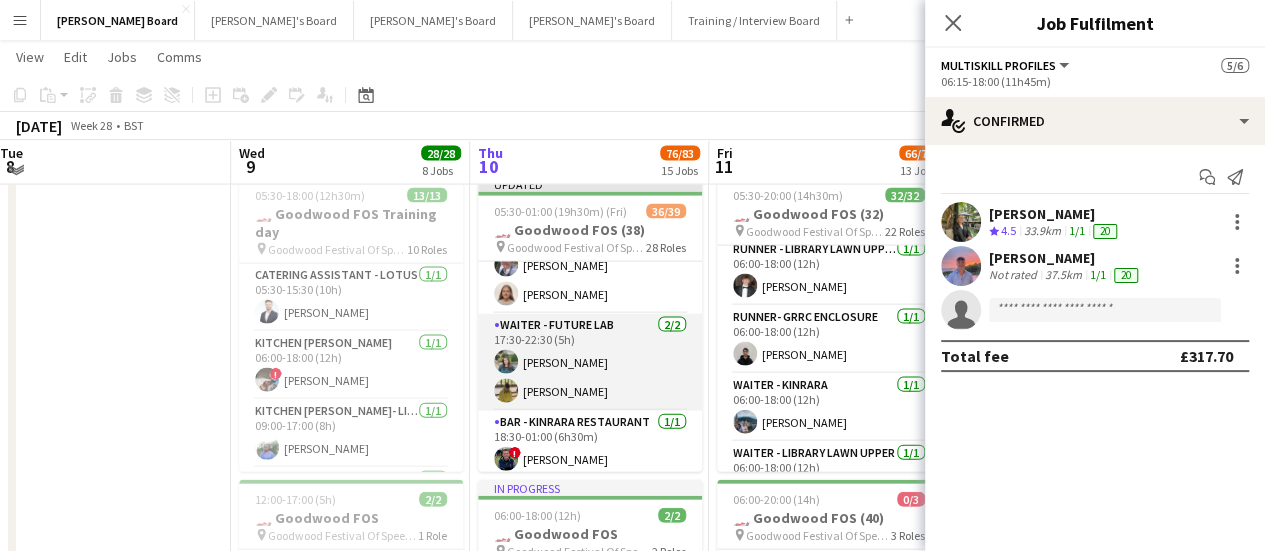 scroll, scrollTop: 2102, scrollLeft: 0, axis: vertical 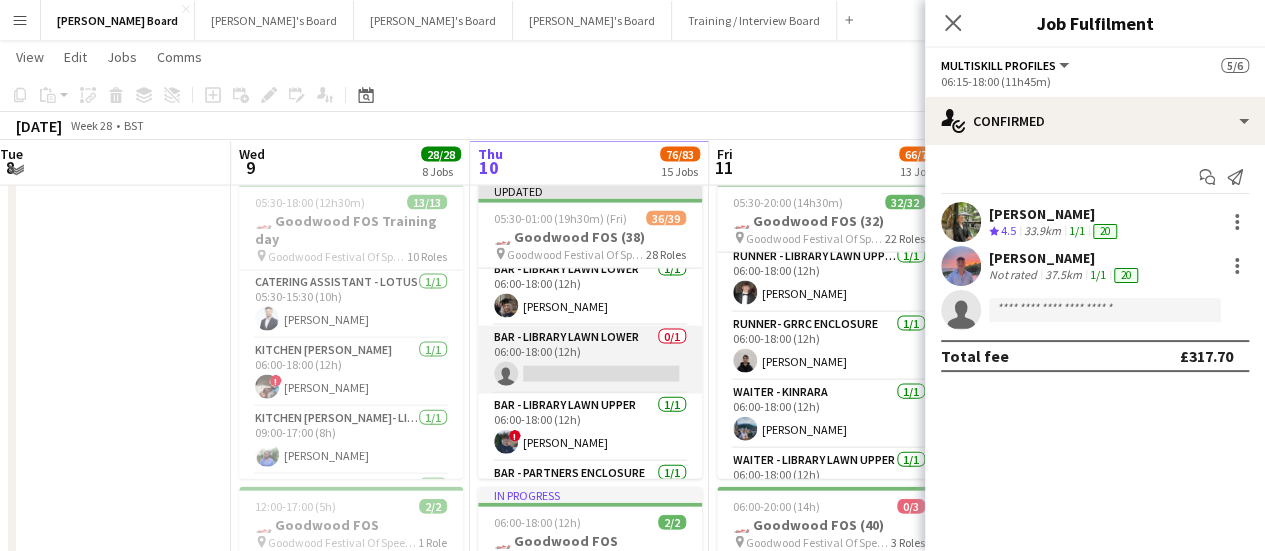 click on "Bar - Library Lawn Lower   0/1   06:00-18:00 (12h)
single-neutral-actions" at bounding box center [590, 360] 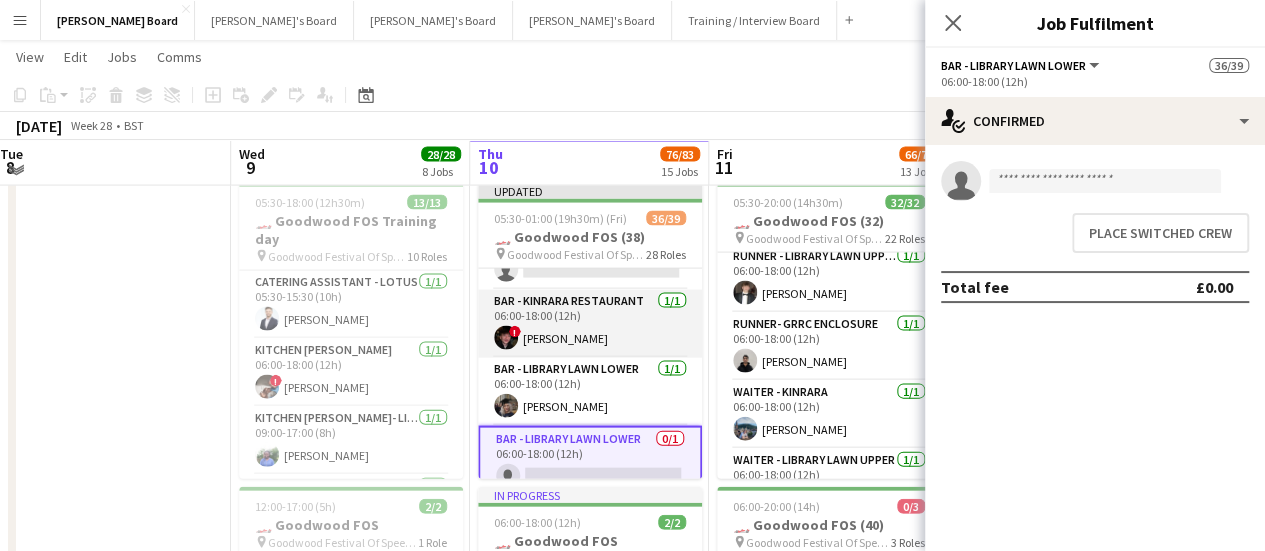 scroll, scrollTop: 112, scrollLeft: 0, axis: vertical 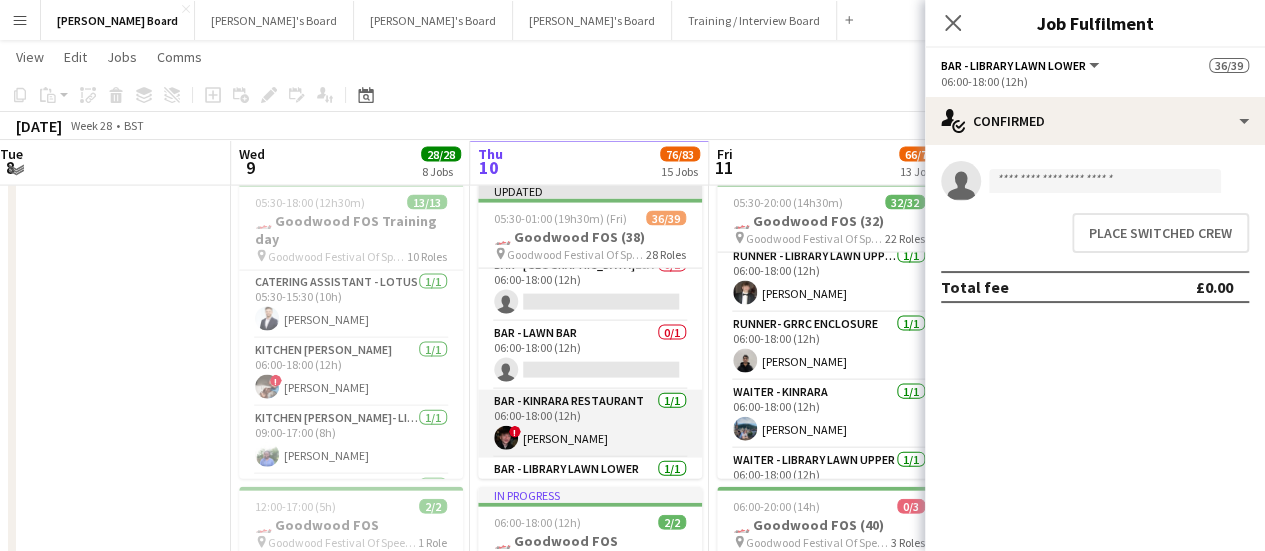 click on "BAR - LAWN BAR   0/1   06:00-18:00 (12h)
single-neutral-actions" at bounding box center [590, 356] 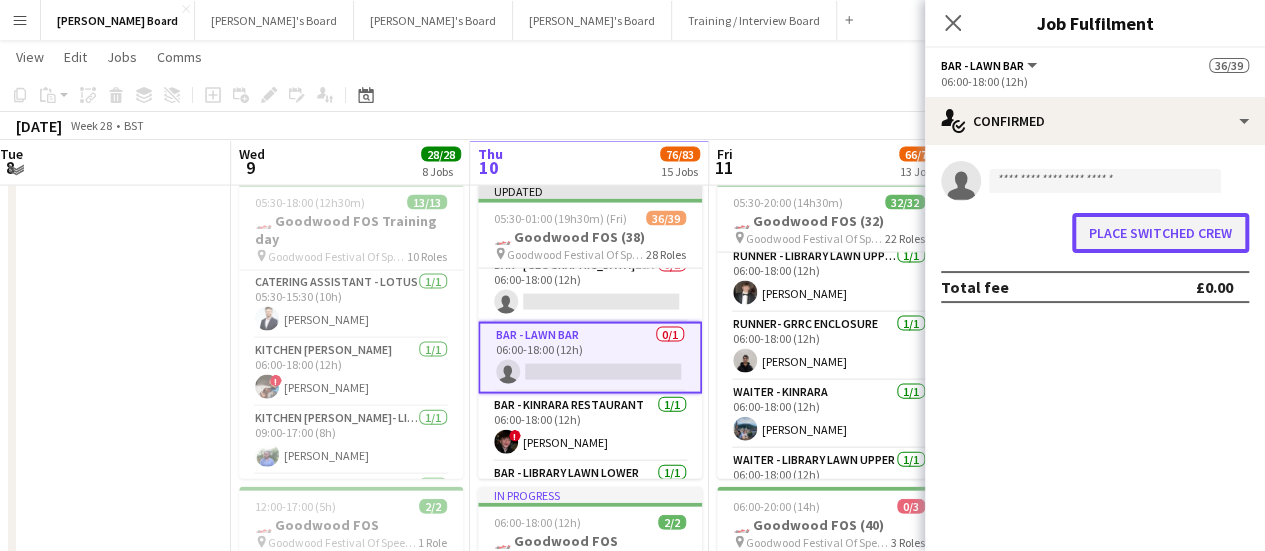 click on "Place switched crew" at bounding box center [1160, 233] 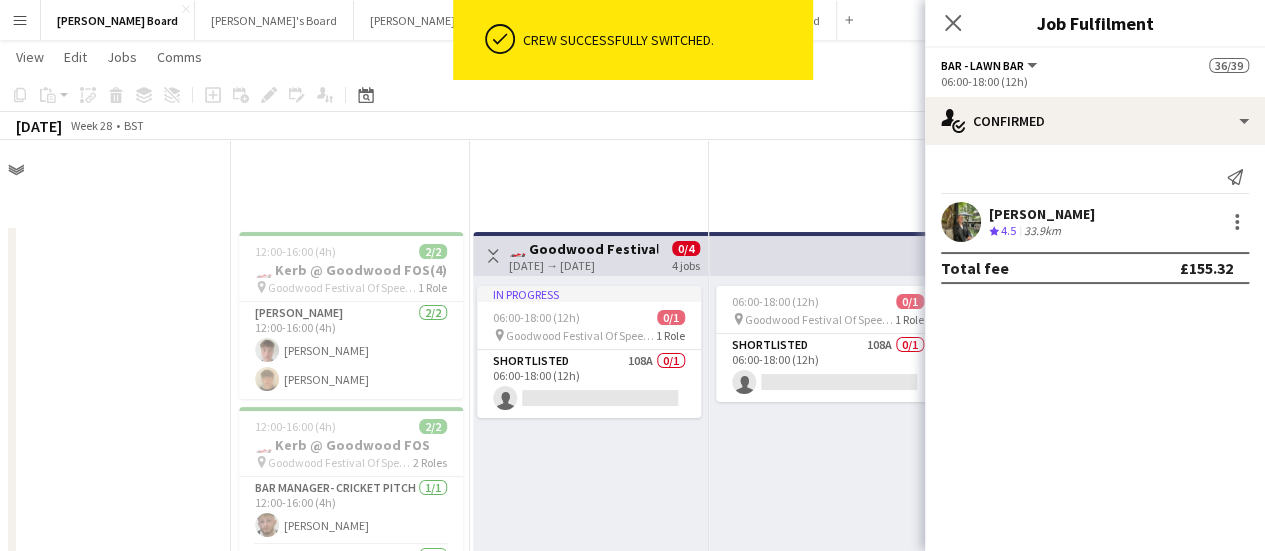 scroll, scrollTop: 2102, scrollLeft: 0, axis: vertical 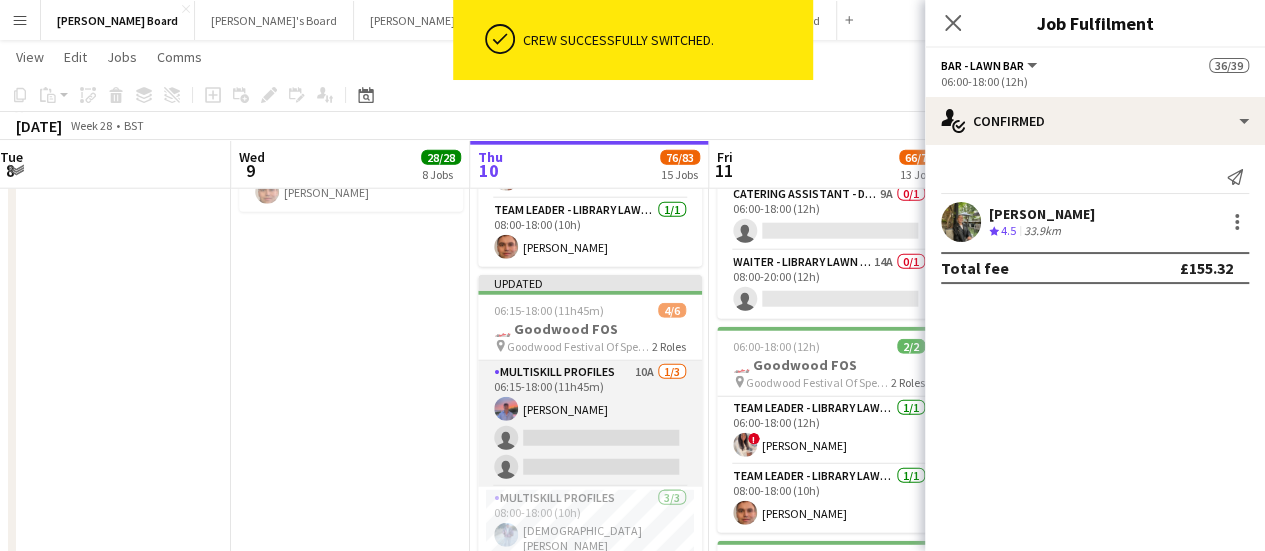 click on "MULTISKILL PROFILES   10A   [DATE]   06:15-18:00 (11h45m)
[PERSON_NAME]
single-neutral-actions
single-neutral-actions" at bounding box center [590, 424] 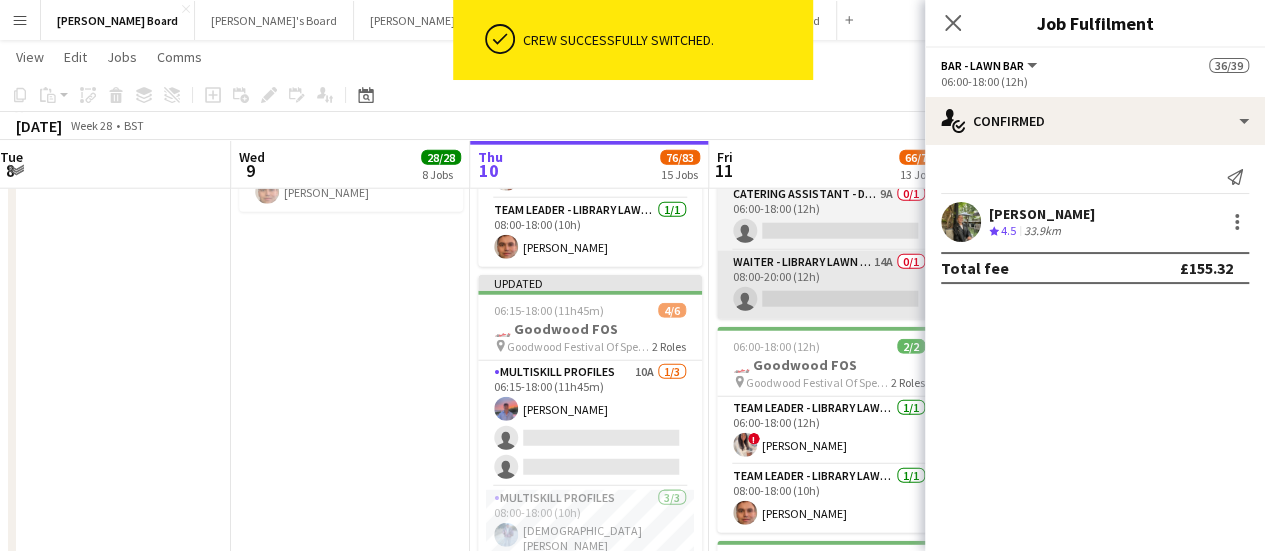 scroll, scrollTop: 2012, scrollLeft: 0, axis: vertical 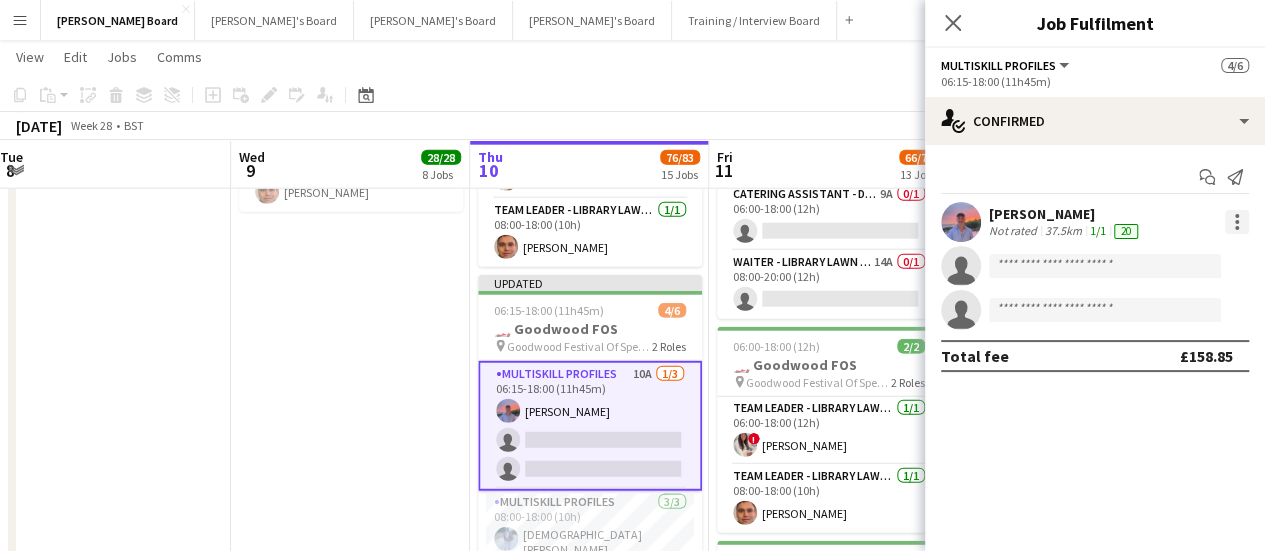 click at bounding box center [1237, 222] 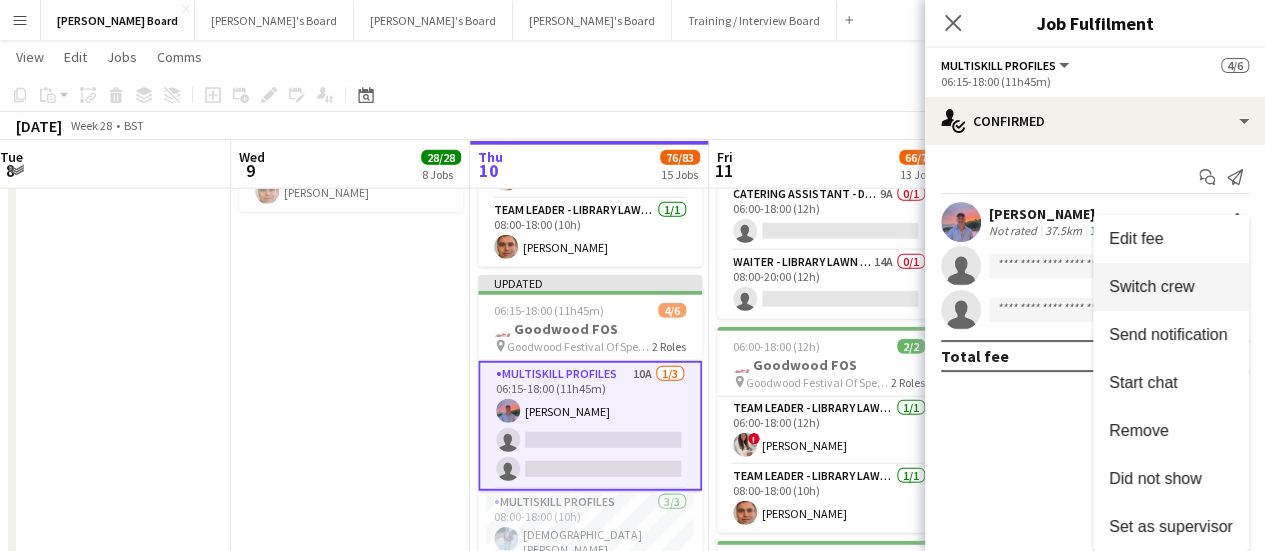 click on "Switch crew" at bounding box center [1151, 286] 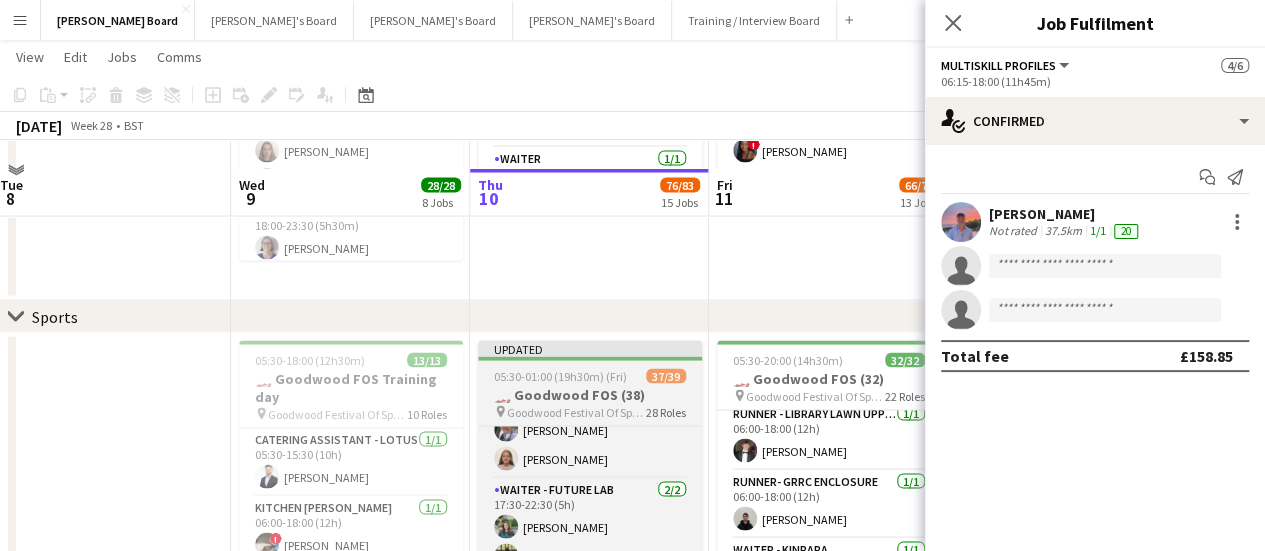 scroll, scrollTop: 2244, scrollLeft: 0, axis: vertical 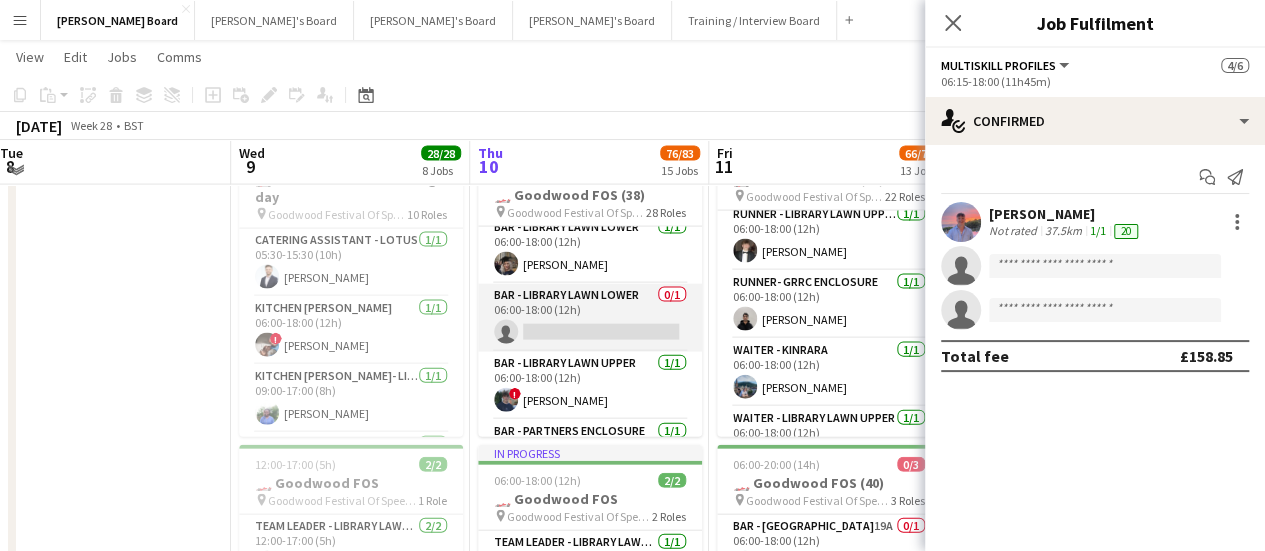 click on "Bar - Library Lawn Lower   0/1   06:00-18:00 (12h)
single-neutral-actions" at bounding box center [590, 318] 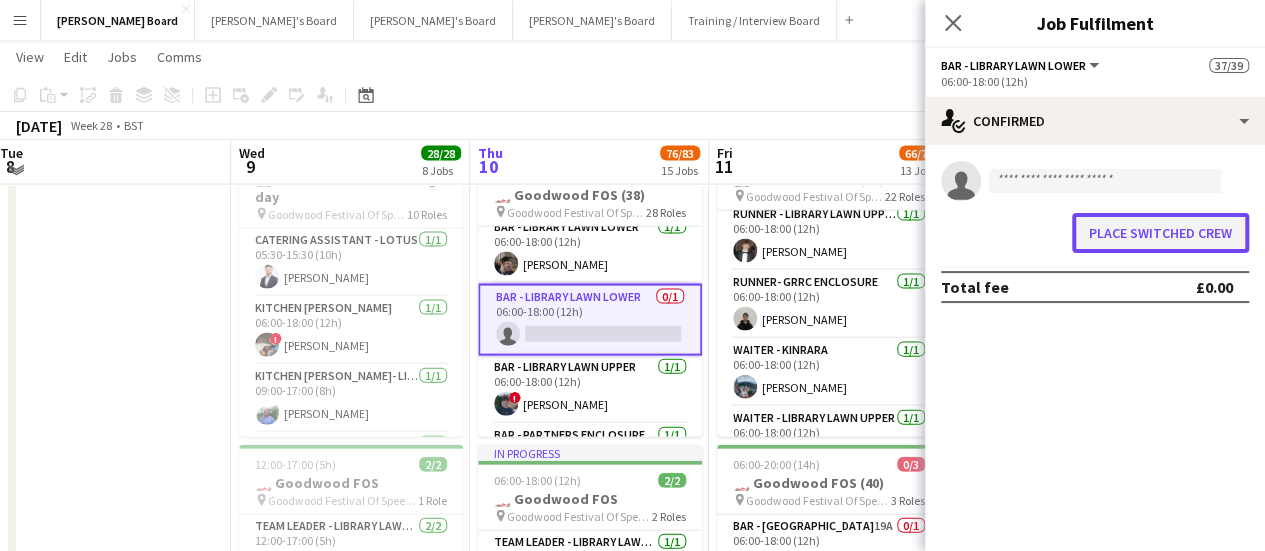 click on "Place switched crew" at bounding box center [1160, 233] 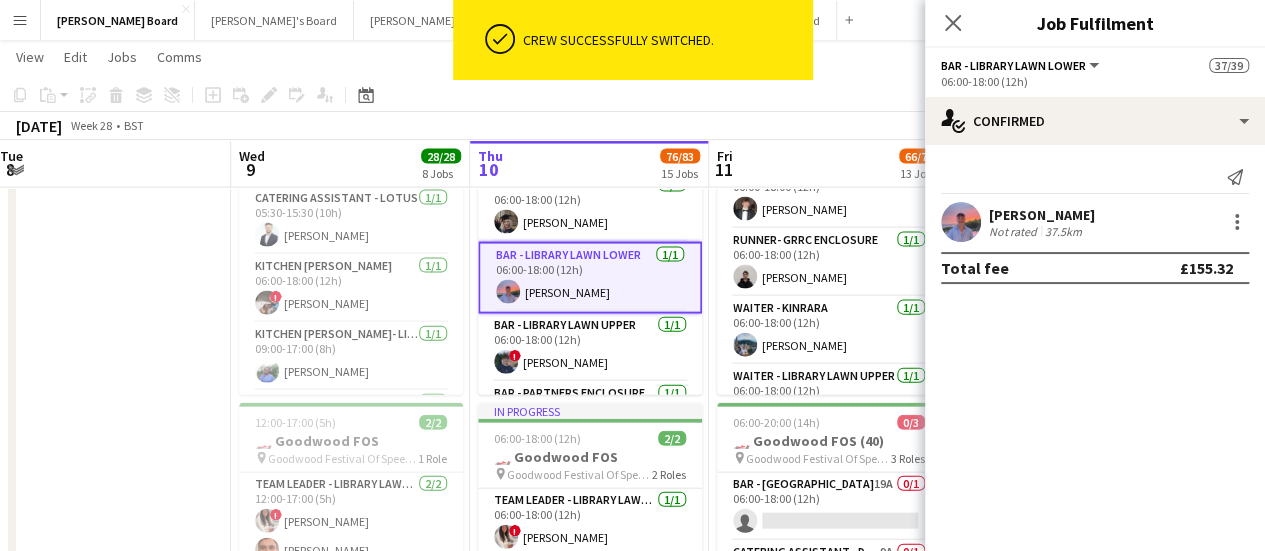 click on "Copy
Paste
Paste   Ctrl+V Paste with crew  Ctrl+Shift+V
Paste linked Job
[GEOGRAPHIC_DATA]
Group
Ungroup
Add job
Add linked Job
Edit
Edit linked Job
Applicants
Date picker
[DATE] [DATE] [DATE] M [DATE] T [DATE] W [DATE] T [DATE] F [DATE] S [DATE] S  [DATE]   2   3   4   5   6   7   8   9   10   11   12   13   14   15   16   17   18   19   20   21   22   23   24   25   26   27   28   29   30   31
Comparison range
Comparison range
[DATE]" 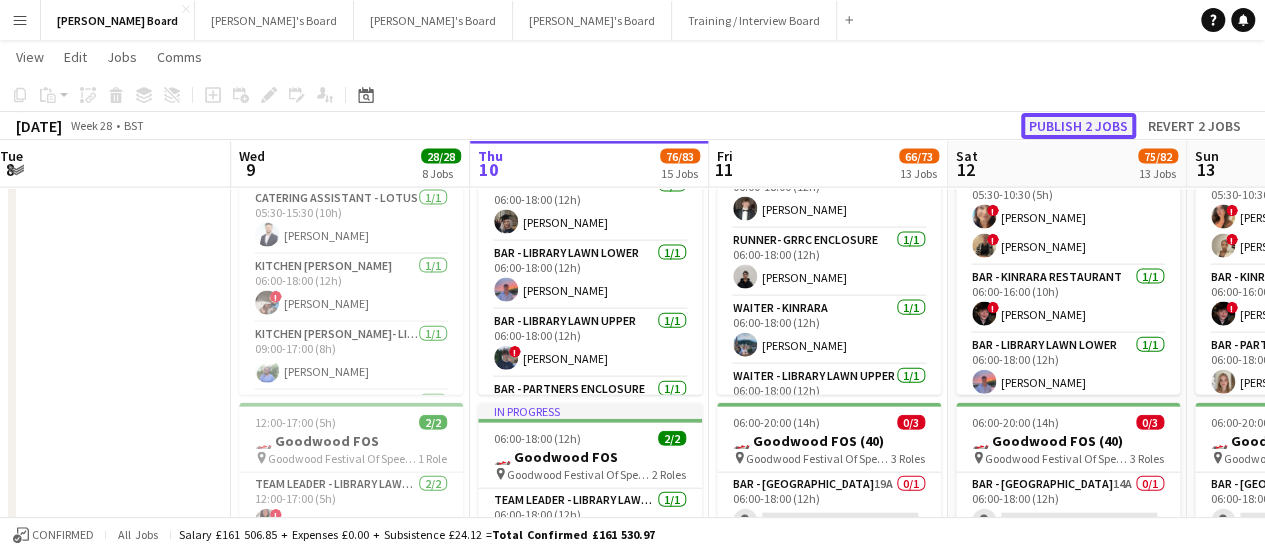 click on "Publish 2 jobs" 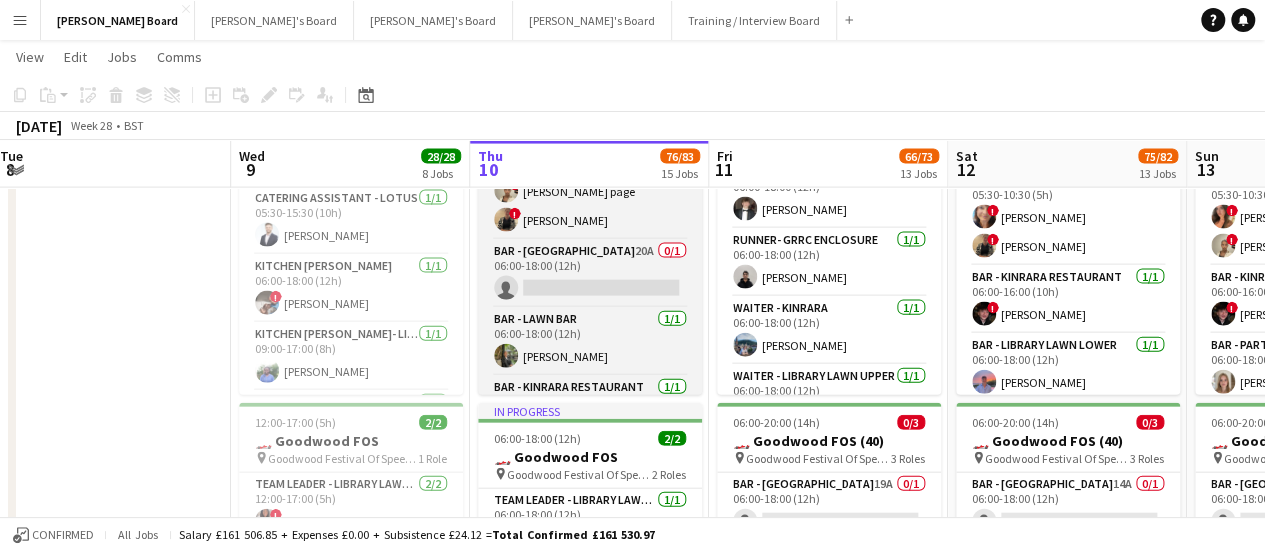 scroll, scrollTop: 0, scrollLeft: 0, axis: both 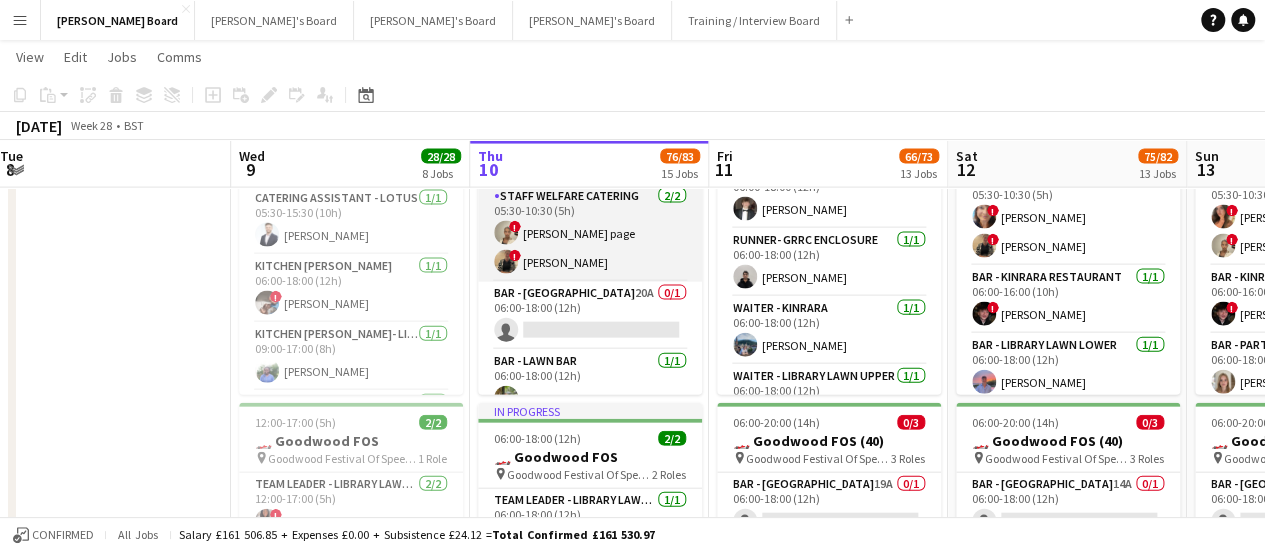 drag, startPoint x: 607, startPoint y: 250, endPoint x: 616, endPoint y: 243, distance: 11.401754 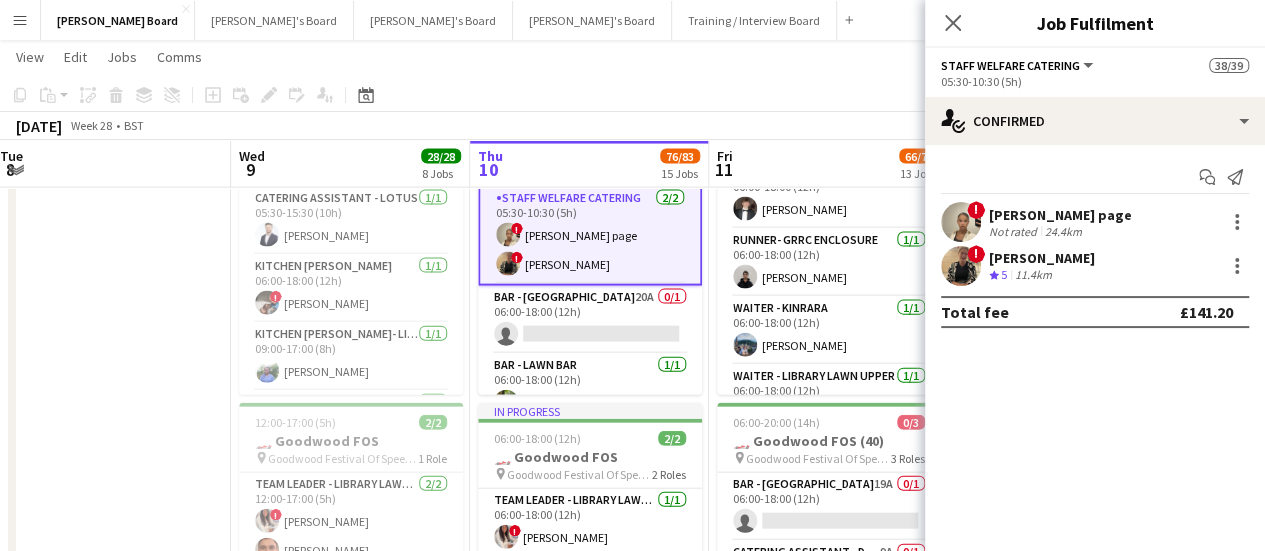 click on "Copy
Paste
Paste   Ctrl+V Paste with crew  Ctrl+Shift+V
Paste linked Job
[GEOGRAPHIC_DATA]
Group
Ungroup
Add job
Add linked Job
Edit
Edit linked Job
Applicants
Date picker
[DATE] [DATE] [DATE] M [DATE] T [DATE] W [DATE] T [DATE] F [DATE] S [DATE] S  [DATE]   2   3   4   5   6   7   8   9   10   11   12   13   14   15   16   17   18   19   20   21   22   23   24   25   26   27   28   29   30   31
Comparison range
Comparison range
[DATE]" 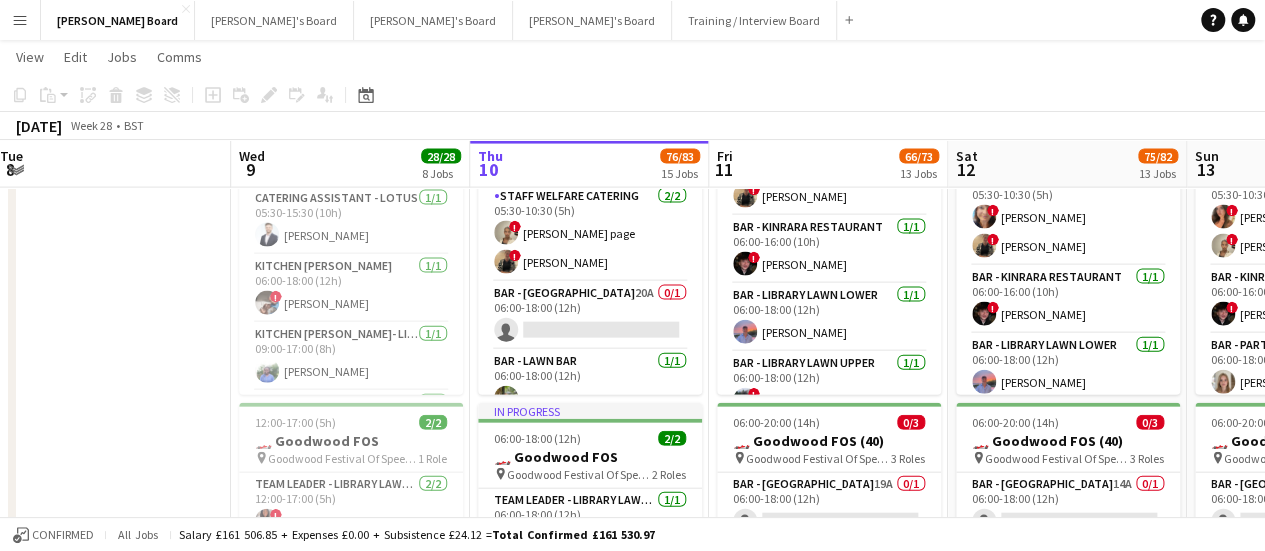 scroll, scrollTop: 0, scrollLeft: 0, axis: both 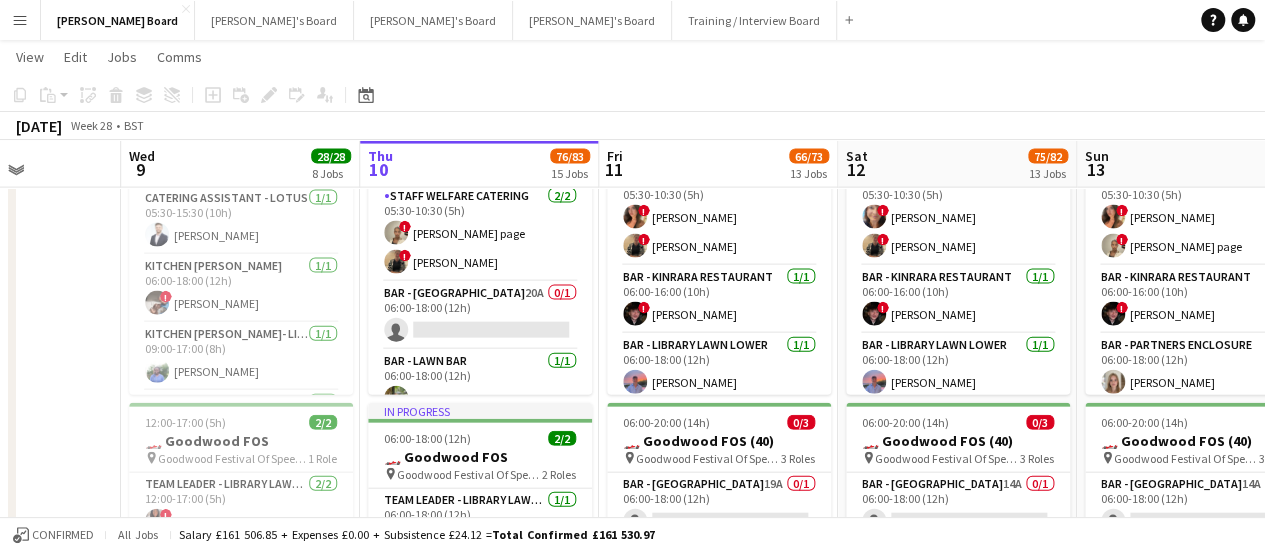 drag, startPoint x: 939, startPoint y: 410, endPoint x: 852, endPoint y: 411, distance: 87.005745 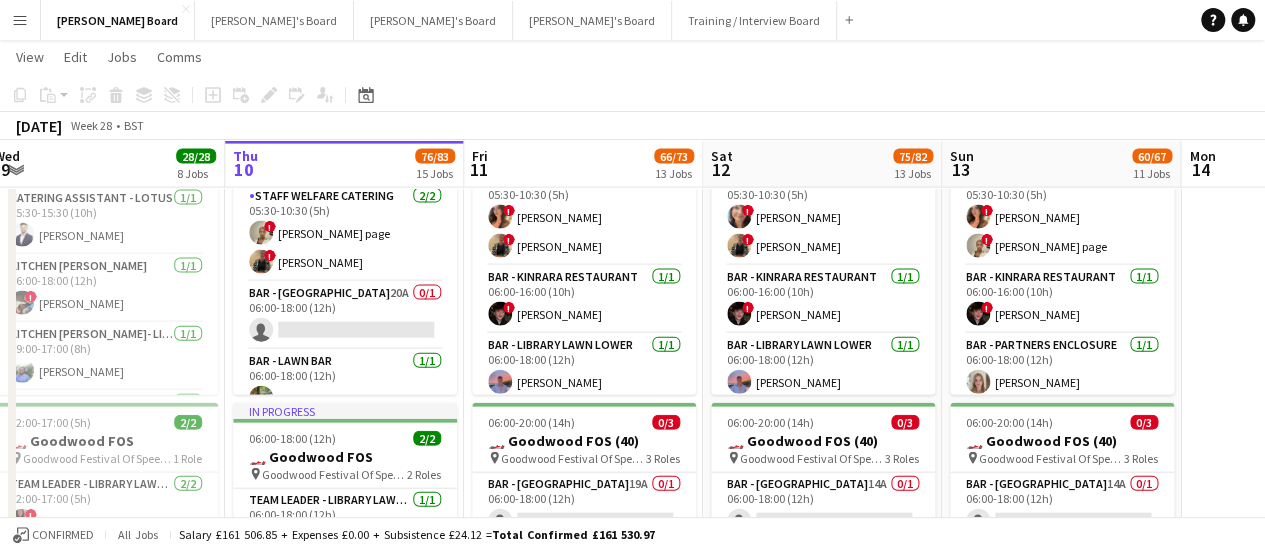 drag, startPoint x: 1126, startPoint y: 390, endPoint x: 990, endPoint y: 395, distance: 136.09187 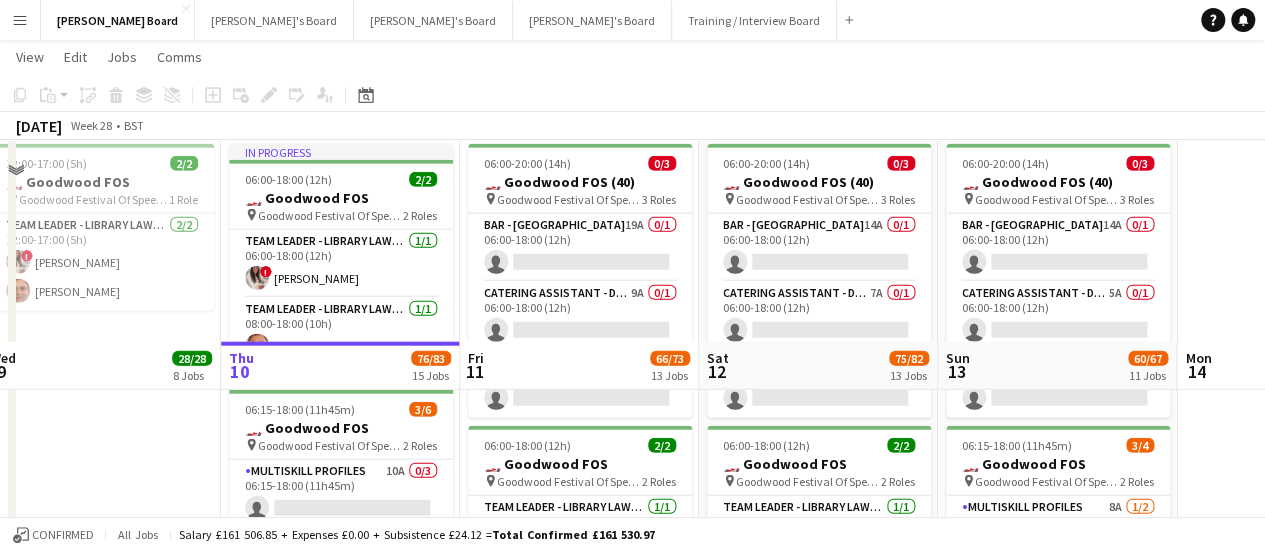 scroll, scrollTop: 2644, scrollLeft: 0, axis: vertical 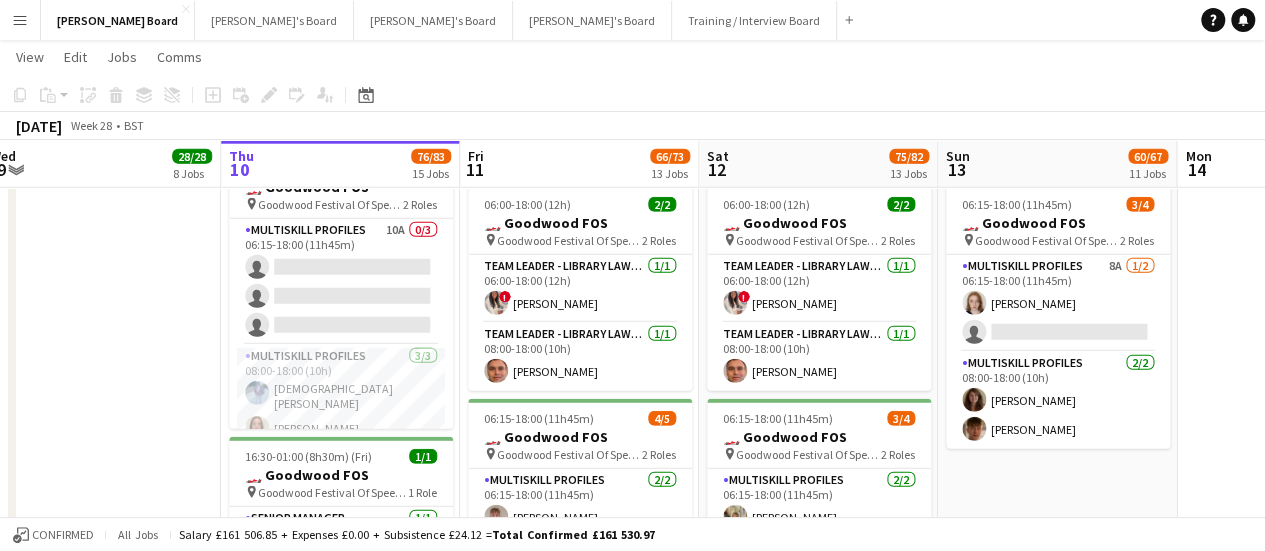click on "05:30-18:00 (12h30m)    13/13   🏎️ Goodwood FOS Training day
pin
Goodwood Festival Of Speed [GEOGRAPHIC_DATA], PO18 0PH   10 Roles   Catering Assistant - Lotus   [DATE]   05:30-15:30 (10h)
[PERSON_NAME]  Kitchen [PERSON_NAME]   [DATE]   06:00-18:00 (12h)
! [PERSON_NAME]  Kitchen [PERSON_NAME]- Library Lawn Upper   [DATE]   09:00-17:00 (8h)
[PERSON_NAME]  Bar - Kinrara Restaurant   [DATE]   12:00-17:00 (5h)
! [PERSON_NAME]  Bar - Library Lawn Upper   [DATE]   12:00-17:00 (5h)
! [PERSON_NAME]   [DATE]   12:00-17:00 (5h)
[PERSON_NAME]  Catering Assistant - Drivers [PERSON_NAME]   [DATE]   12:00-17:00 (5h)
[PERSON_NAME] [PERSON_NAME] [PERSON_NAME]  Catering Assistant - Pagani Tradestand   [DATE]   12:00-17:00 (5h)
! [PERSON_NAME]  Runner - Library Lawn Lower   [DATE]   12:00-17:00 (5h)
[PERSON_NAME] ! [PERSON_NAME] - Library Lawn Upper   [DATE]   12:00-17:00 (5h)
[PERSON_NAME]     12:00-17:00 (5h)    2/2   🏎️ Goodwood FOS
pin
1 Role   2/2  !" at bounding box center (101, 178) 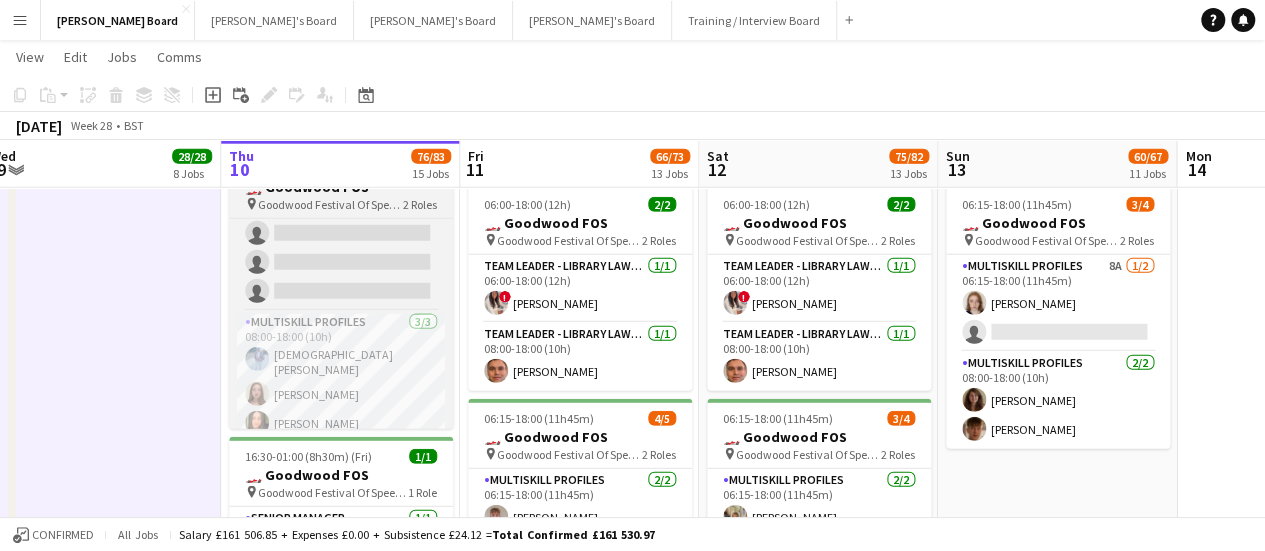 scroll, scrollTop: 41, scrollLeft: 0, axis: vertical 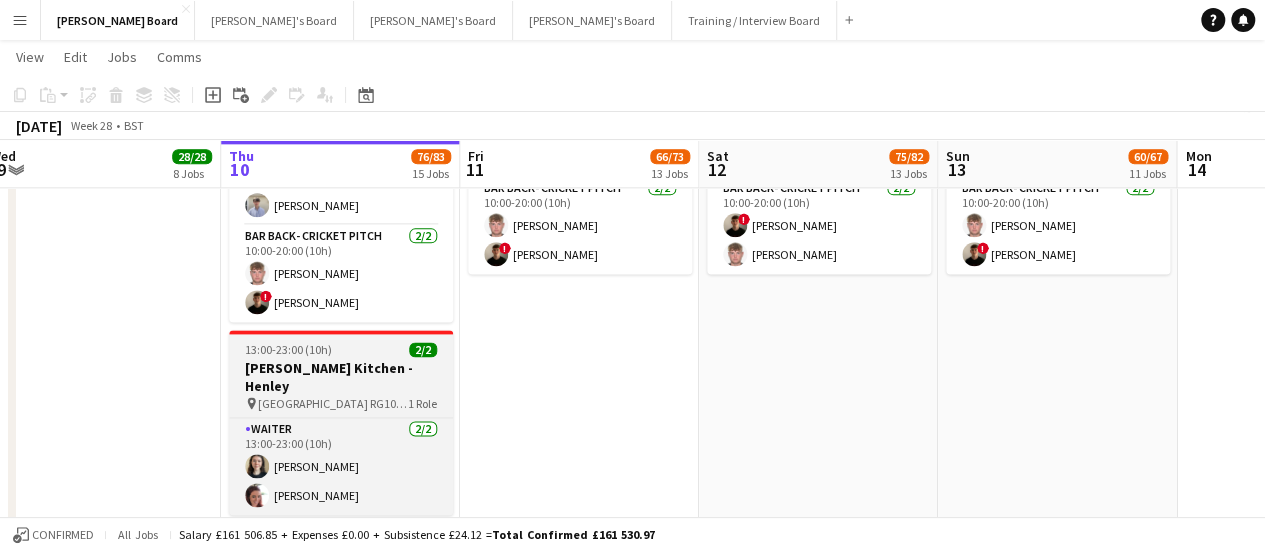 click on "[GEOGRAPHIC_DATA] RG10 8PH" at bounding box center [333, 403] 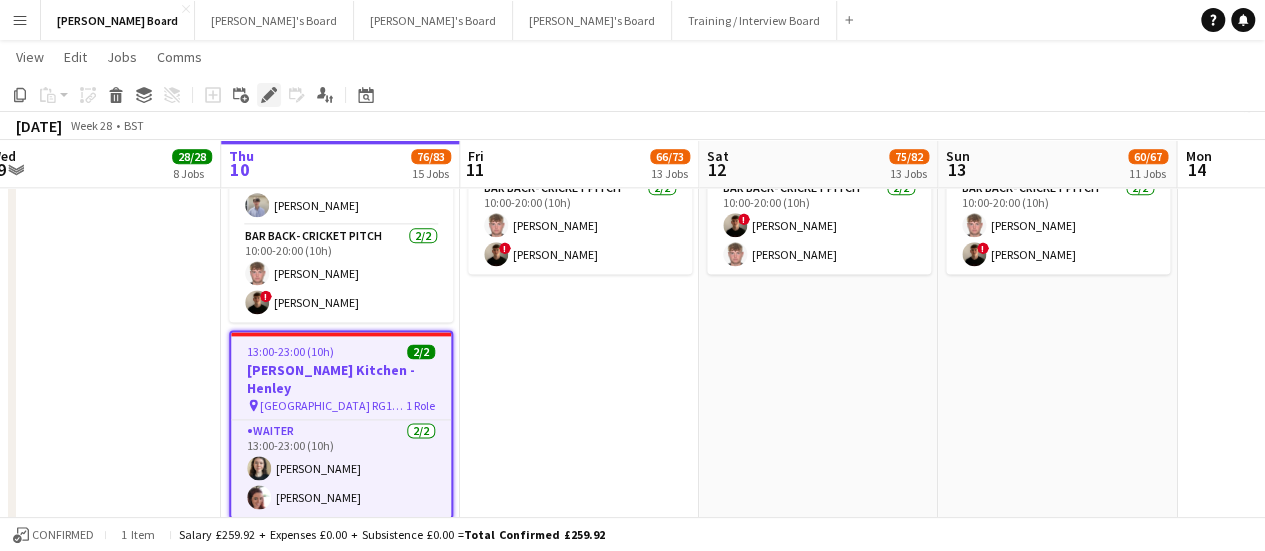 click 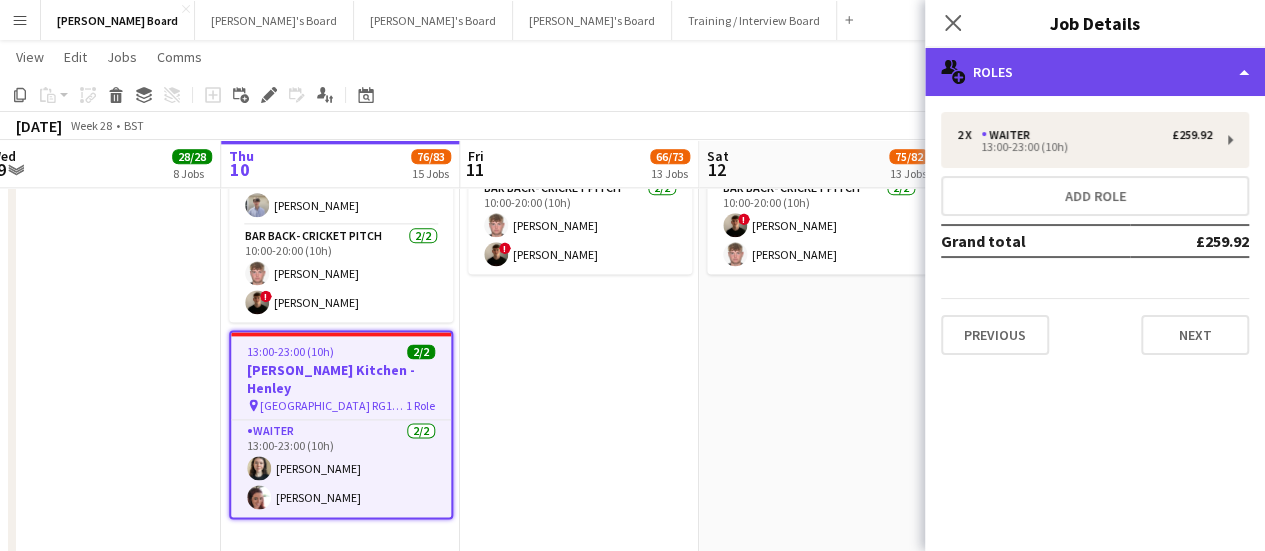 click on "multiple-users-add
Roles" 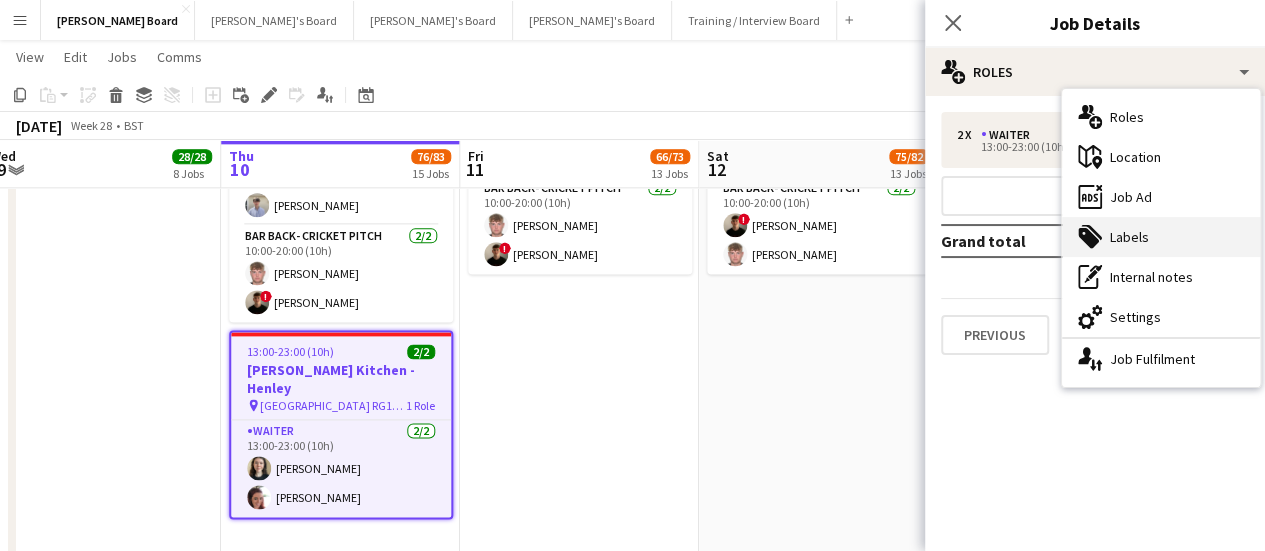click on "tags-double
Labels" at bounding box center (1161, 237) 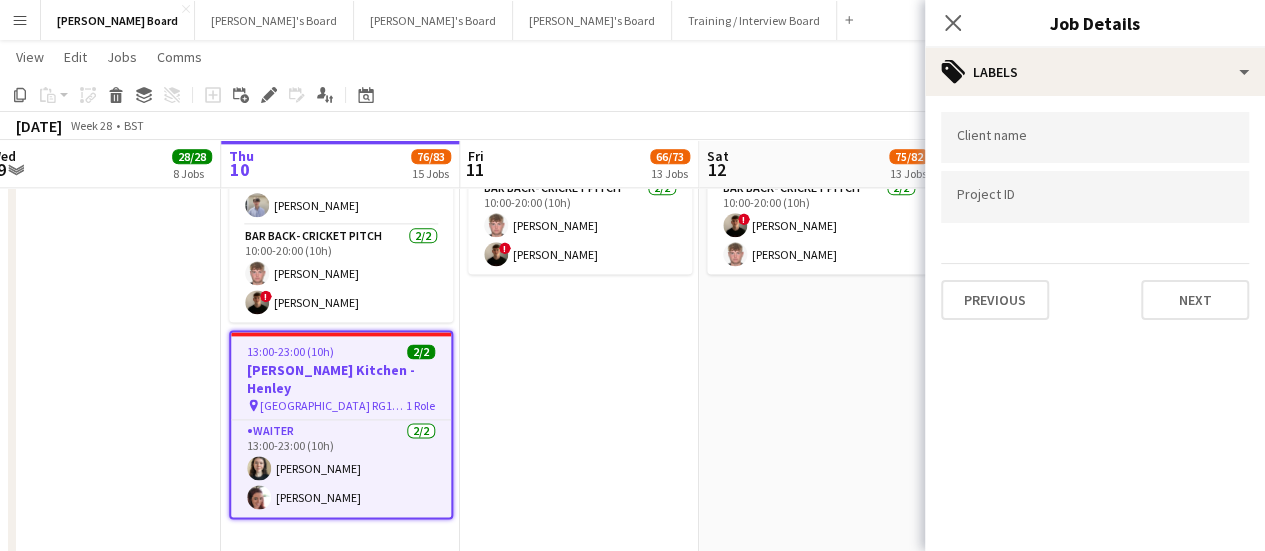click at bounding box center (1095, 138) 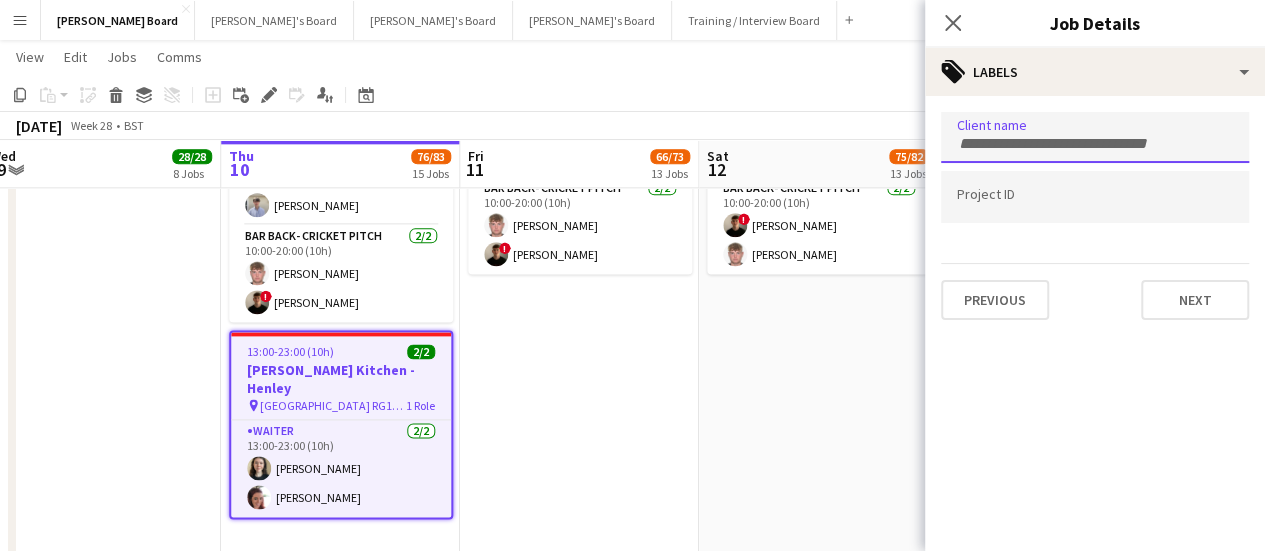 click at bounding box center [1095, 197] 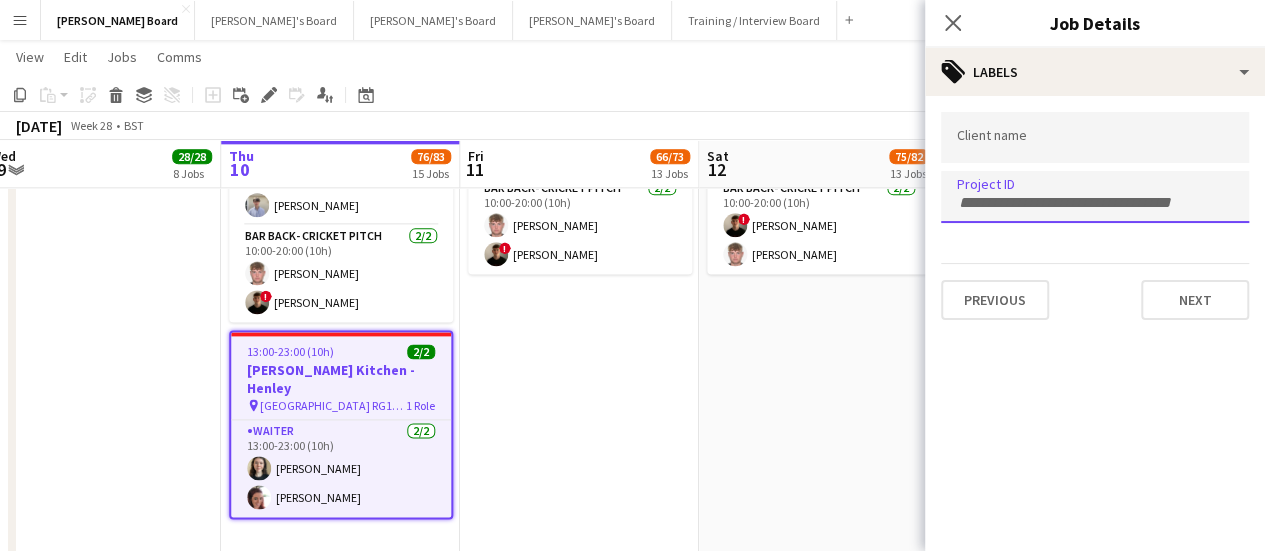paste on "*****" 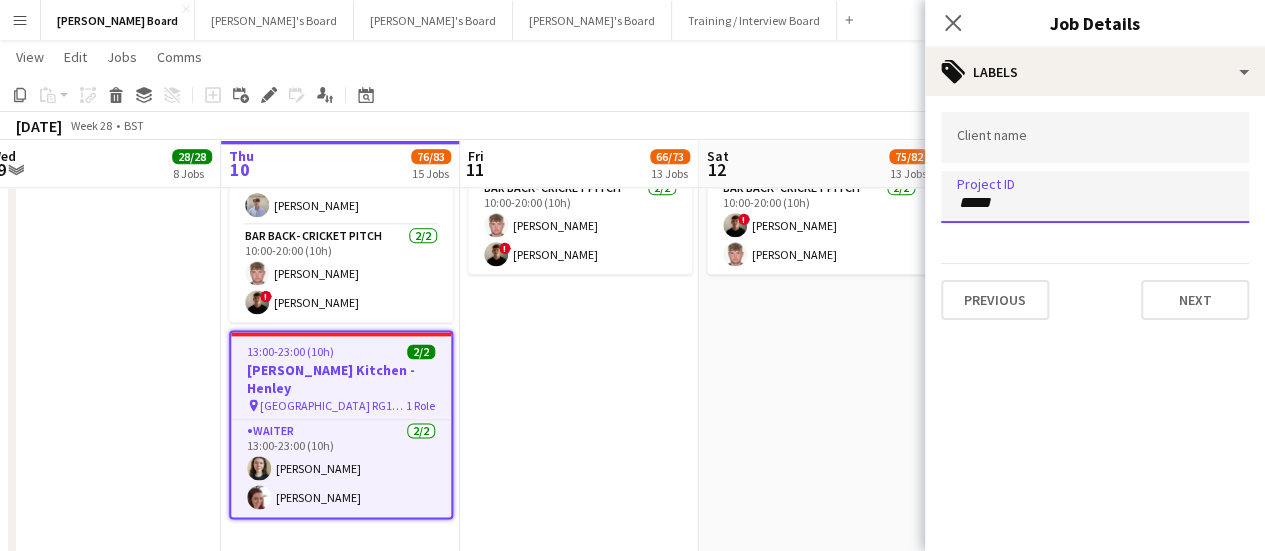 type 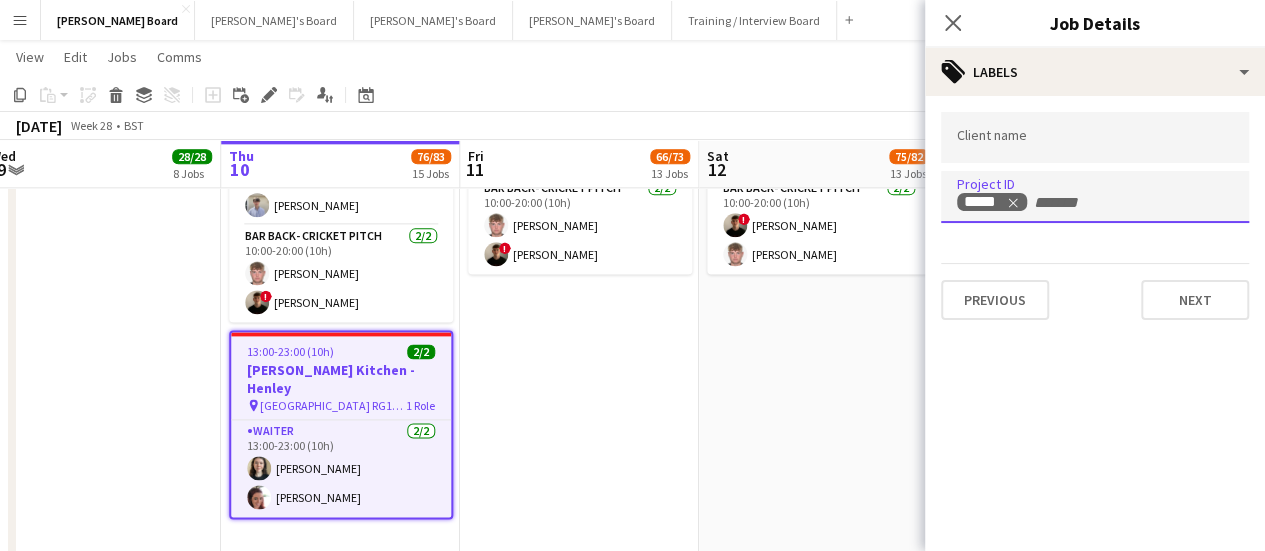 click on "06:00-18:00 (12h)    0/1
pin
Goodwood Festival Of Speed [GEOGRAPHIC_DATA], PO18 0PH   1 Role   Shortlisted   108A   0/1   06:00-18:00 (12h)
single-neutral-actions
06:30-20:00 (13h30m)    16/17   🏎️ Kerb @ Goodwood FOS (16)
pin
Goodwood Festival Of Speed [GEOGRAPHIC_DATA], PO18 0PH   6 Roles   Bartender- Cricket Pitch    [DATE]   06:30-13:30 (7h)
[PERSON_NAME]  BAR - CATHEDRAL WALK   [DATE]   06:30-20:00 (13h30m)
[PERSON_NAME] [PERSON_NAME] [PERSON_NAME]  Bartender- Cricket Pitch    [DATE]   06:30-20:00 (13h30m)
[PERSON_NAME] [PERSON_NAME]  BAR - CATHEDRAL WALK   [DATE]   10:00-20:00 (10h)
[PERSON_NAME] ! [PERSON_NAME] [PERSON_NAME] [PERSON_NAME] [PERSON_NAME] [PERSON_NAME]  Bartender- Cricket Pitch    [DATE]   10:00-20:00 (10h)
[PERSON_NAME] [PERSON_NAME] [PERSON_NAME] [PERSON_NAME]  Bartender- Cricket Pitch    11A   0/1   13:30-20:00 (6h30m)
single-neutral-actions" at bounding box center [579, -219] 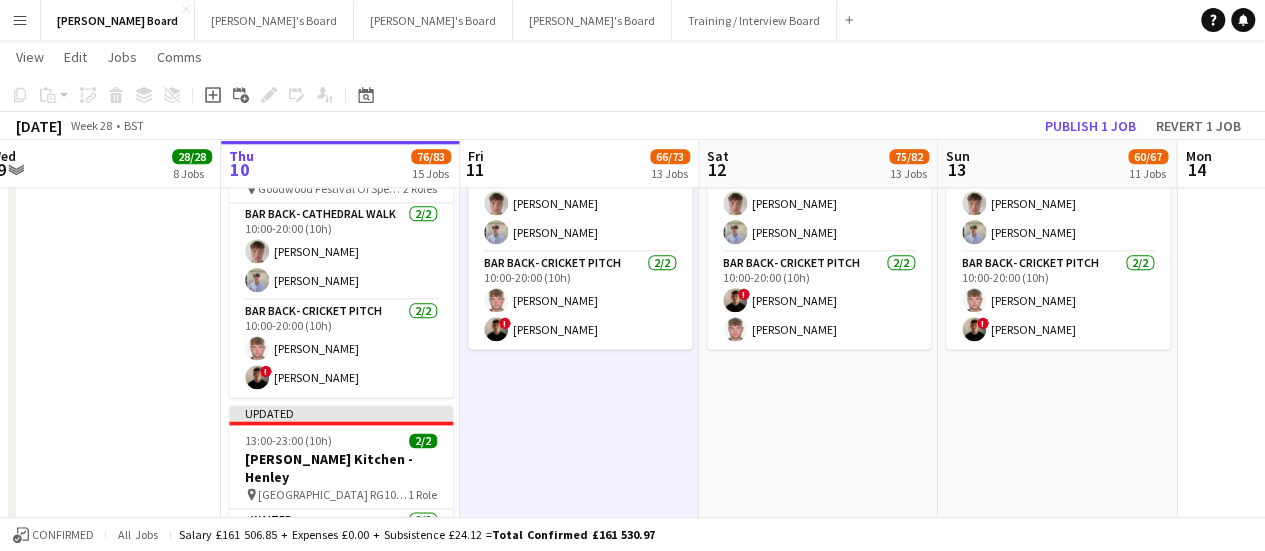 scroll, scrollTop: 1144, scrollLeft: 0, axis: vertical 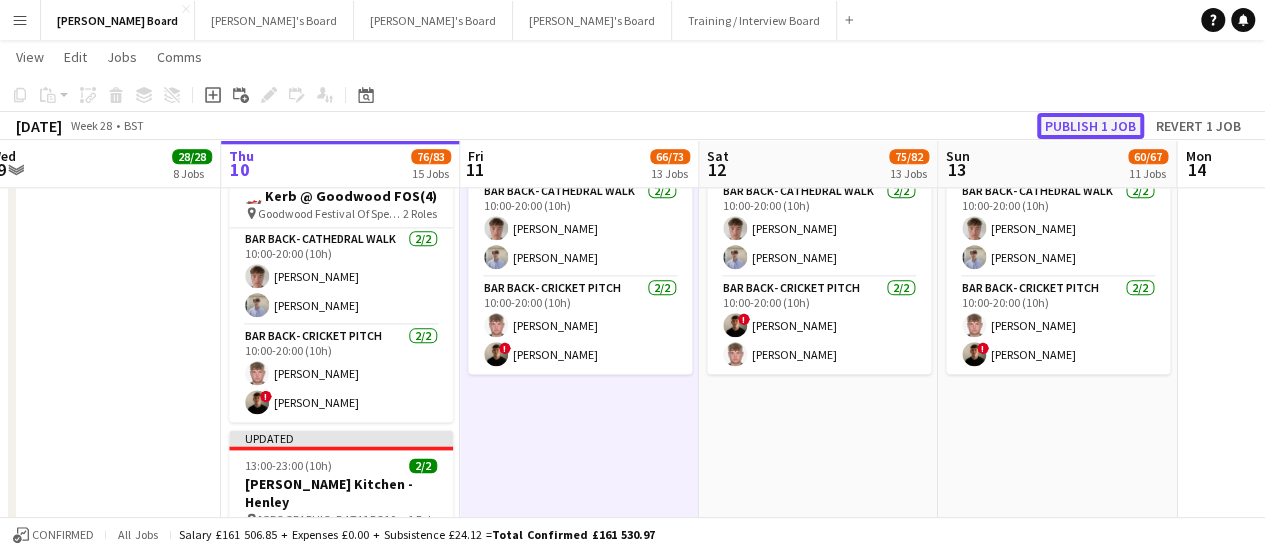 click on "Publish 1 job" 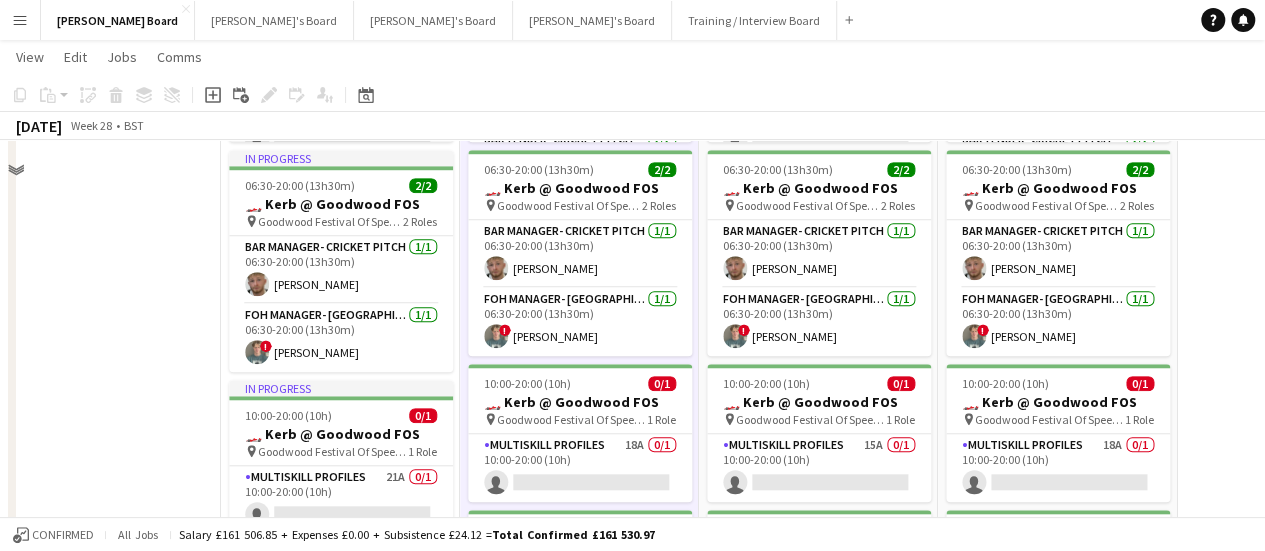 scroll, scrollTop: 344, scrollLeft: 0, axis: vertical 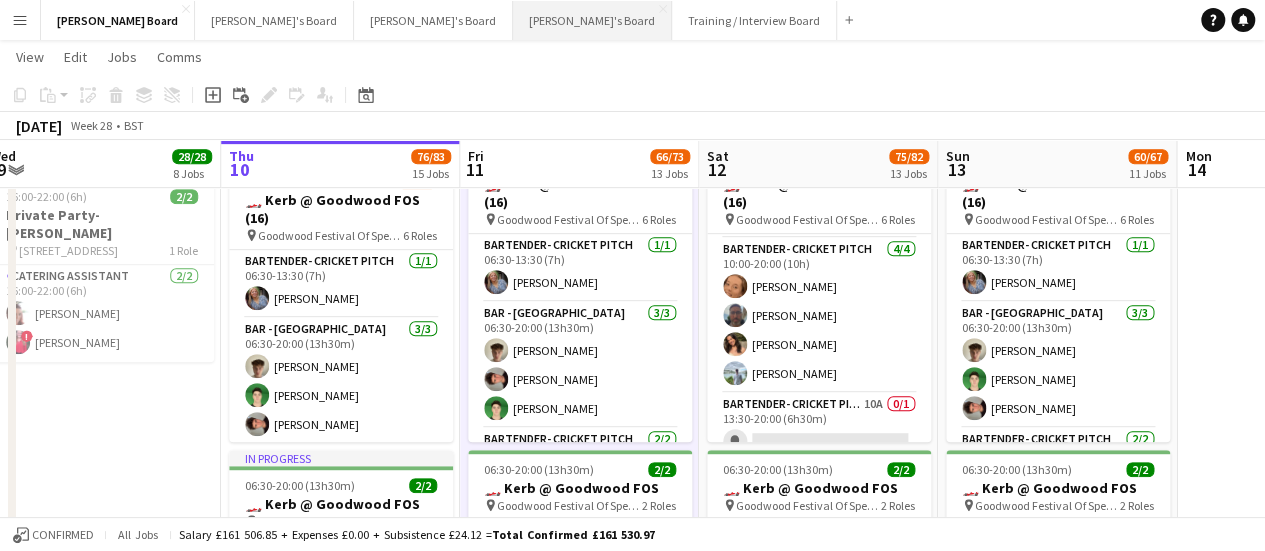 click on "[PERSON_NAME]'s Board
Close" at bounding box center [592, 20] 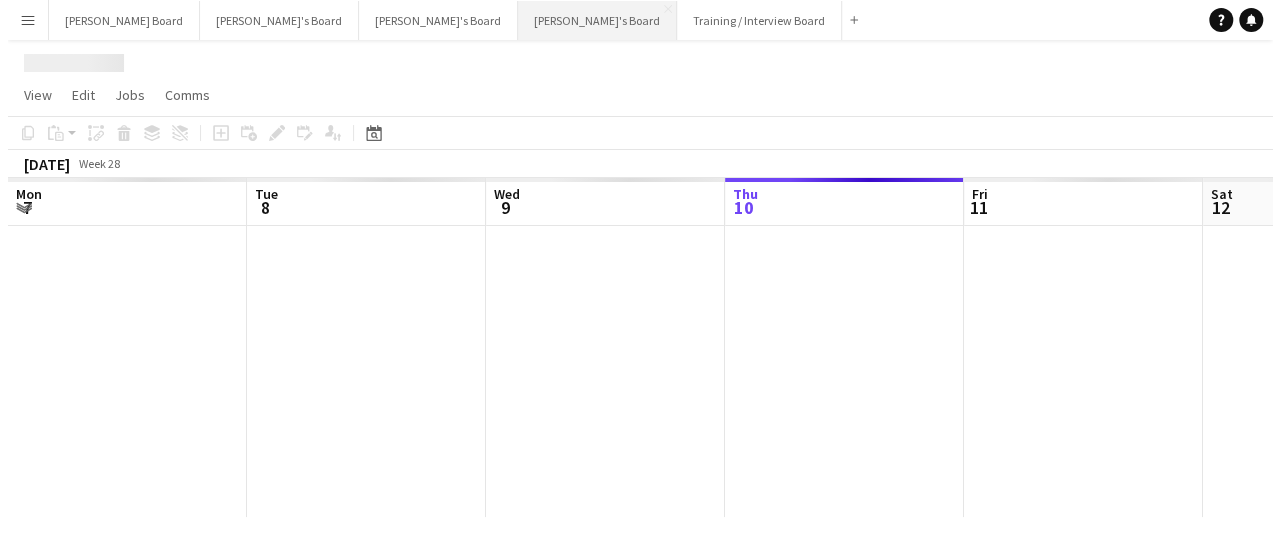 scroll, scrollTop: 0, scrollLeft: 0, axis: both 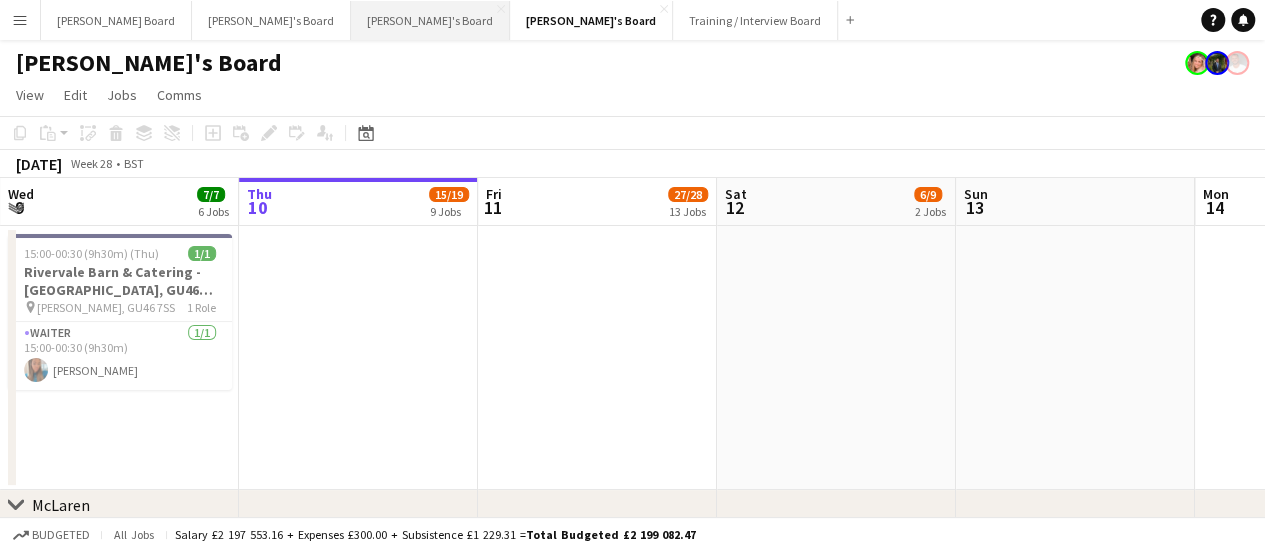 click on "[PERSON_NAME]'s Board
Close" at bounding box center (430, 20) 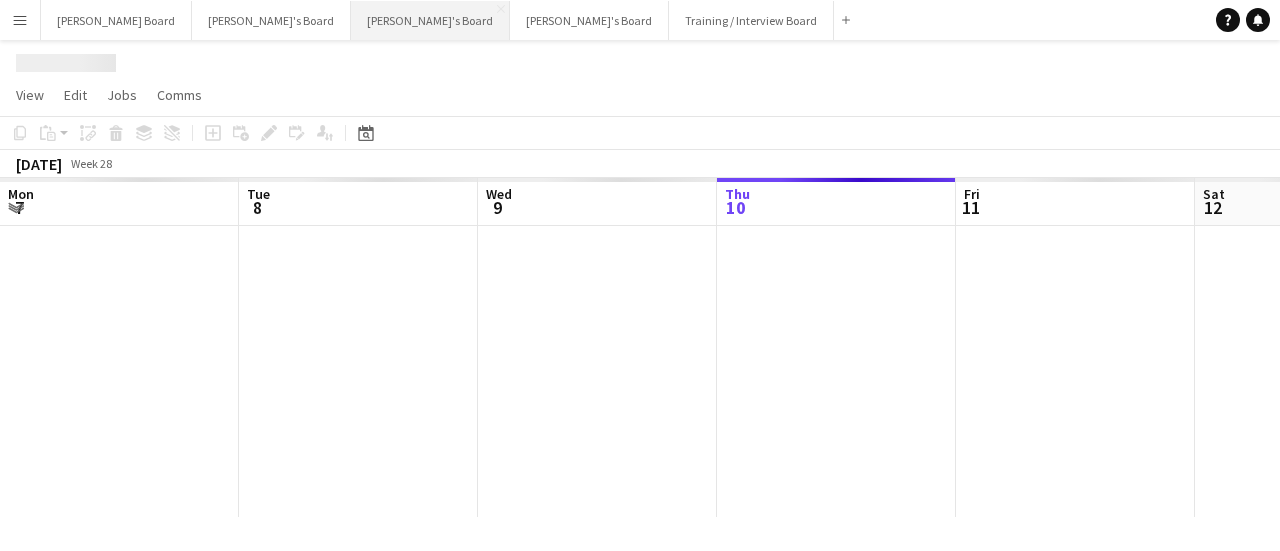 scroll, scrollTop: 0, scrollLeft: 478, axis: horizontal 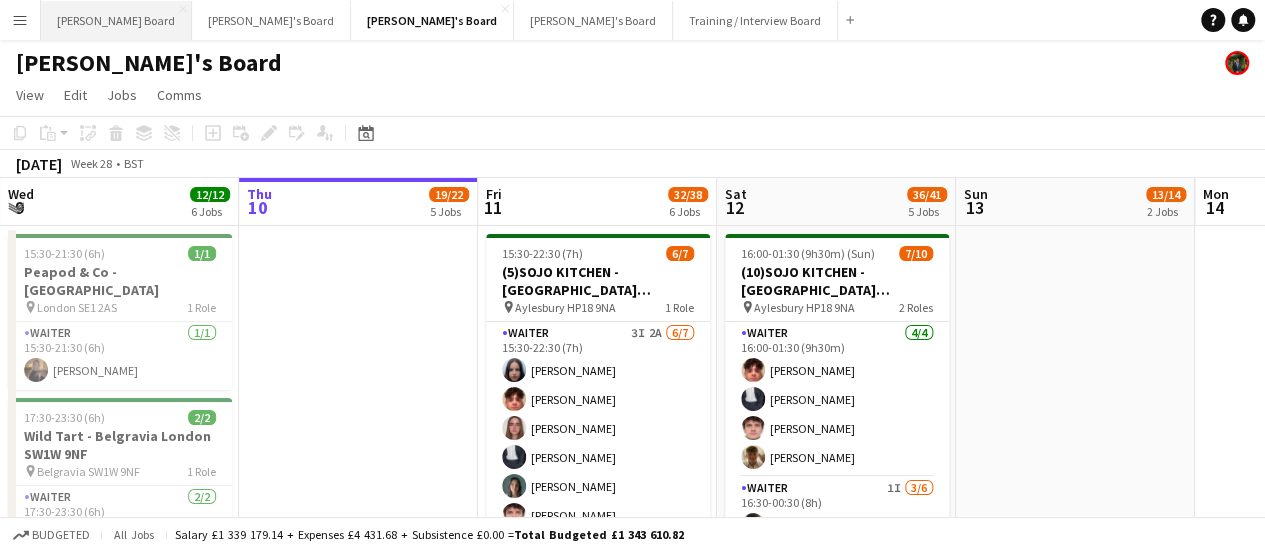 click on "[PERSON_NAME] Board
Close" at bounding box center (116, 20) 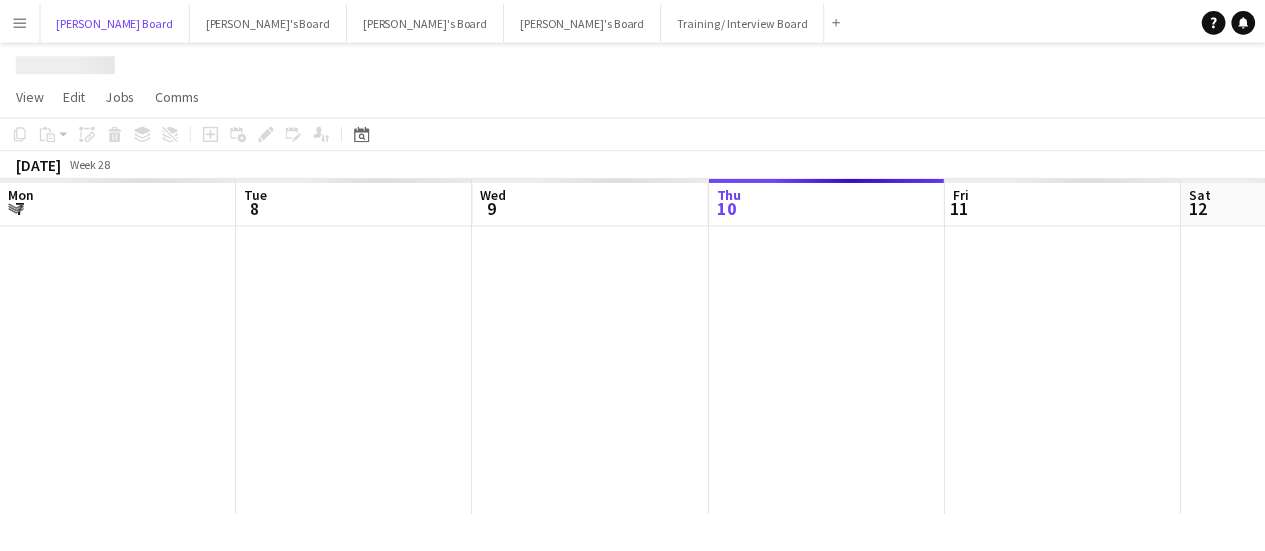 scroll, scrollTop: 0, scrollLeft: 478, axis: horizontal 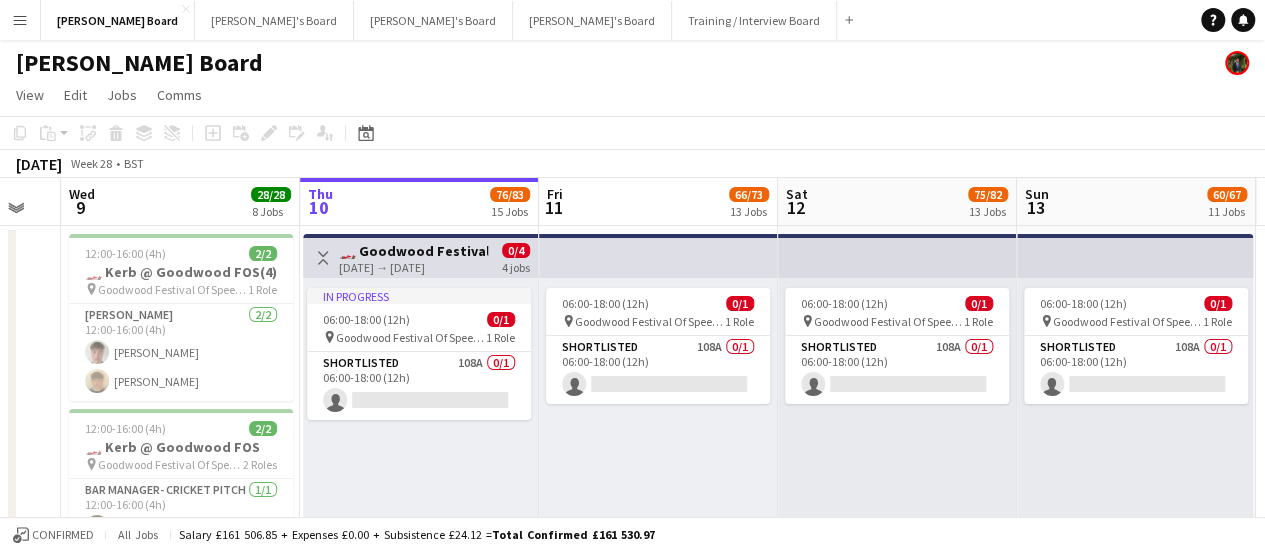 drag, startPoint x: 97, startPoint y: 350, endPoint x: 158, endPoint y: 352, distance: 61.03278 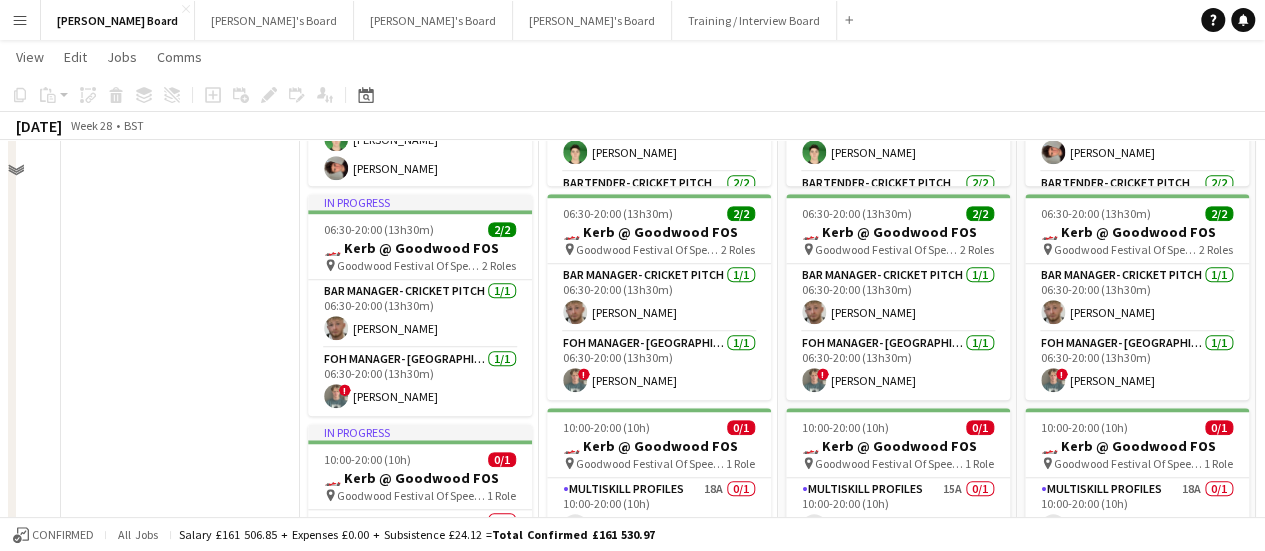 scroll, scrollTop: 500, scrollLeft: 0, axis: vertical 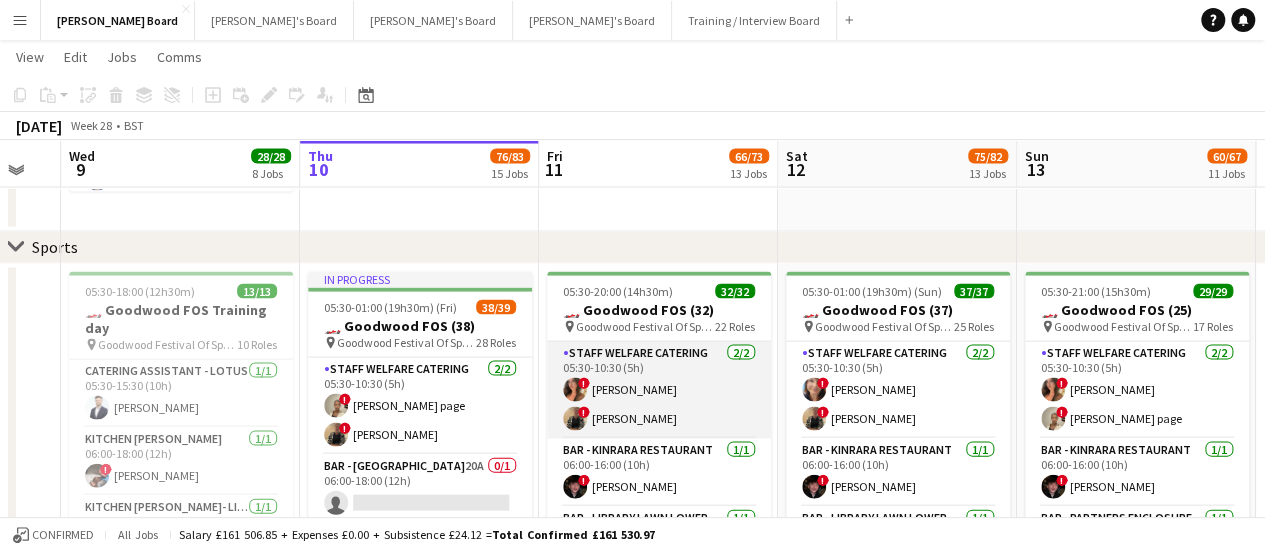 click on "Staff Welfare Catering   [DATE]   05:30-10:30 (5h)
! [PERSON_NAME] ! [PERSON_NAME]" at bounding box center (659, 390) 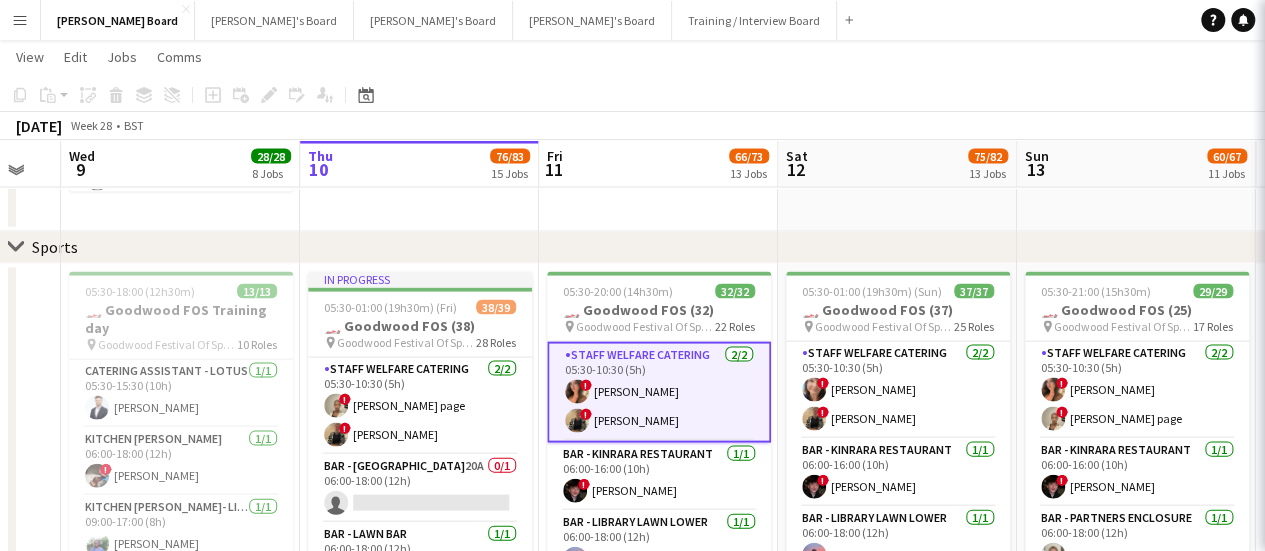 scroll, scrollTop: 0, scrollLeft: 418, axis: horizontal 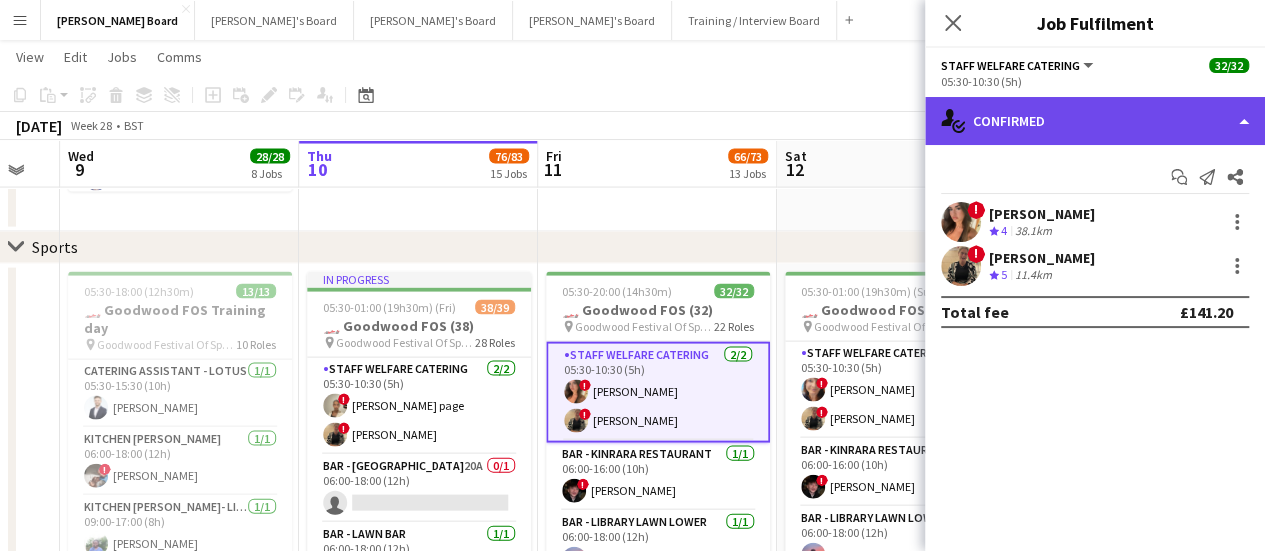 click on "single-neutral-actions-check-2
Confirmed" 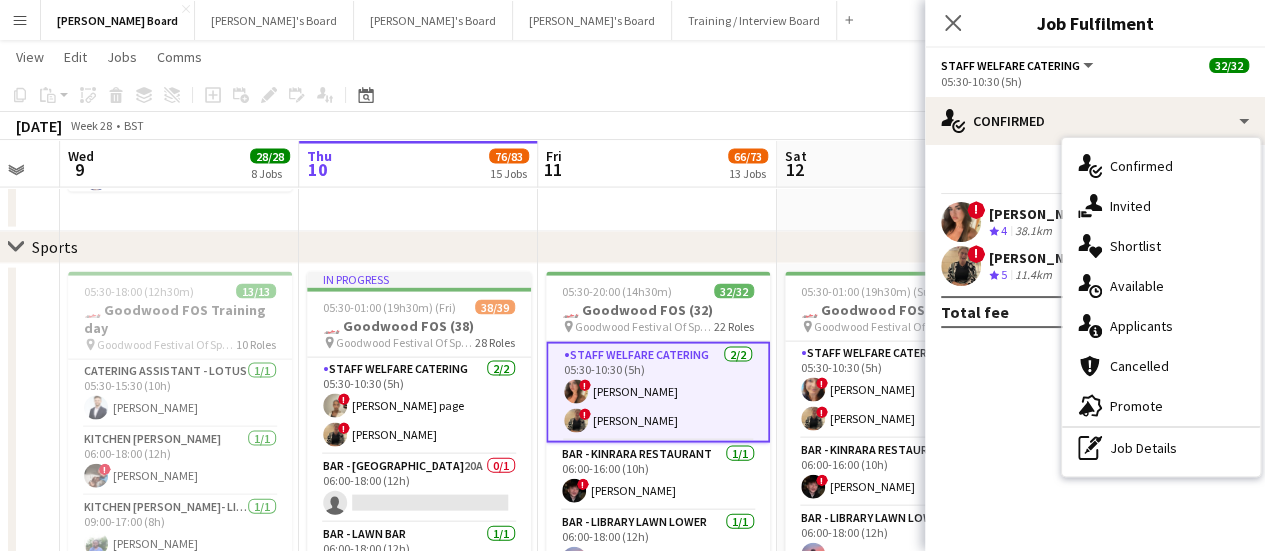 click on "single-neutral-actions-information
Applicants" at bounding box center [1161, 326] 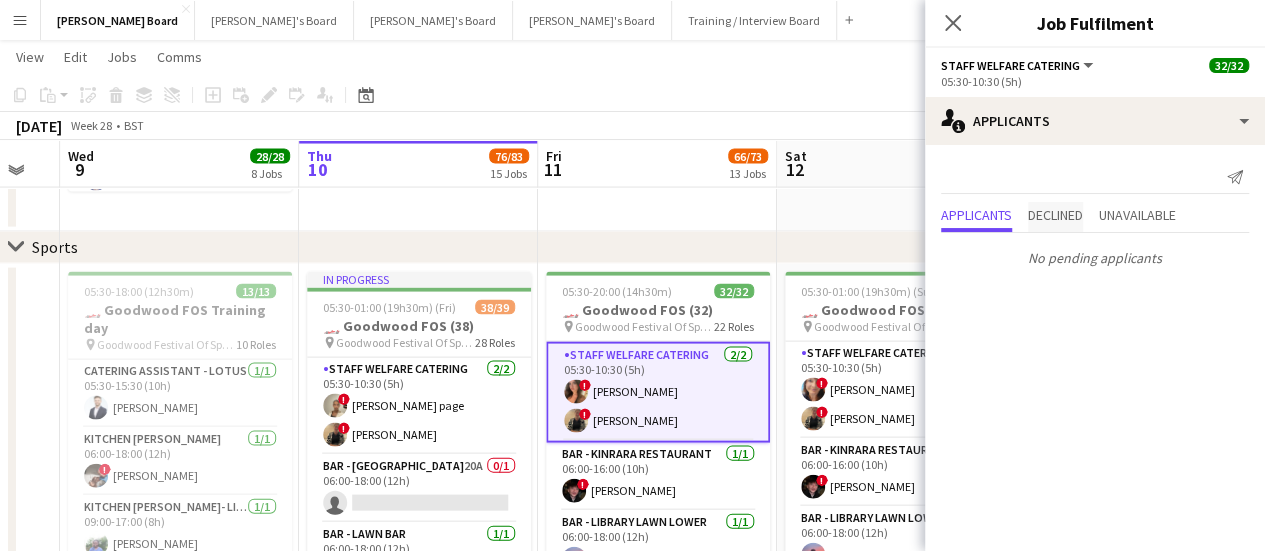 click on "Declined" at bounding box center (1055, 215) 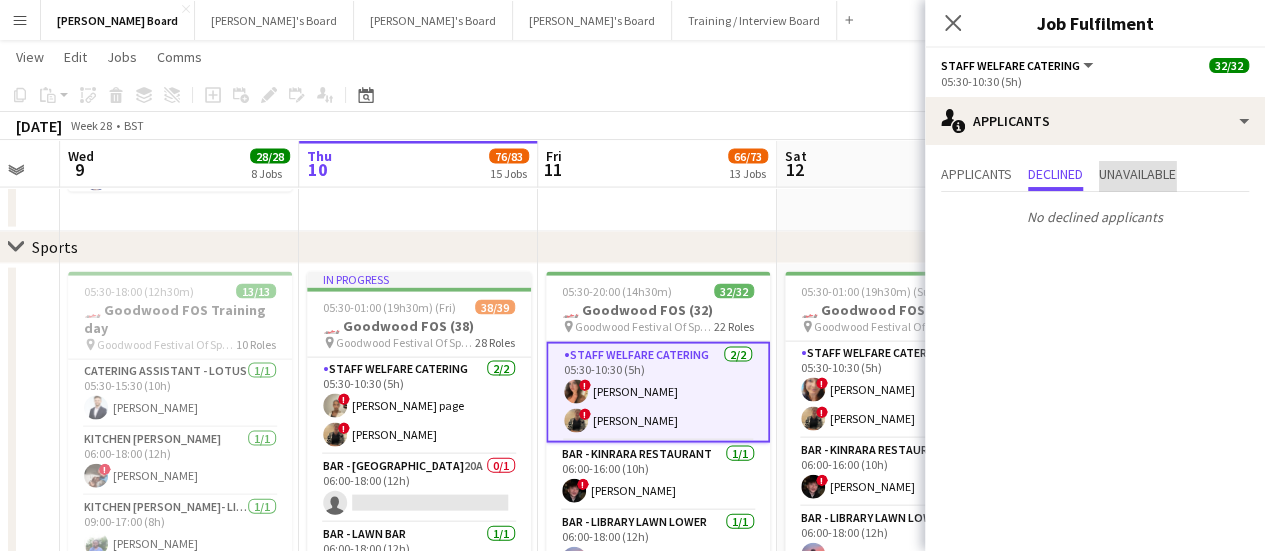 click on "Unavailable" at bounding box center [1137, 176] 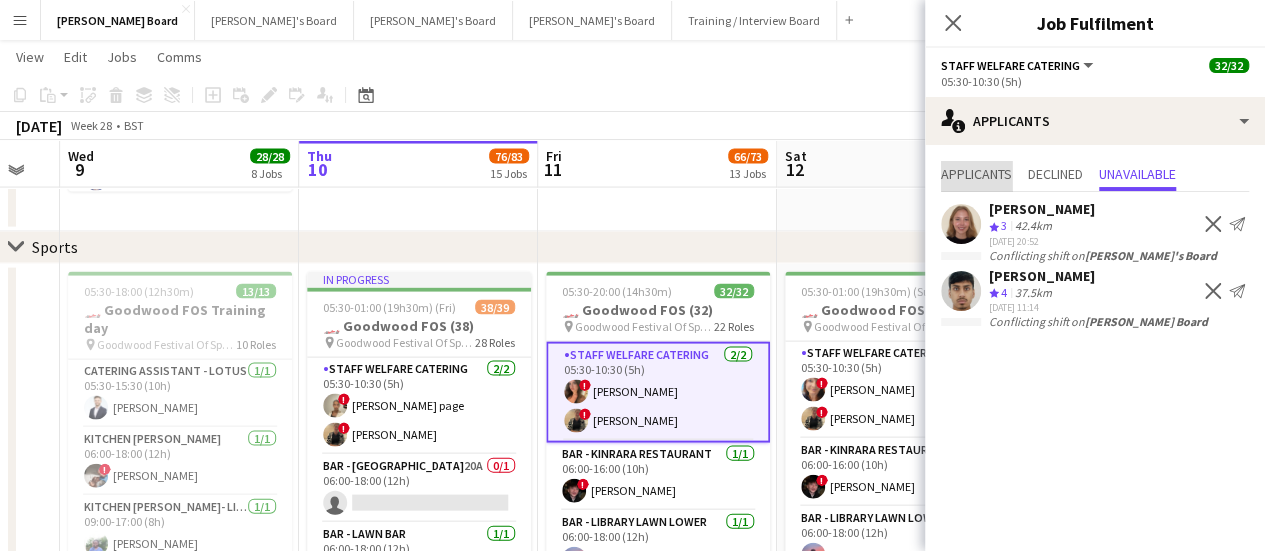 click on "Applicants" at bounding box center (976, 174) 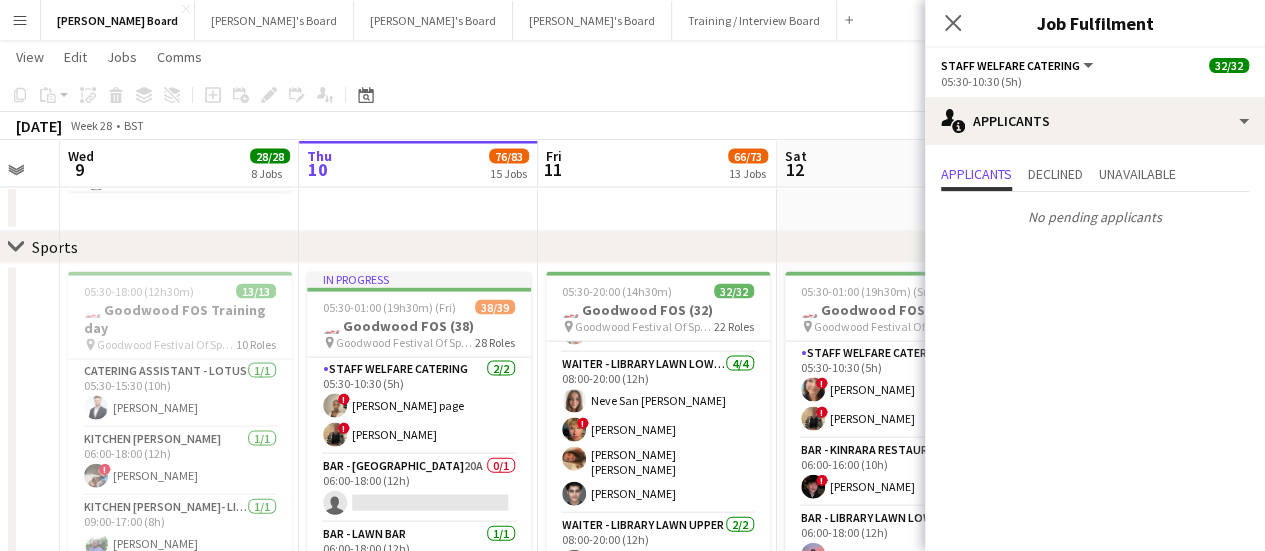 scroll, scrollTop: 1563, scrollLeft: 0, axis: vertical 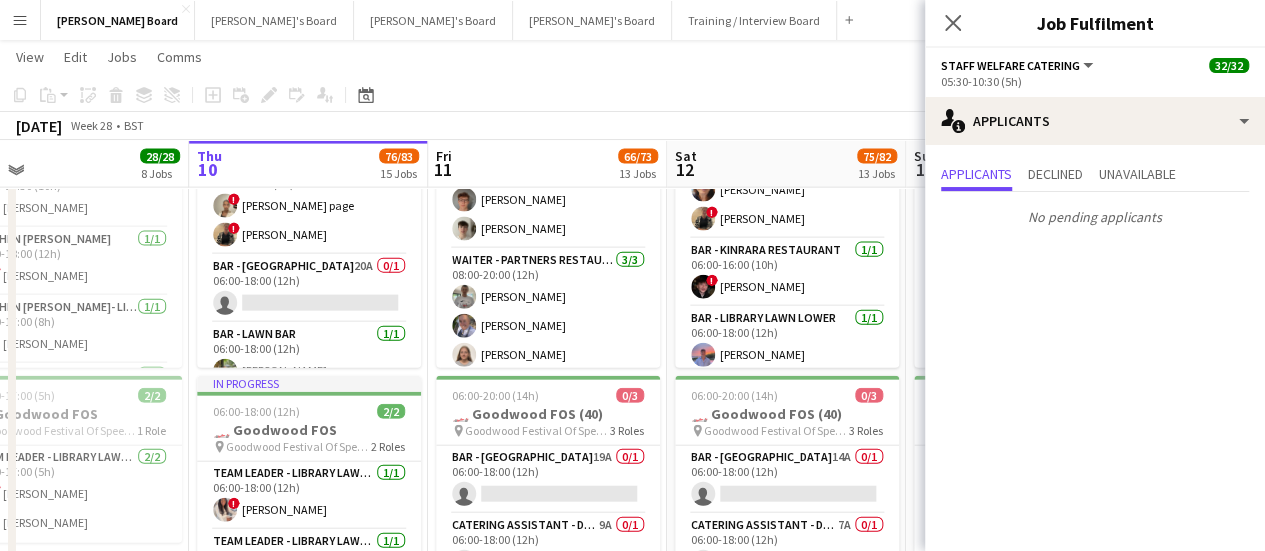 drag, startPoint x: 794, startPoint y: 331, endPoint x: 685, endPoint y: 349, distance: 110.47624 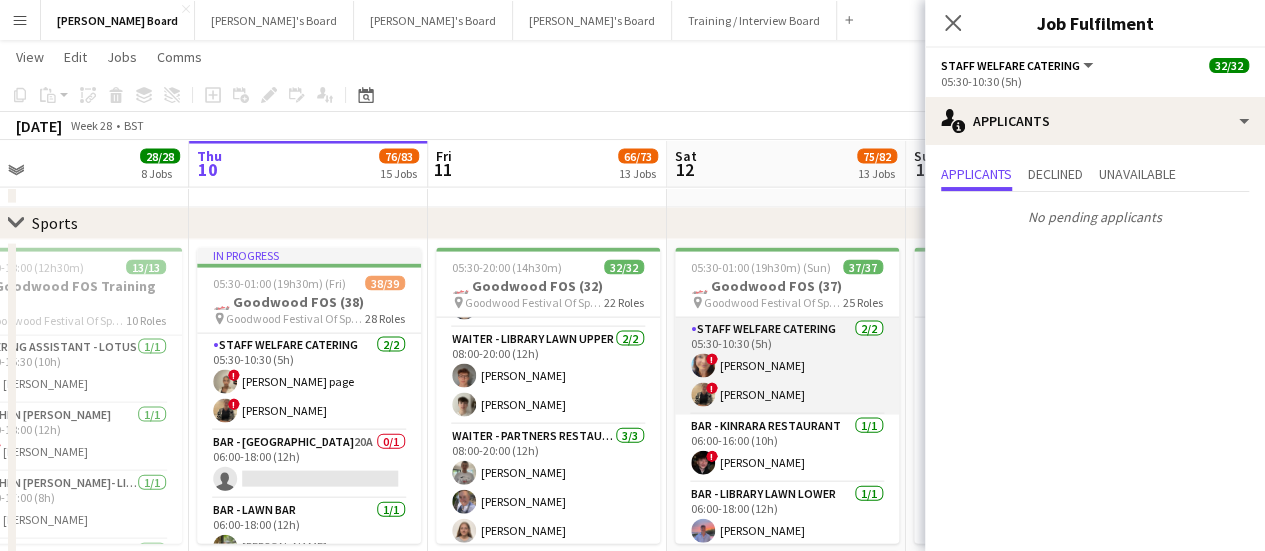 scroll, scrollTop: 2000, scrollLeft: 0, axis: vertical 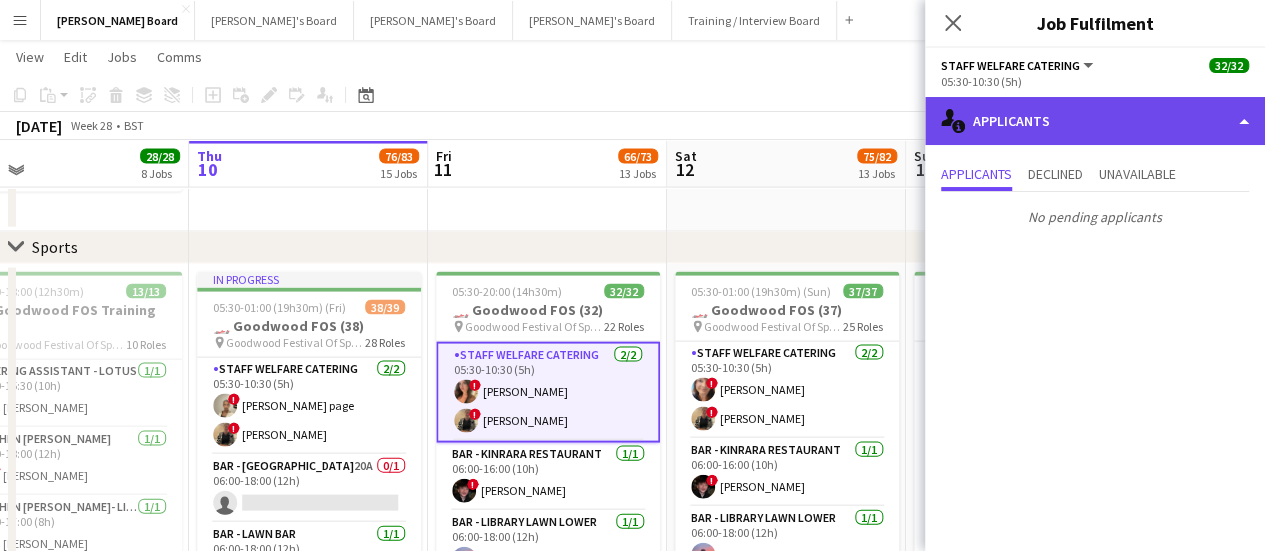 click on "single-neutral-actions-information
Applicants" 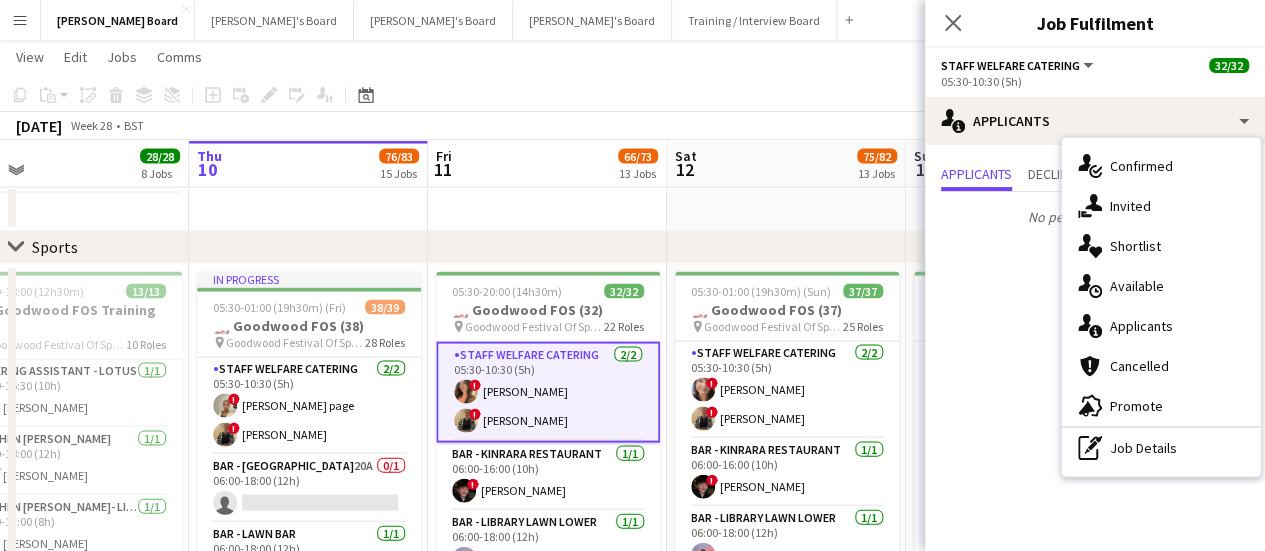 click on "pen-write
Job Details" at bounding box center (1161, 448) 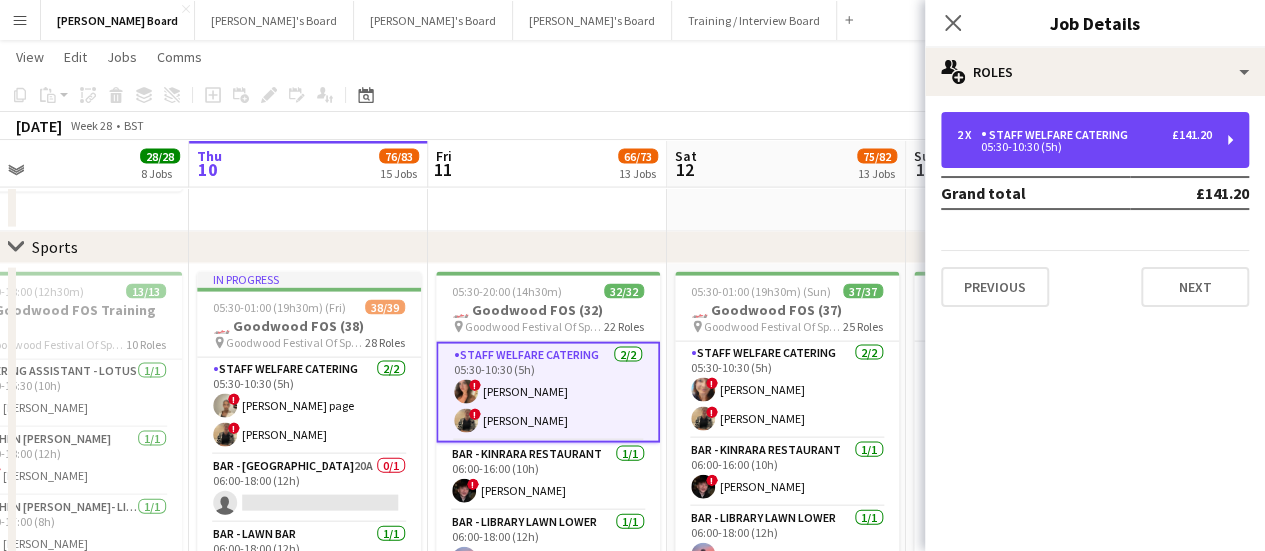 click on "05:30-10:30 (5h)" at bounding box center [1084, 147] 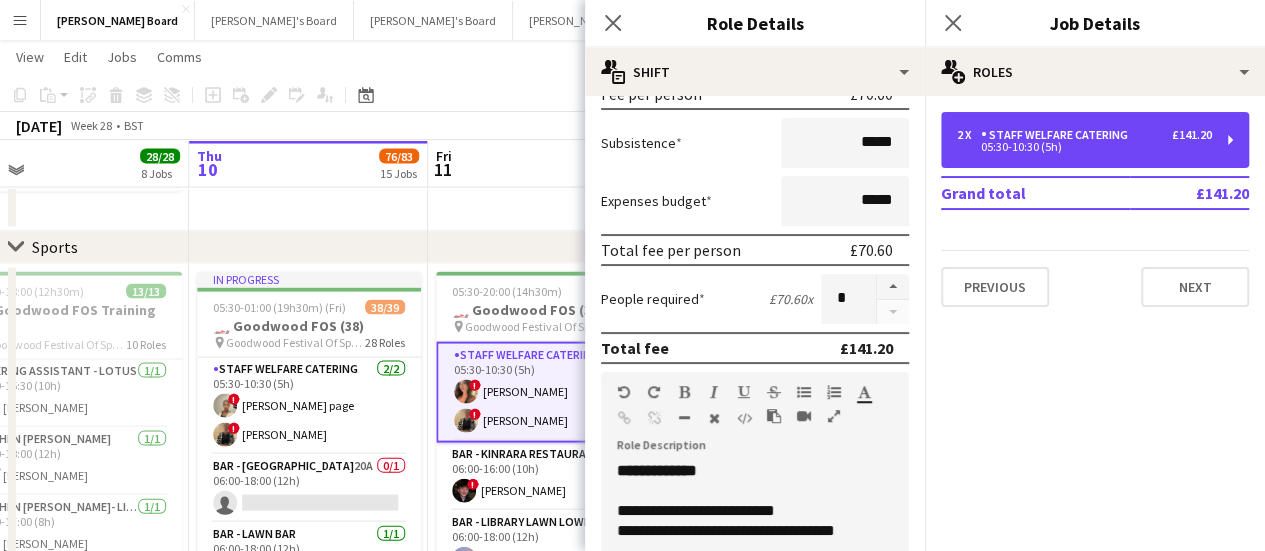 scroll, scrollTop: 400, scrollLeft: 0, axis: vertical 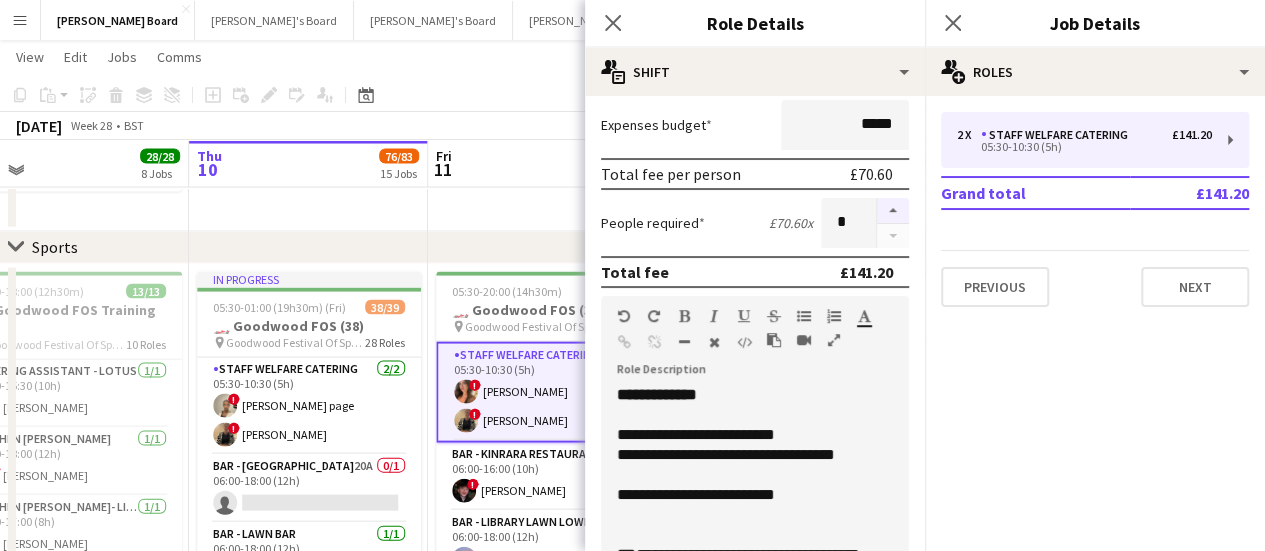 click at bounding box center (893, 211) 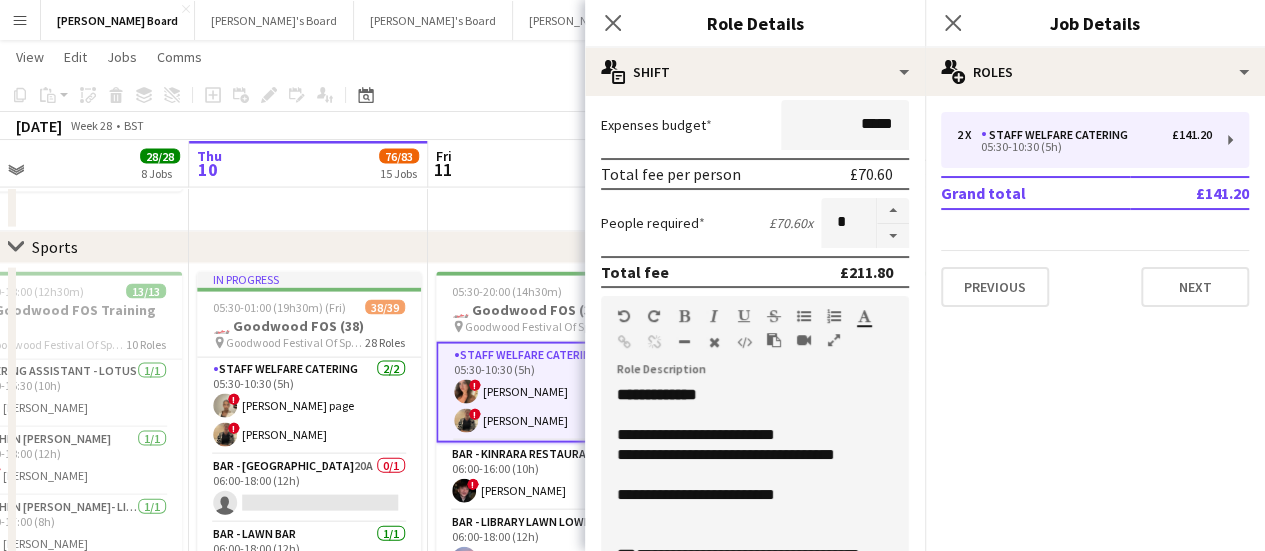 click on "Staff Welfare Catering   [DATE]   05:30-10:30 (5h)
! [PERSON_NAME] ! [PERSON_NAME]" at bounding box center (548, 392) 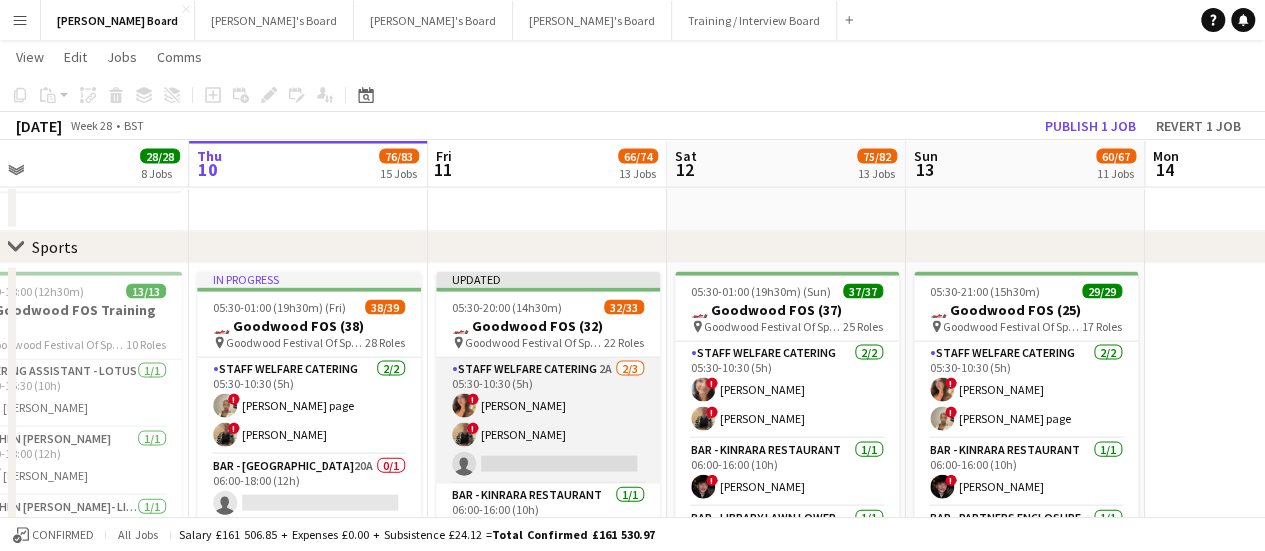 click on "Staff Welfare Catering   2A   [DATE]   05:30-10:30 (5h)
! [PERSON_NAME] ! [PERSON_NAME]
single-neutral-actions" at bounding box center (548, 421) 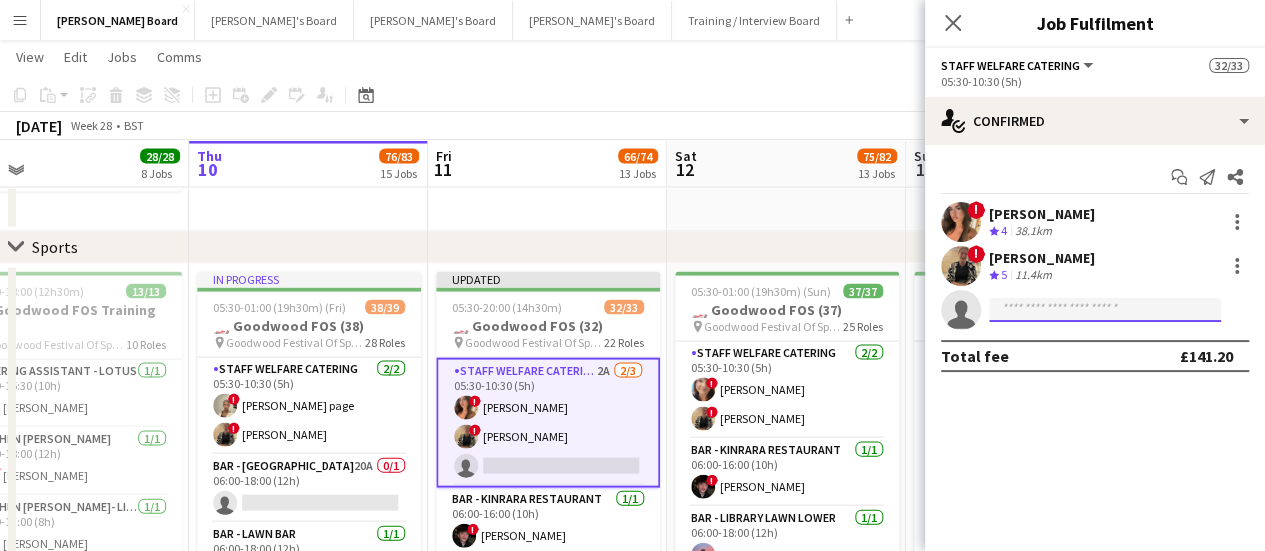 click 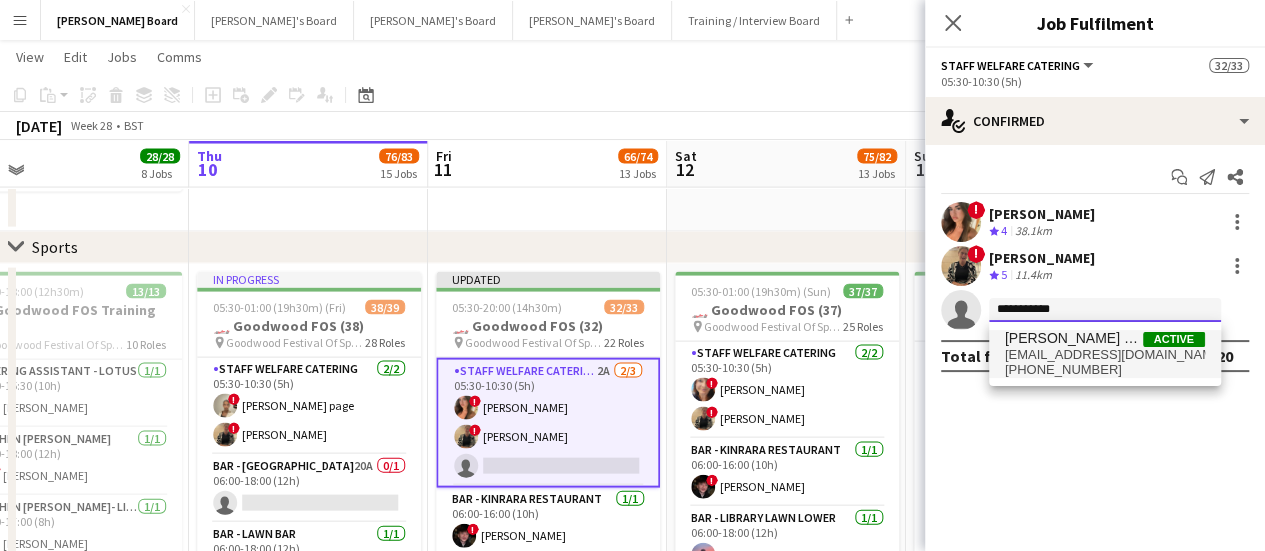 type on "**********" 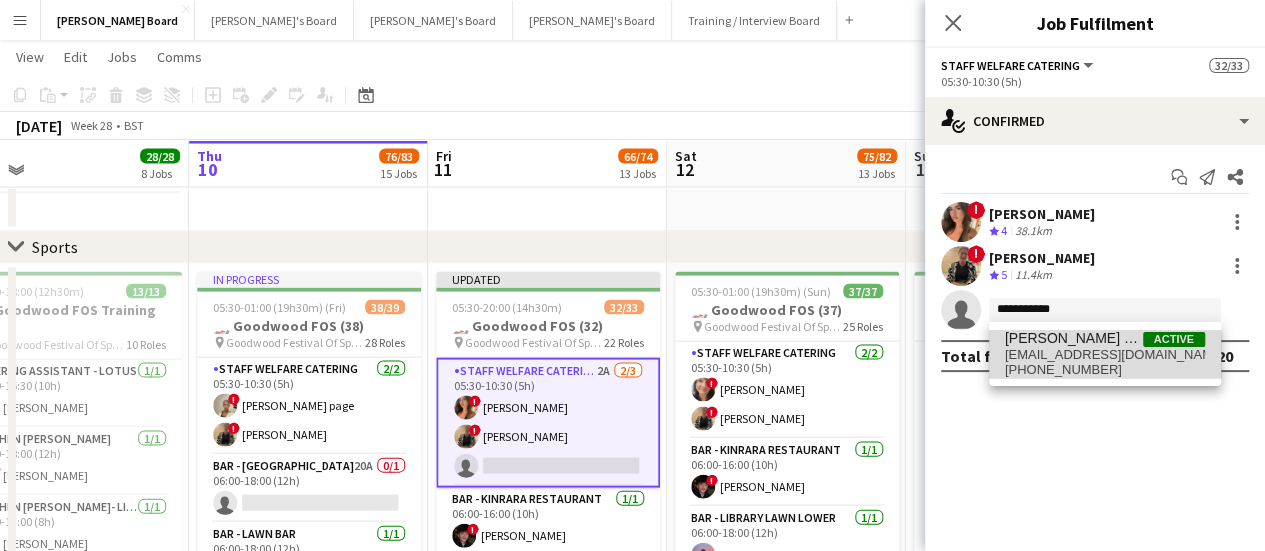 click on "[EMAIL_ADDRESS][DOMAIN_NAME]" at bounding box center [1105, 355] 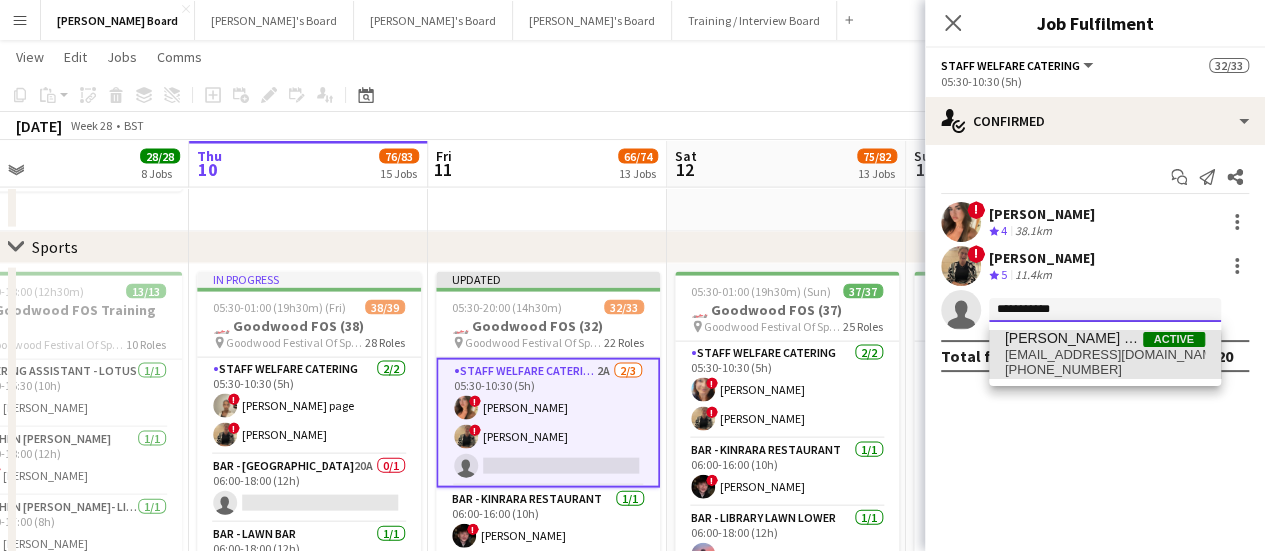 type 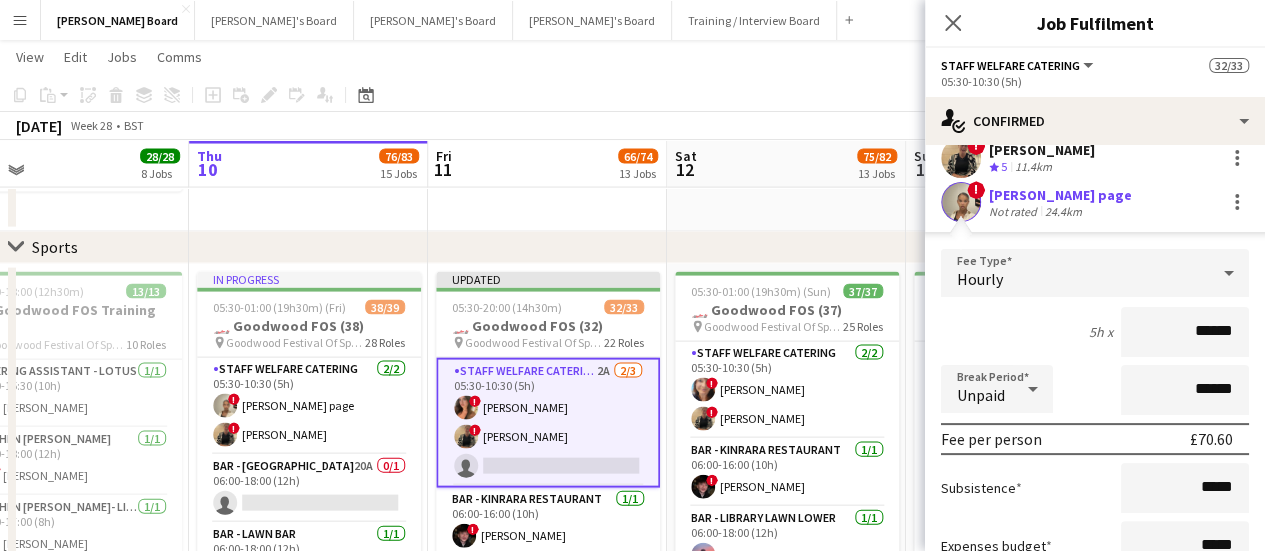 scroll, scrollTop: 290, scrollLeft: 0, axis: vertical 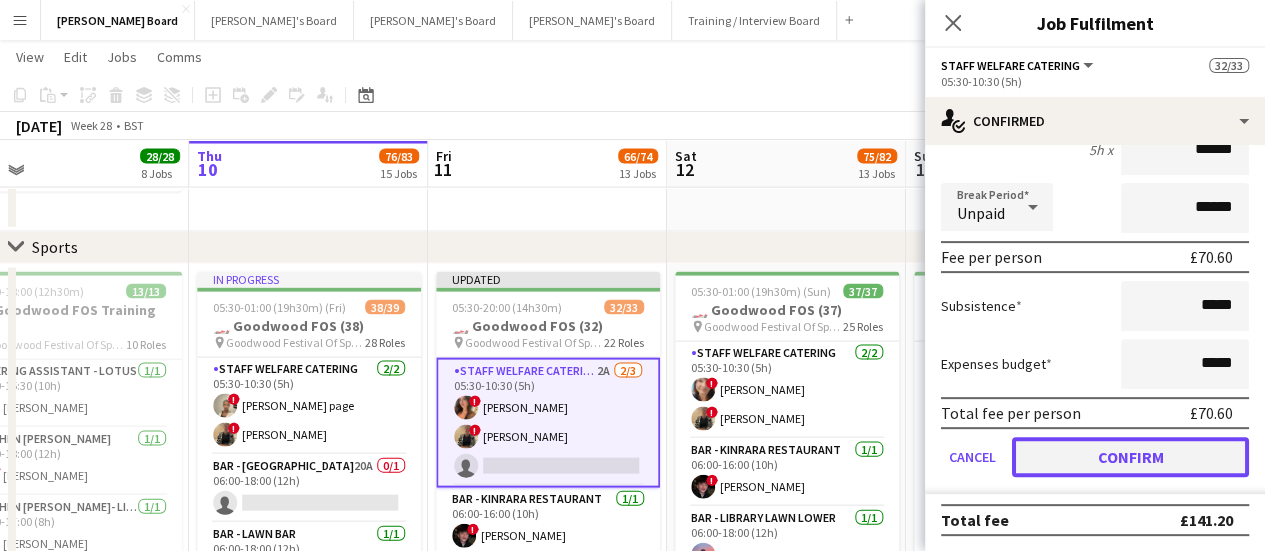 click on "Confirm" at bounding box center (1130, 457) 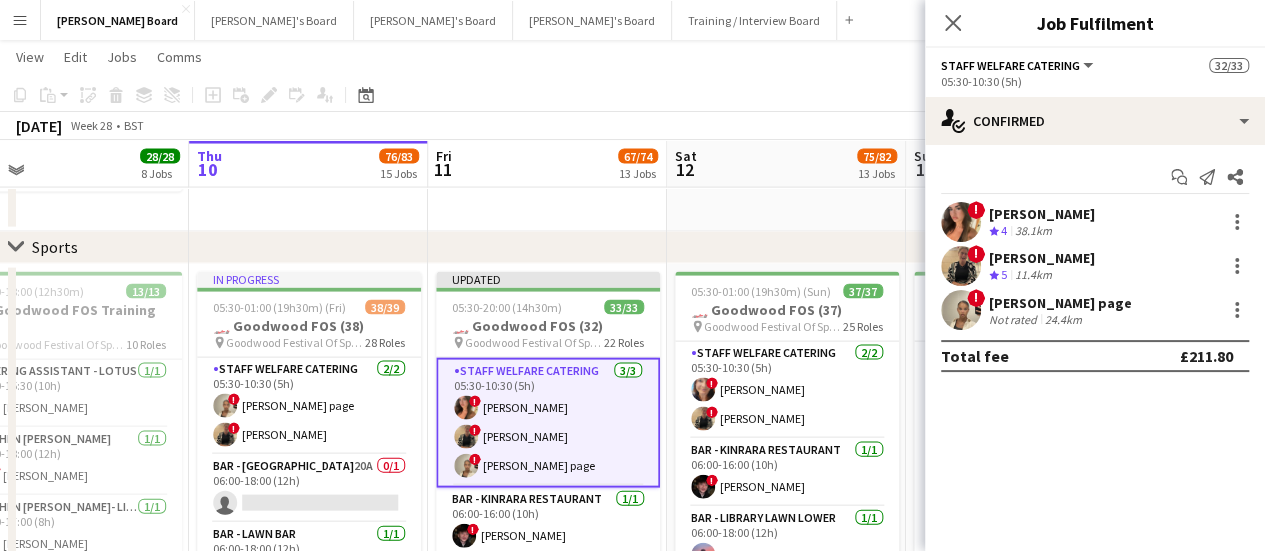 scroll, scrollTop: 0, scrollLeft: 0, axis: both 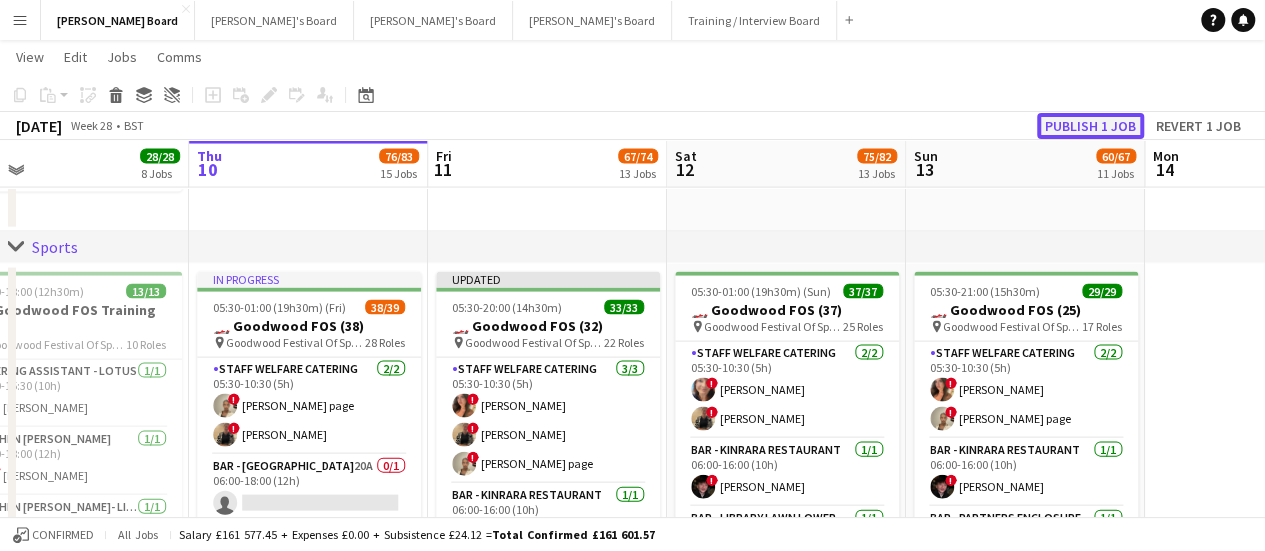 click on "Publish 1 job" 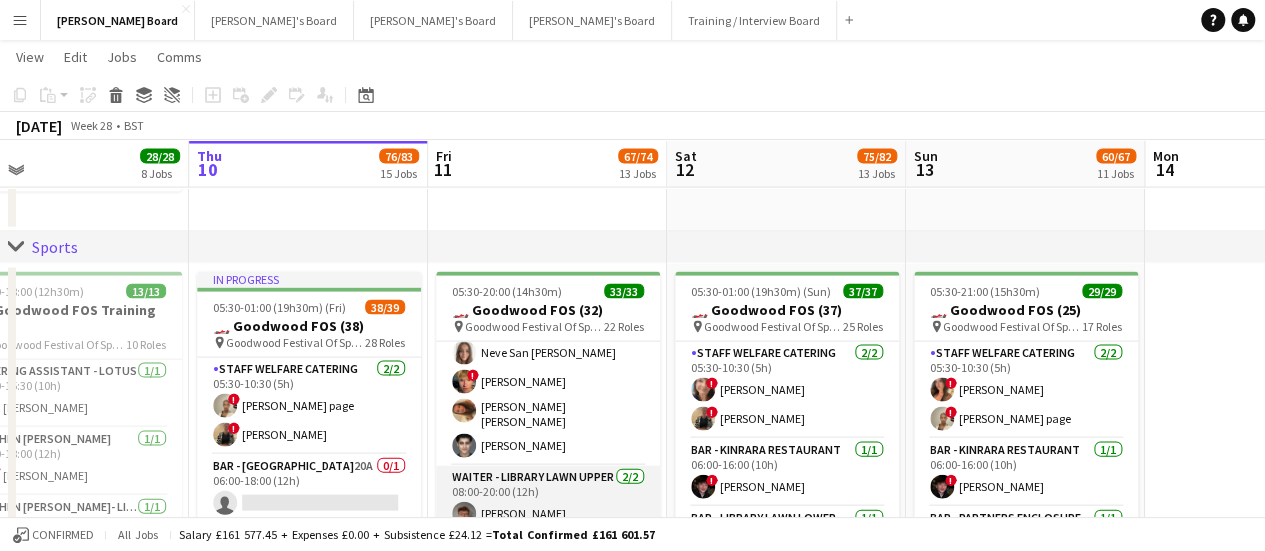 scroll, scrollTop: 1588, scrollLeft: 0, axis: vertical 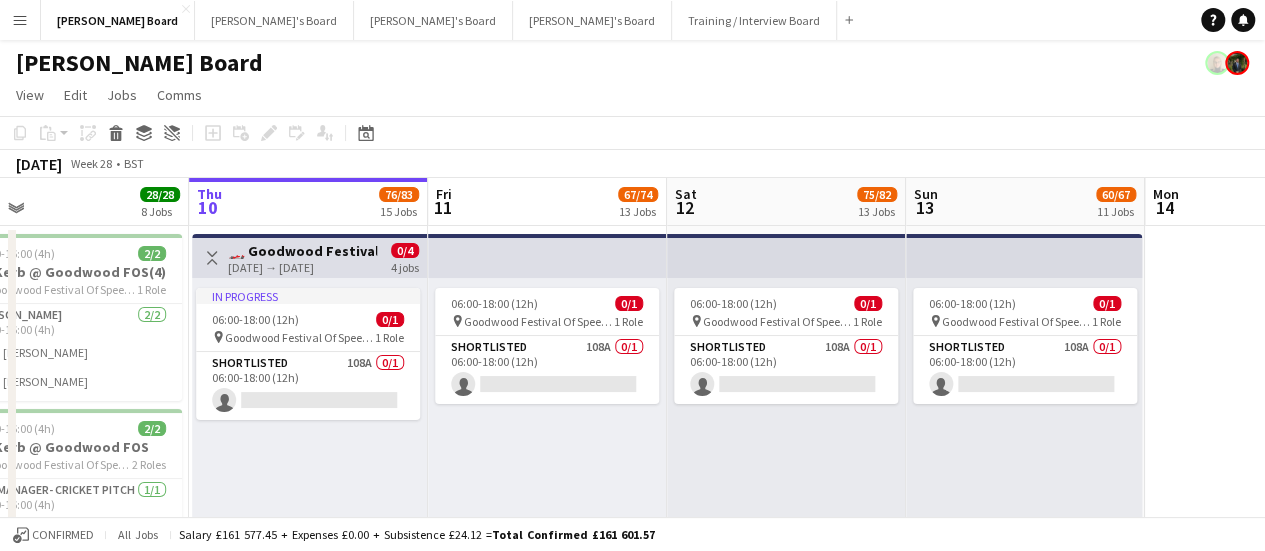 drag, startPoint x: 557, startPoint y: 113, endPoint x: 722, endPoint y: 125, distance: 165.43579 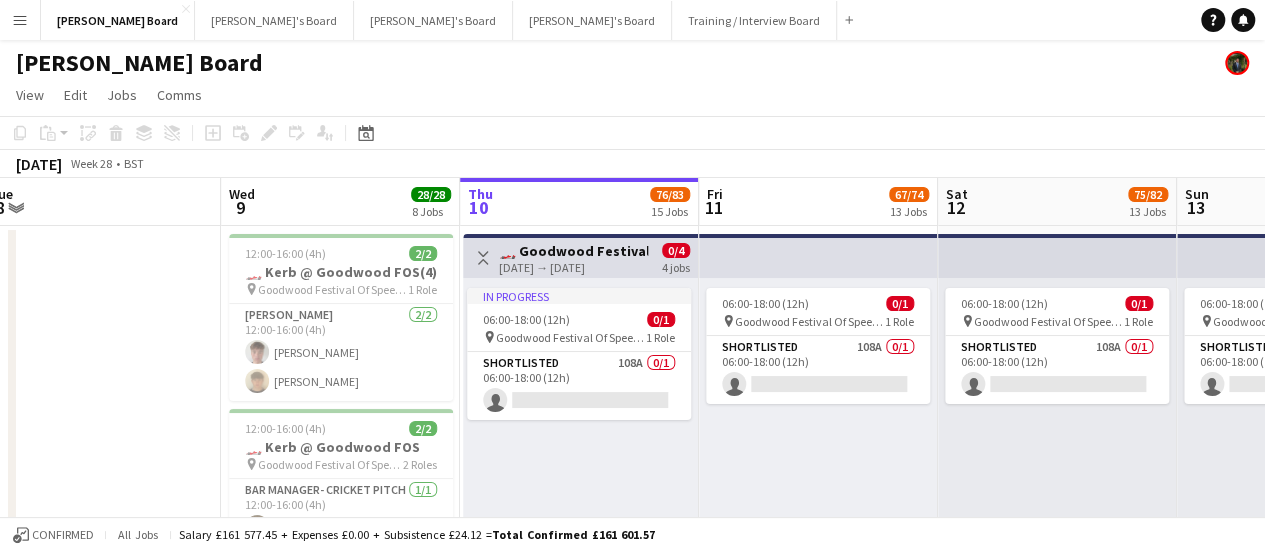 drag, startPoint x: 383, startPoint y: 329, endPoint x: 656, endPoint y: 323, distance: 273.06592 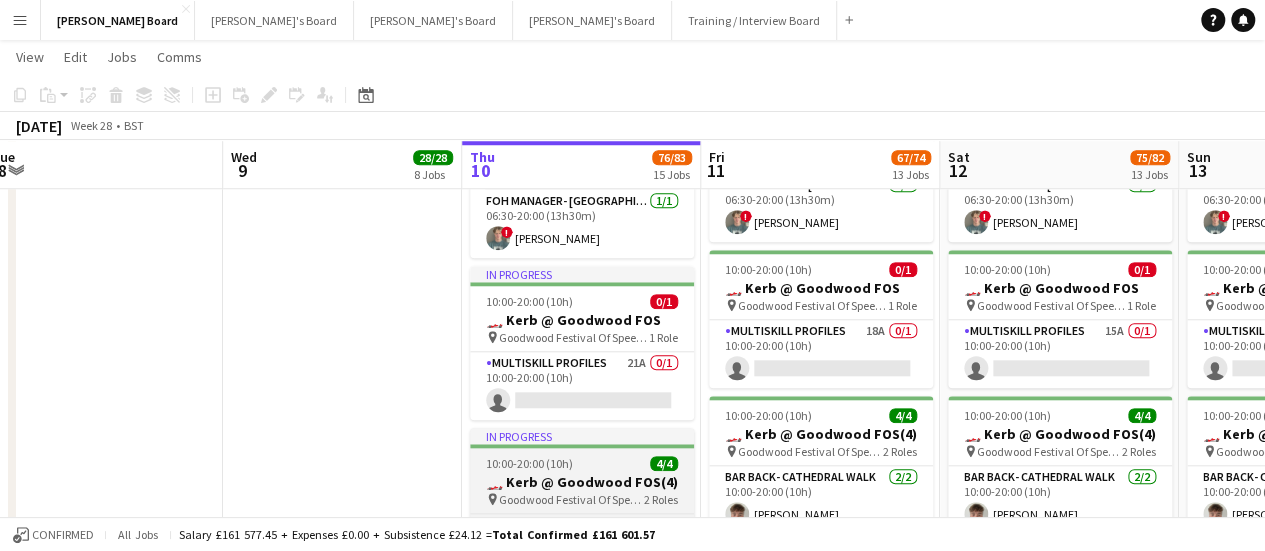 scroll, scrollTop: 800, scrollLeft: 0, axis: vertical 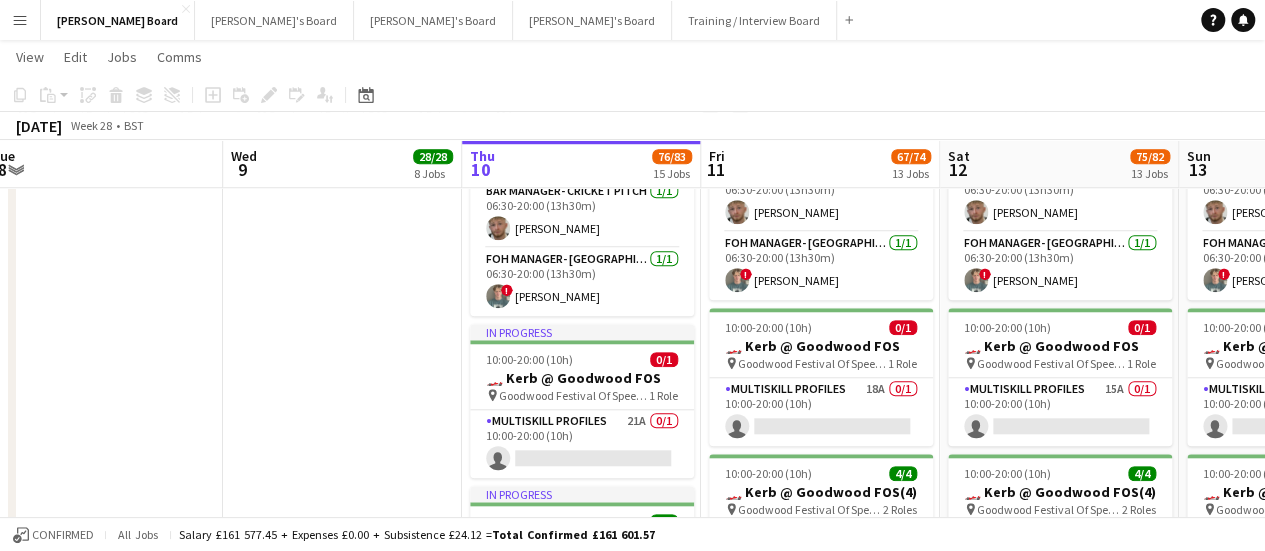 click at bounding box center (103, 240) 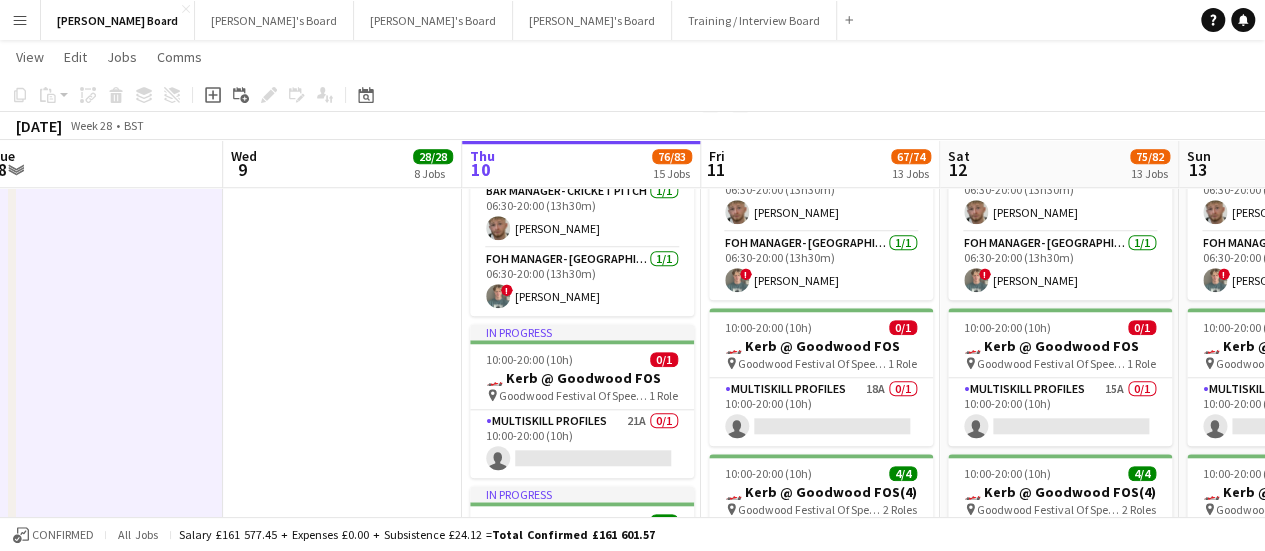 scroll, scrollTop: 0, scrollLeft: 492, axis: horizontal 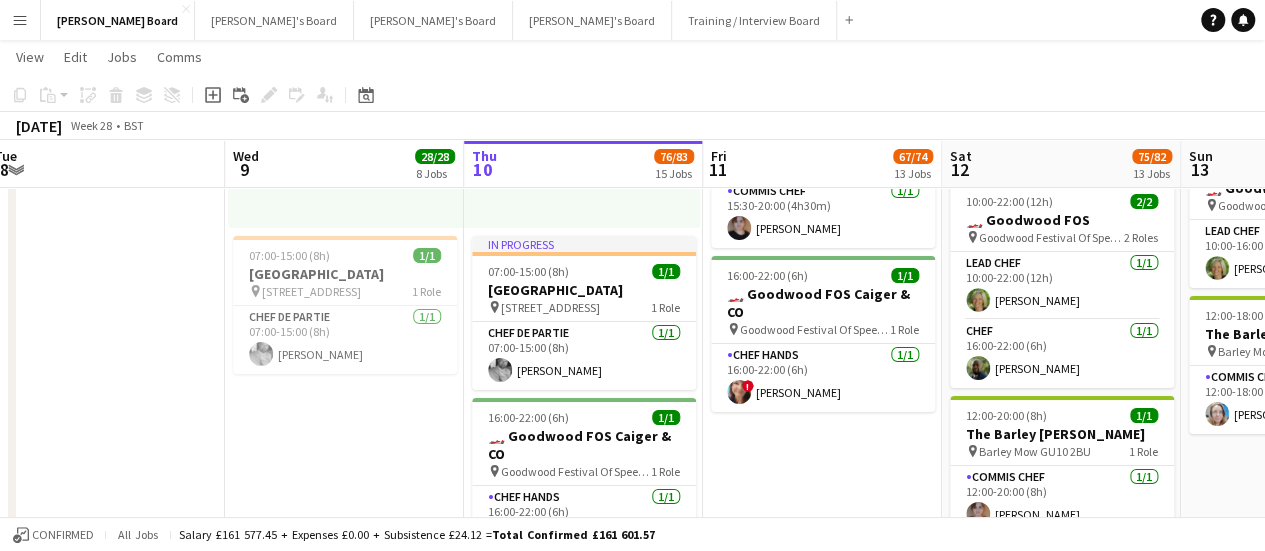 drag, startPoint x: 935, startPoint y: 411, endPoint x: 815, endPoint y: 416, distance: 120.10412 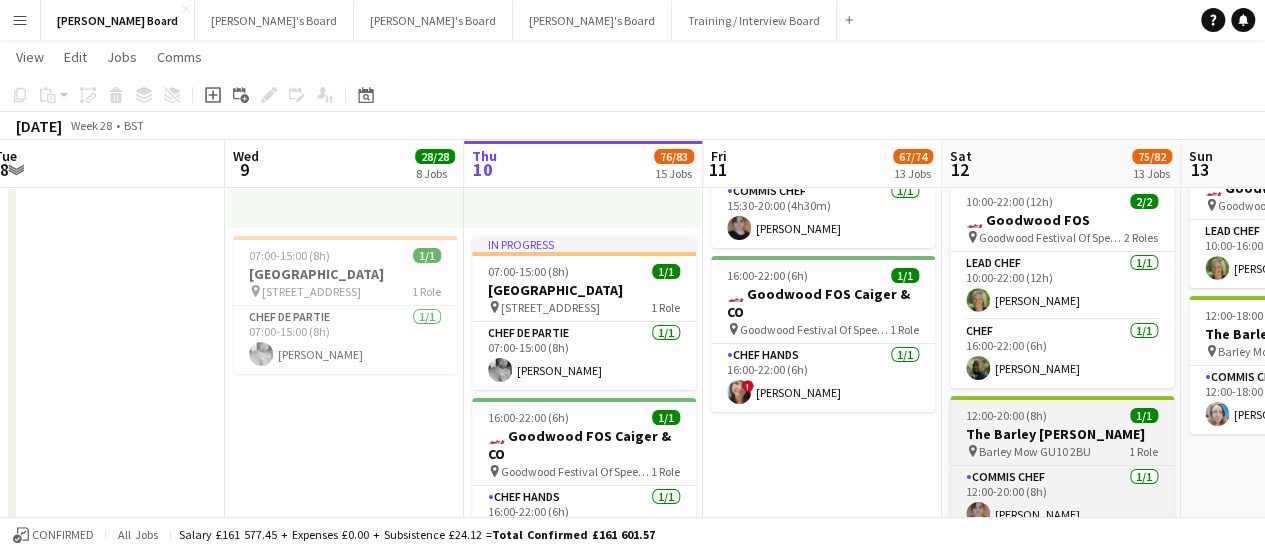 scroll, scrollTop: 0, scrollLeft: 612, axis: horizontal 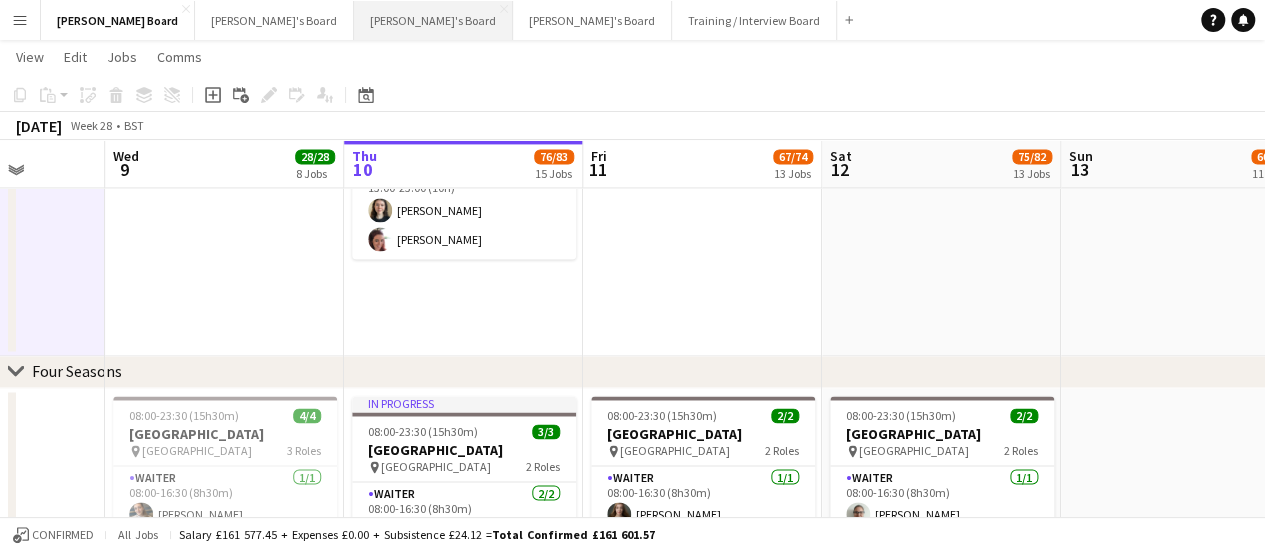 click on "[PERSON_NAME]'s Board
Close" at bounding box center [433, 20] 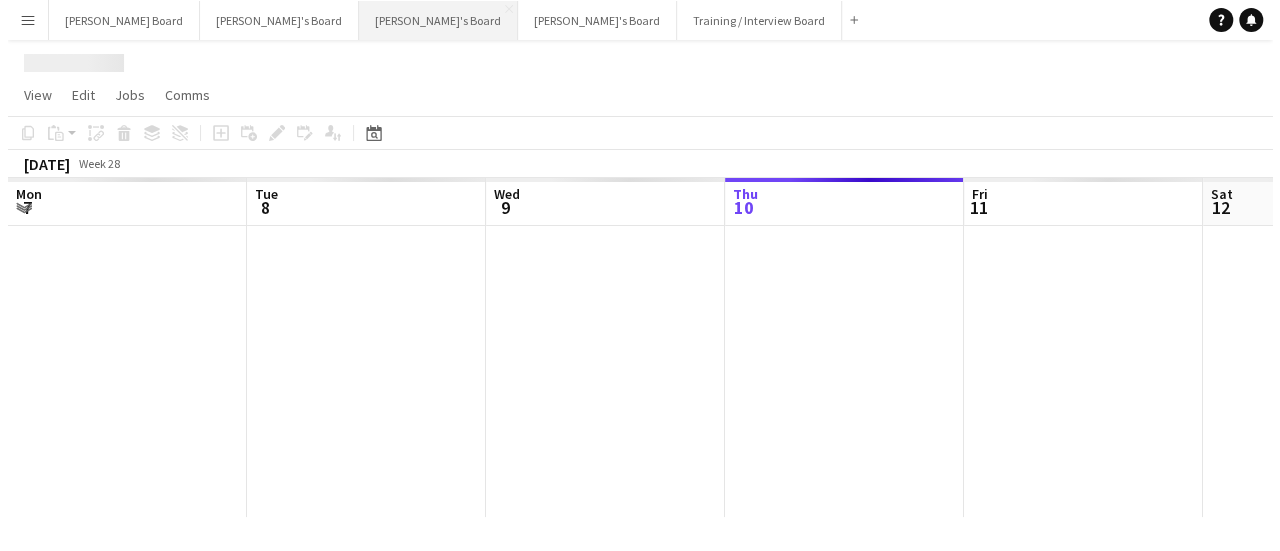 scroll, scrollTop: 0, scrollLeft: 0, axis: both 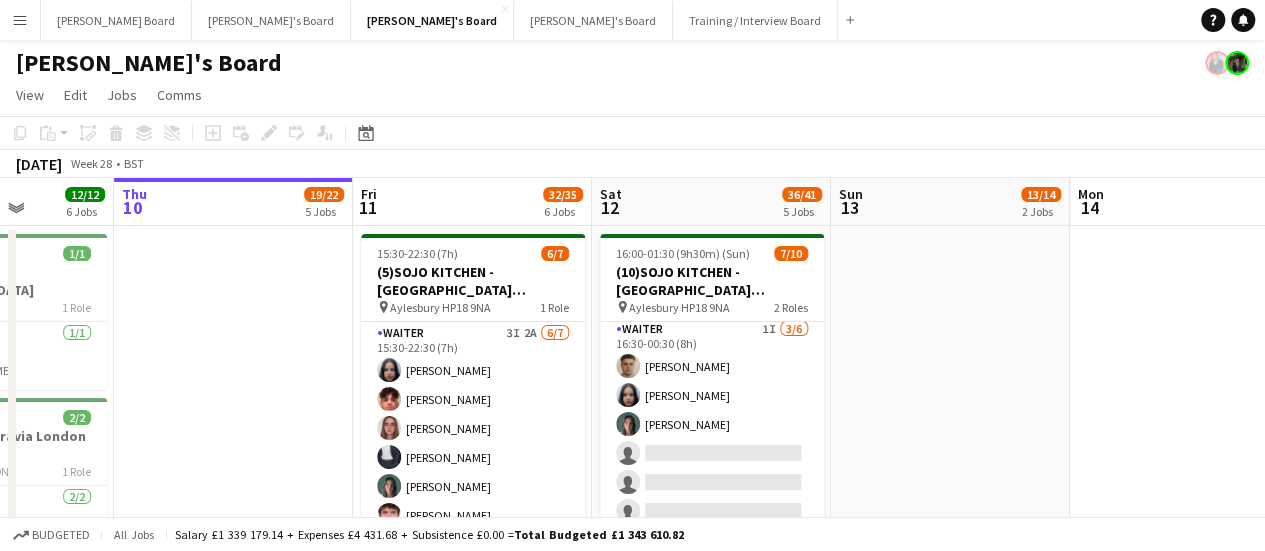 drag, startPoint x: 1101, startPoint y: 369, endPoint x: 681, endPoint y: 314, distance: 423.58588 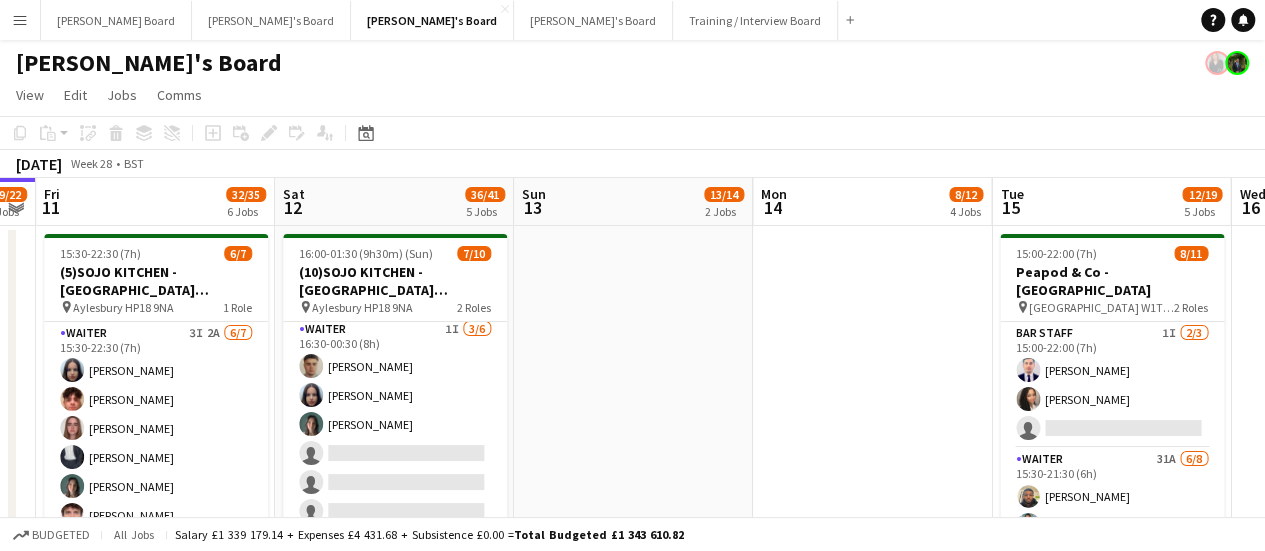 drag, startPoint x: 889, startPoint y: 330, endPoint x: 580, endPoint y: 307, distance: 309.8548 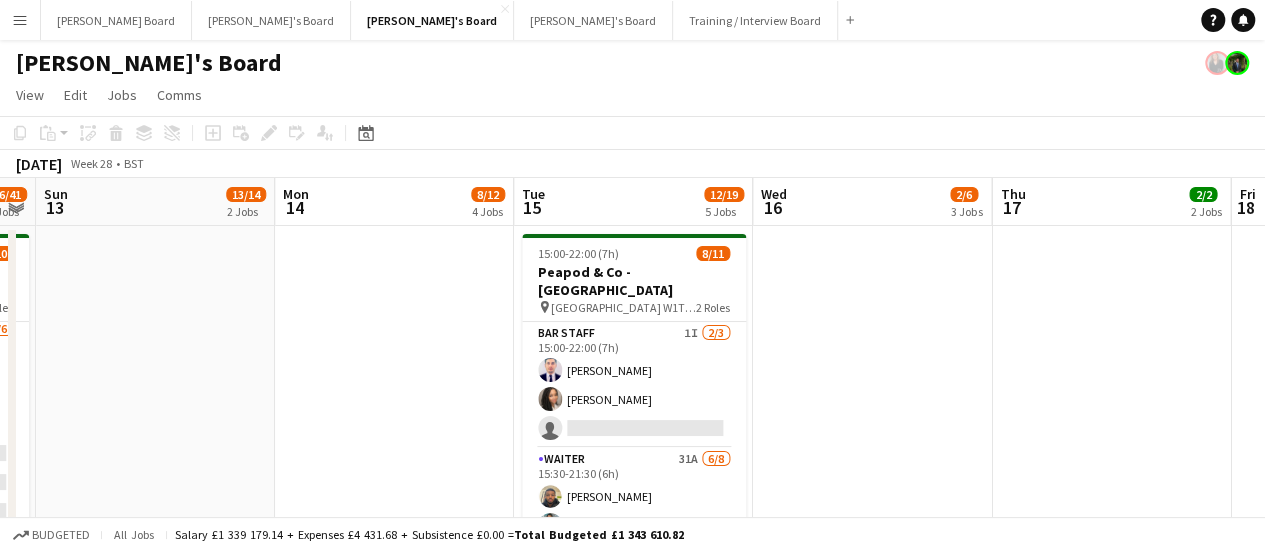 scroll, scrollTop: 0, scrollLeft: 751, axis: horizontal 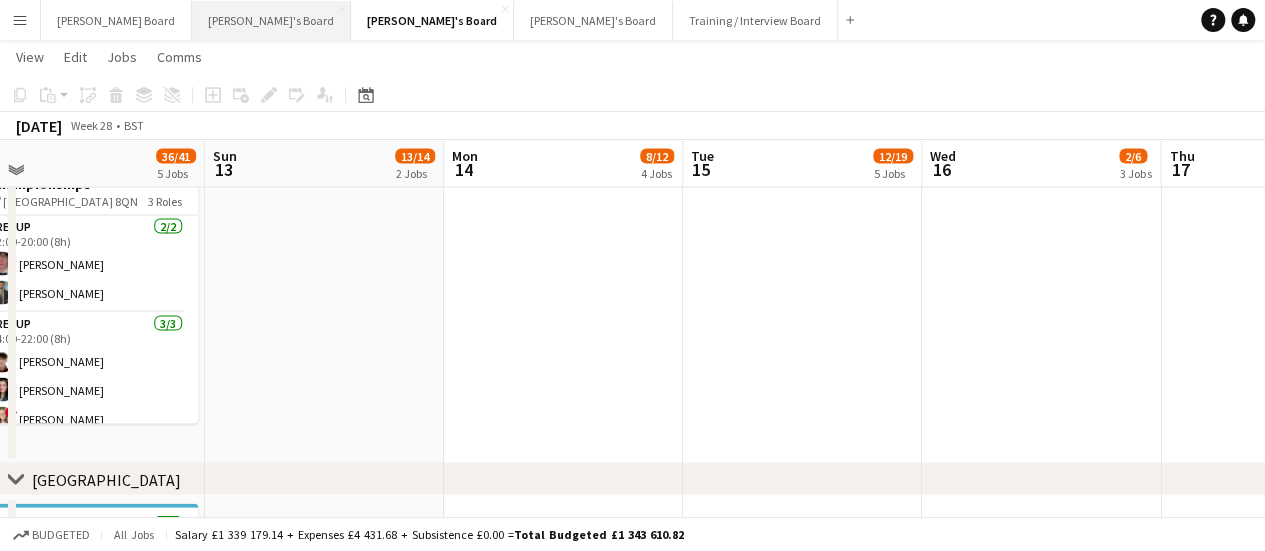 click on "[PERSON_NAME]'s Board
Close" at bounding box center [271, 20] 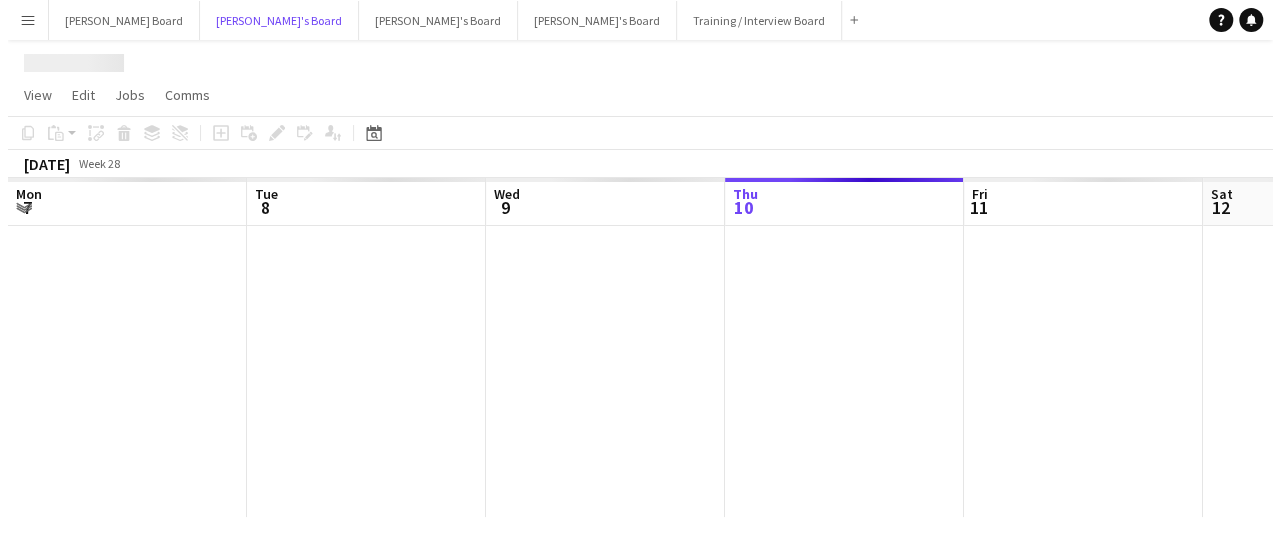 scroll, scrollTop: 0, scrollLeft: 0, axis: both 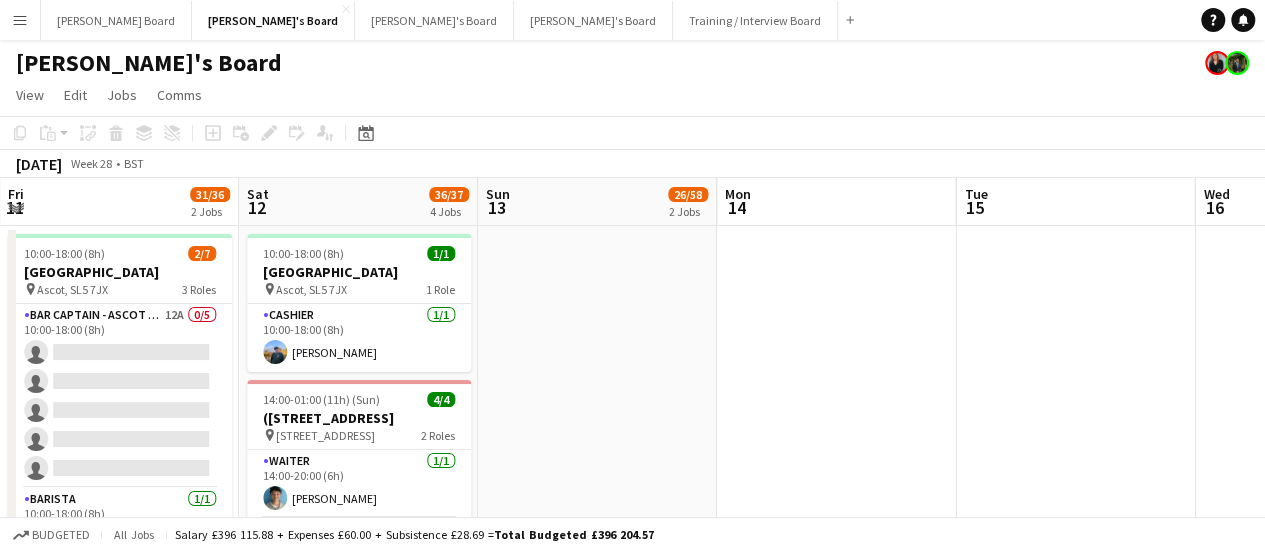 drag, startPoint x: 1088, startPoint y: 352, endPoint x: 803, endPoint y: 299, distance: 289.88617 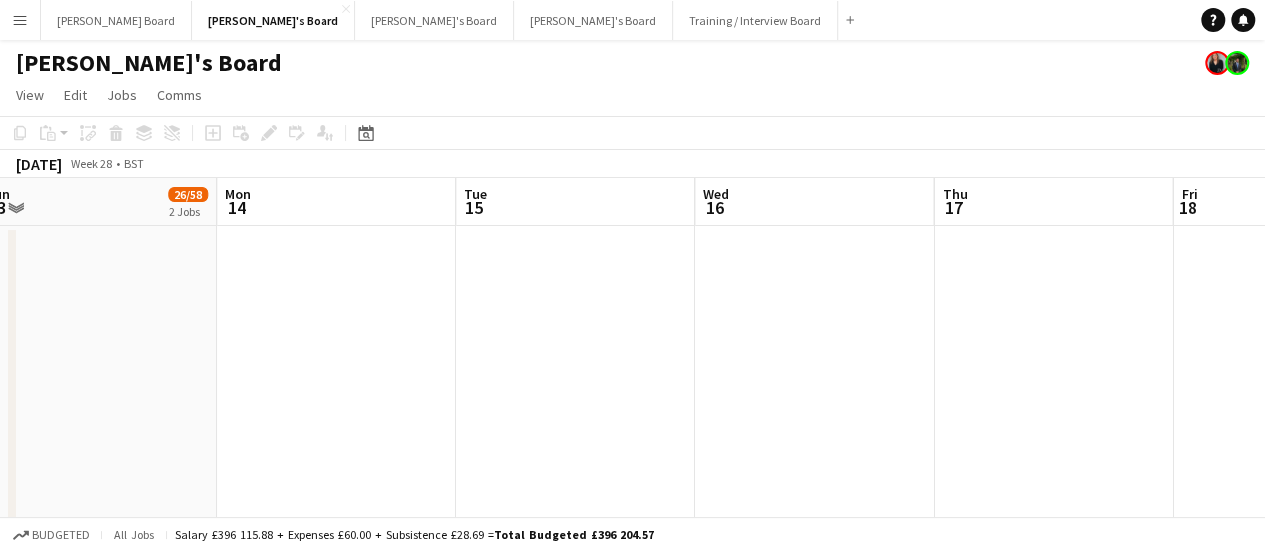 drag, startPoint x: 982, startPoint y: 353, endPoint x: 558, endPoint y: 305, distance: 426.70834 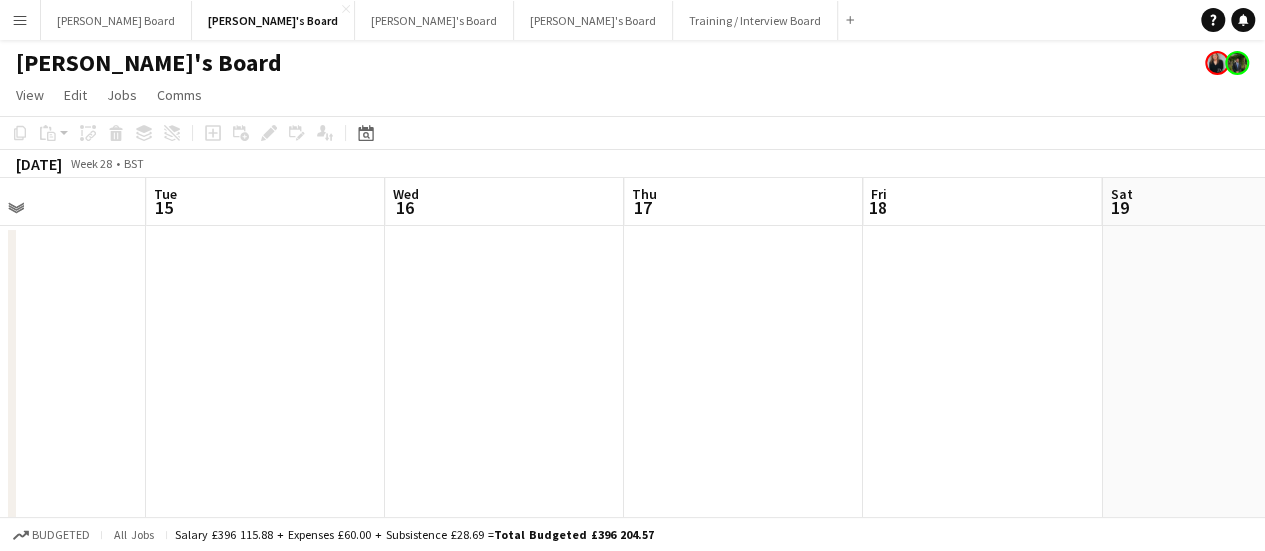 drag, startPoint x: 1002, startPoint y: 358, endPoint x: 818, endPoint y: 339, distance: 184.97838 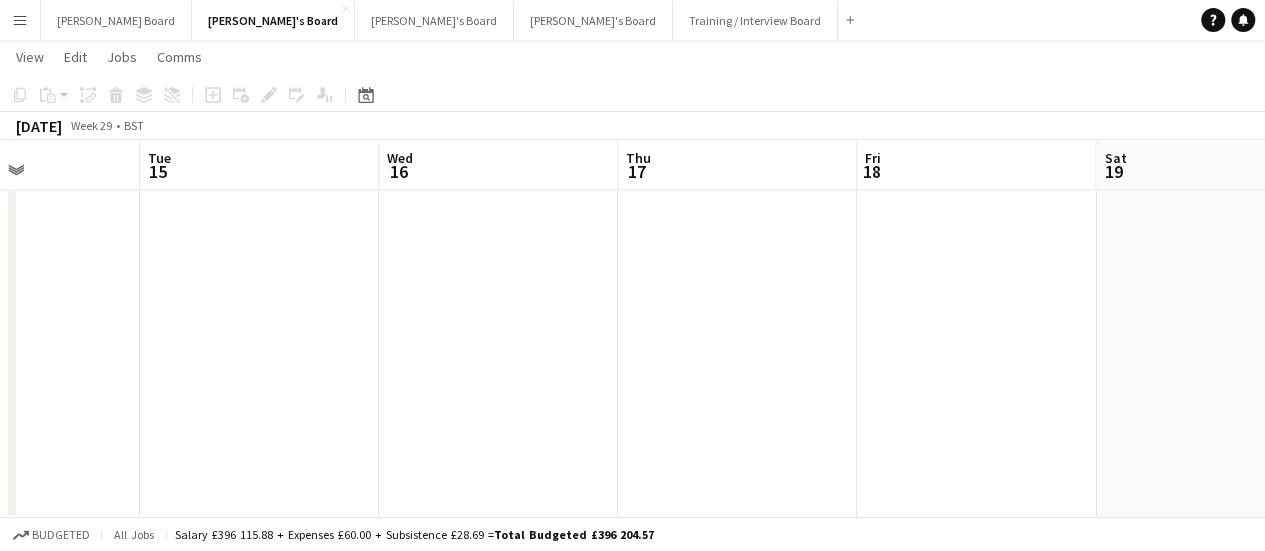 scroll, scrollTop: 1386, scrollLeft: 0, axis: vertical 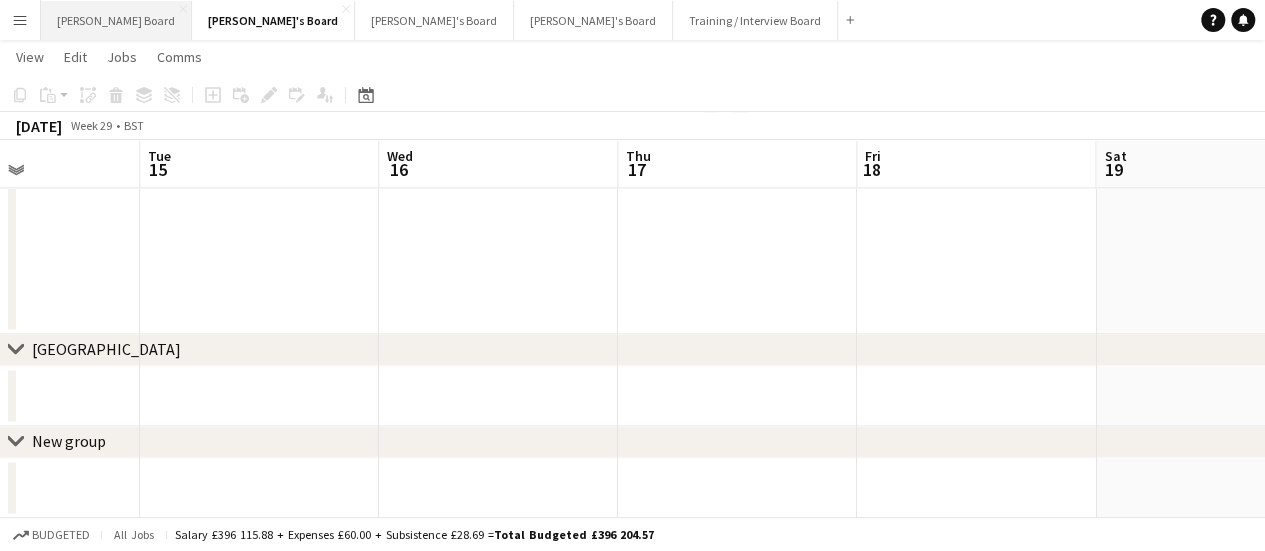 click on "[PERSON_NAME] Board
Close" at bounding box center [116, 20] 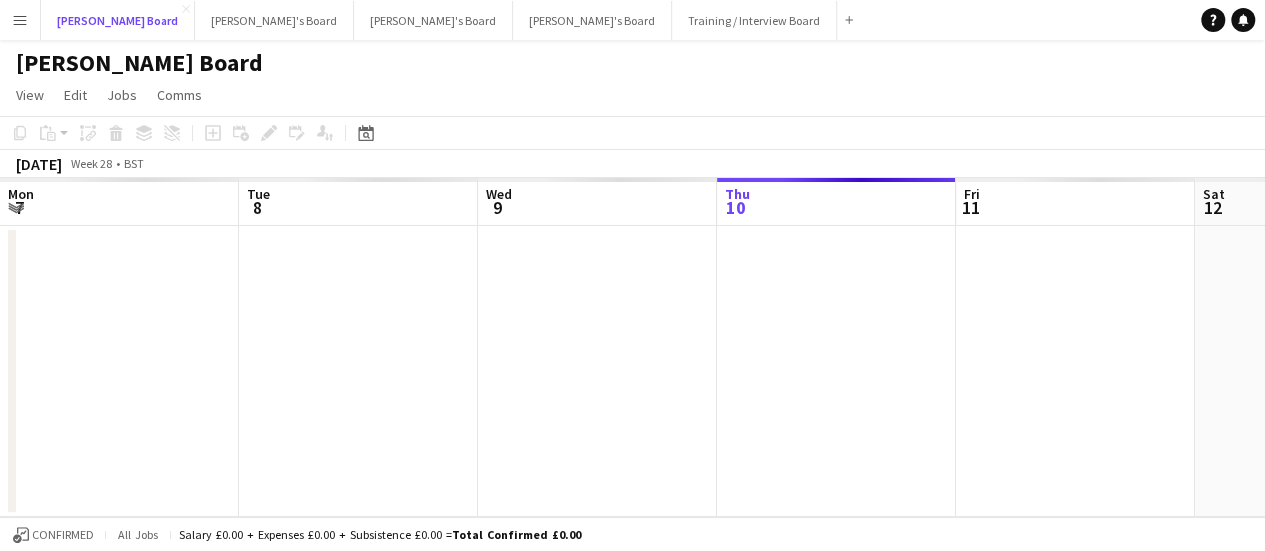 scroll, scrollTop: 0, scrollLeft: 478, axis: horizontal 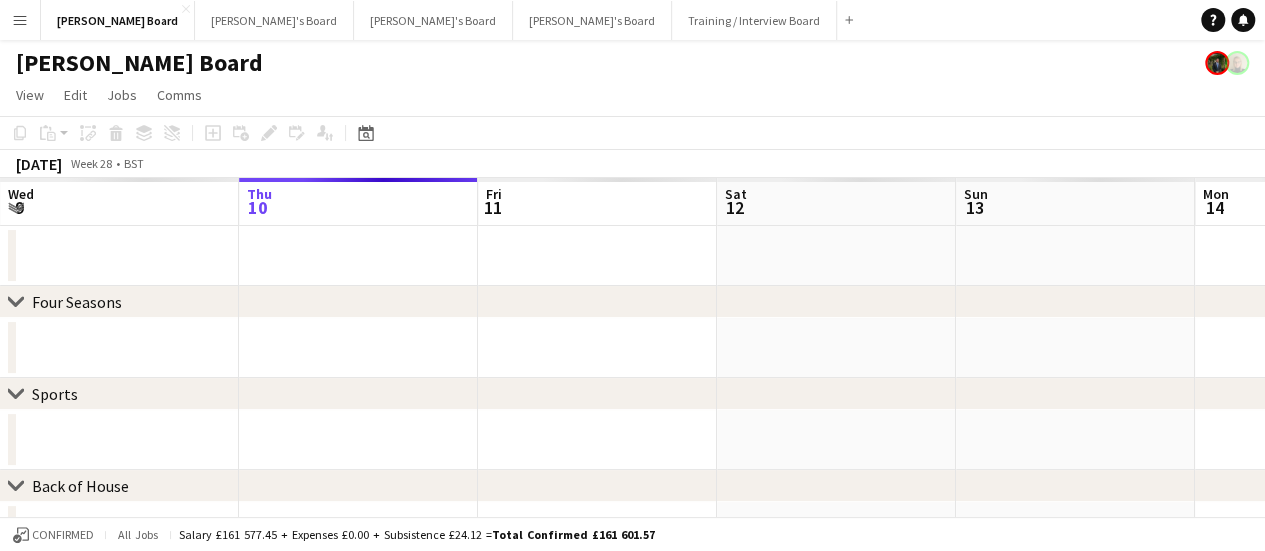 click on "Mon   7   Tue   8   Wed   9   Thu   10   Fri   11   Sat   12   Sun   13   Mon   14   Tue   15   Wed   16   Thu   17" at bounding box center (632, 416) 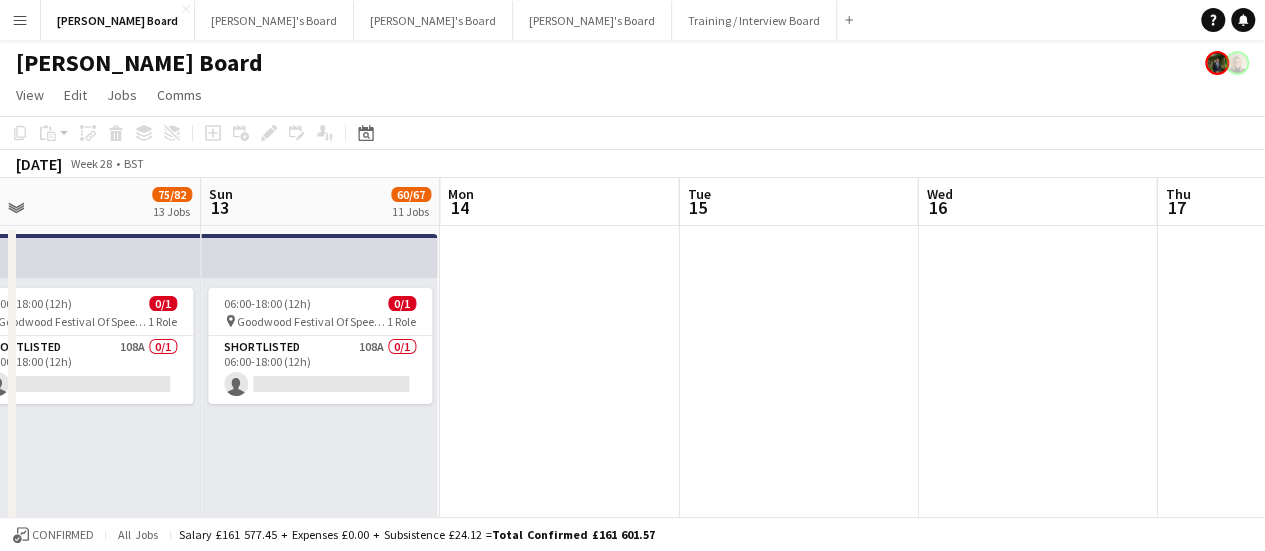 drag, startPoint x: 869, startPoint y: 265, endPoint x: 965, endPoint y: 315, distance: 108.24047 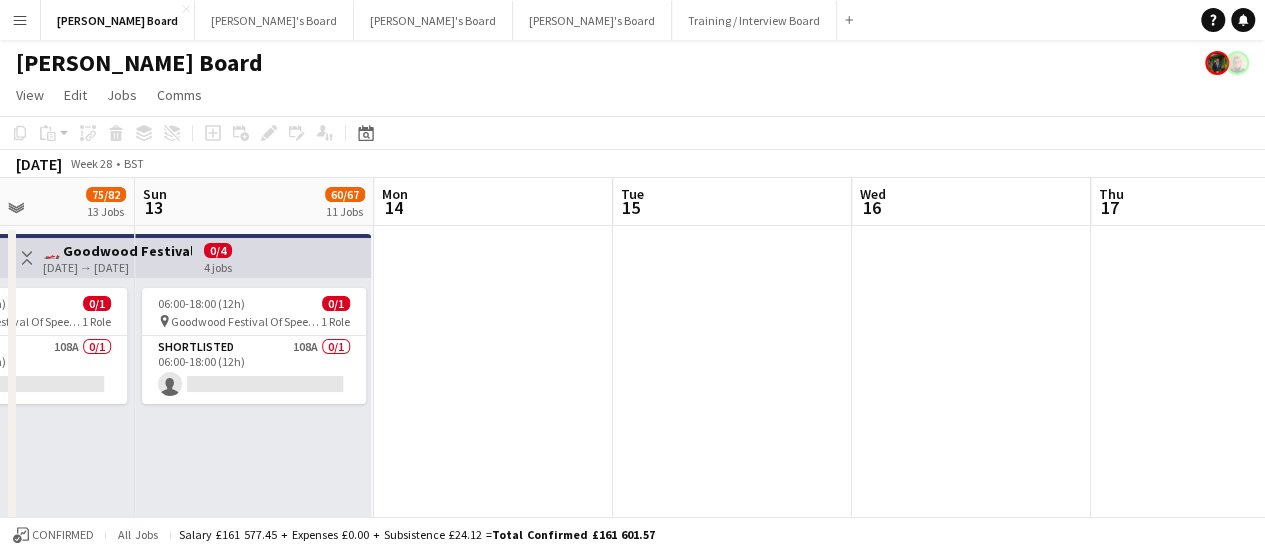 drag, startPoint x: 784, startPoint y: 309, endPoint x: 591, endPoint y: 267, distance: 197.51709 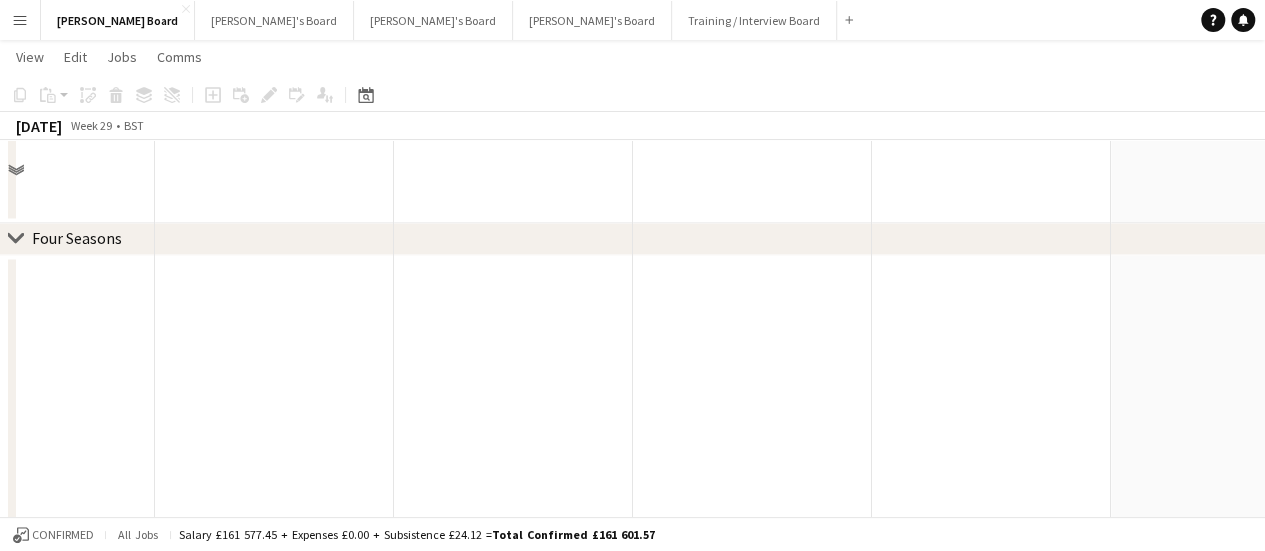 scroll, scrollTop: 2000, scrollLeft: 0, axis: vertical 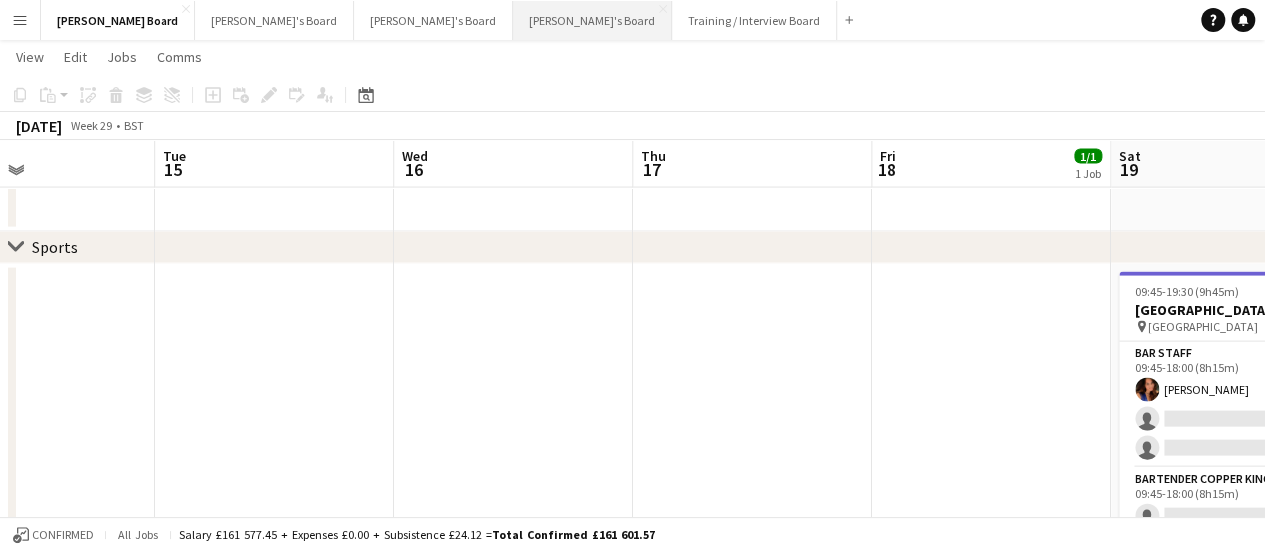 click on "[PERSON_NAME]'s Board
Close" at bounding box center [592, 20] 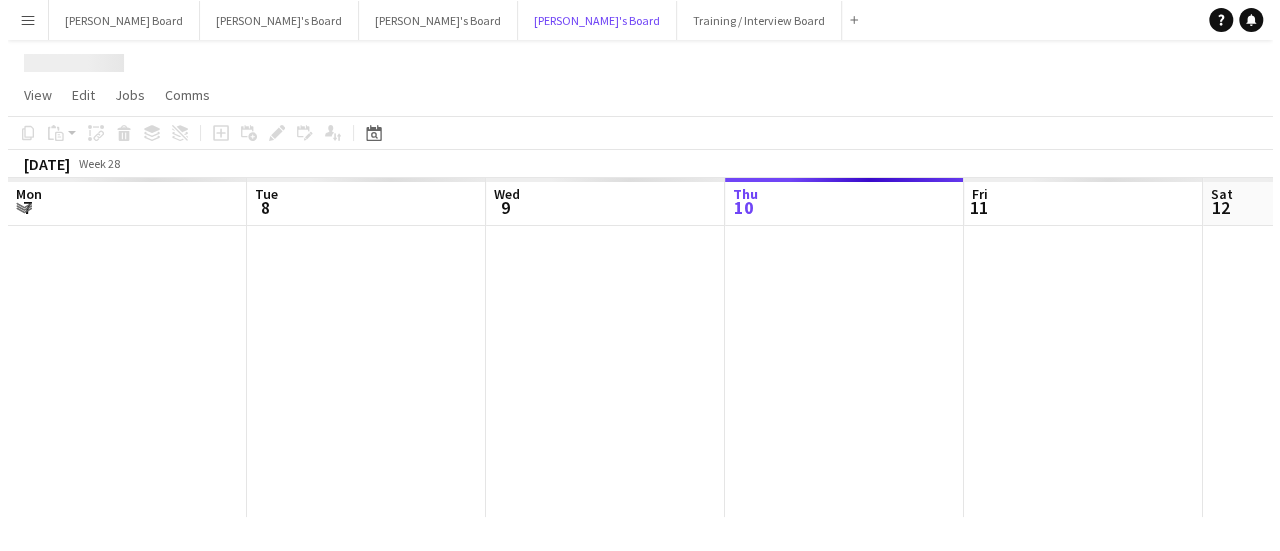 scroll, scrollTop: 0, scrollLeft: 0, axis: both 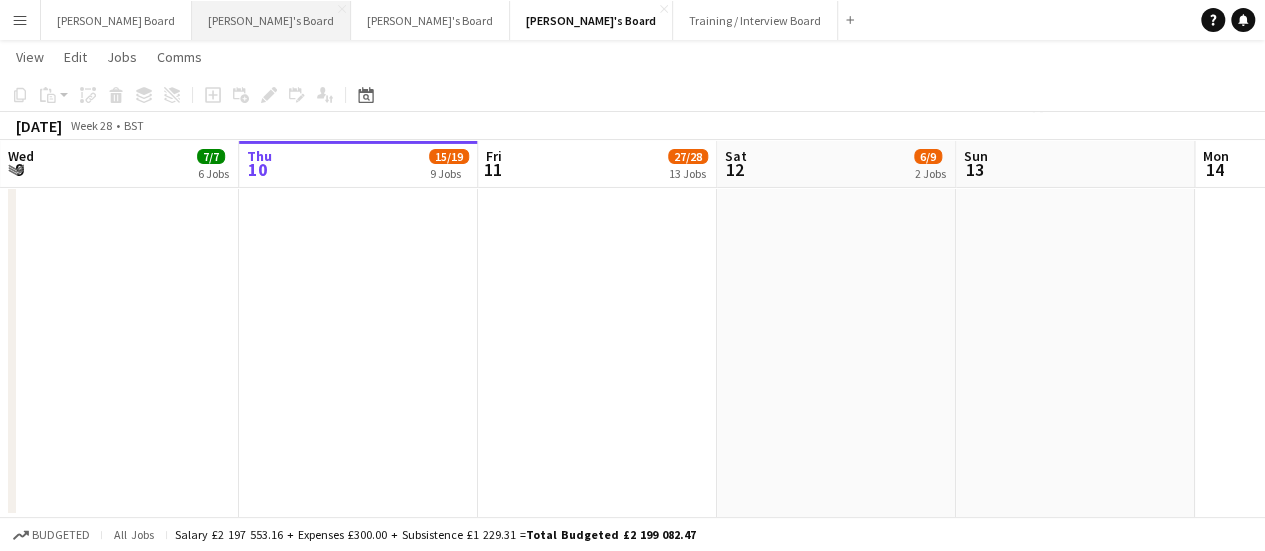 click on "[PERSON_NAME]'s Board
Close" at bounding box center (271, 20) 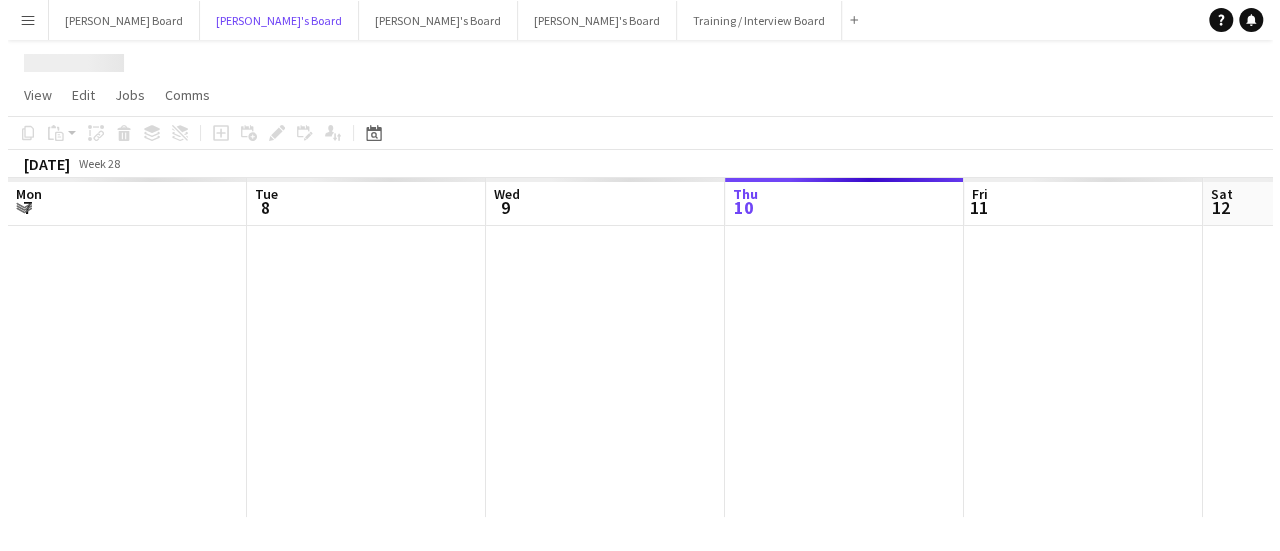 scroll, scrollTop: 0, scrollLeft: 0, axis: both 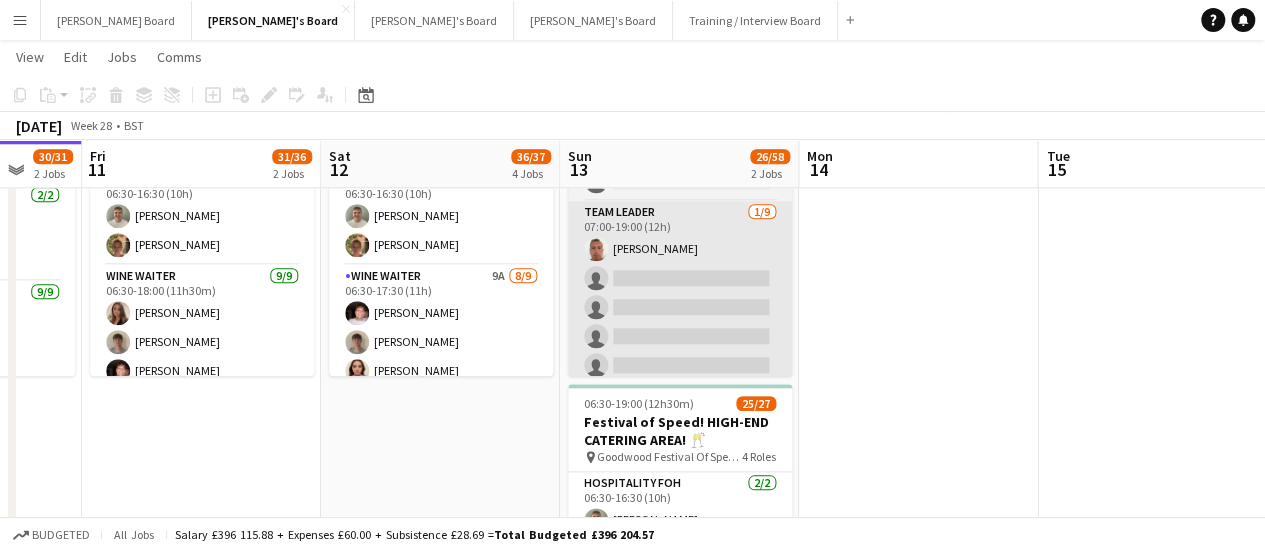drag, startPoint x: 817, startPoint y: 401, endPoint x: 532, endPoint y: 374, distance: 286.2761 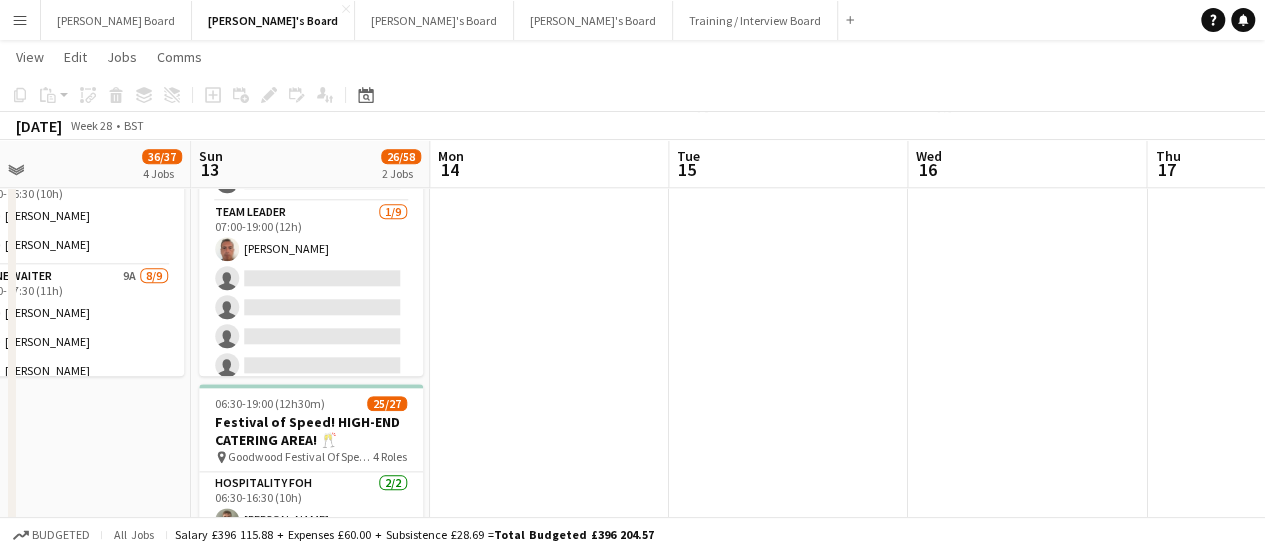drag, startPoint x: 910, startPoint y: 400, endPoint x: 468, endPoint y: 371, distance: 442.95035 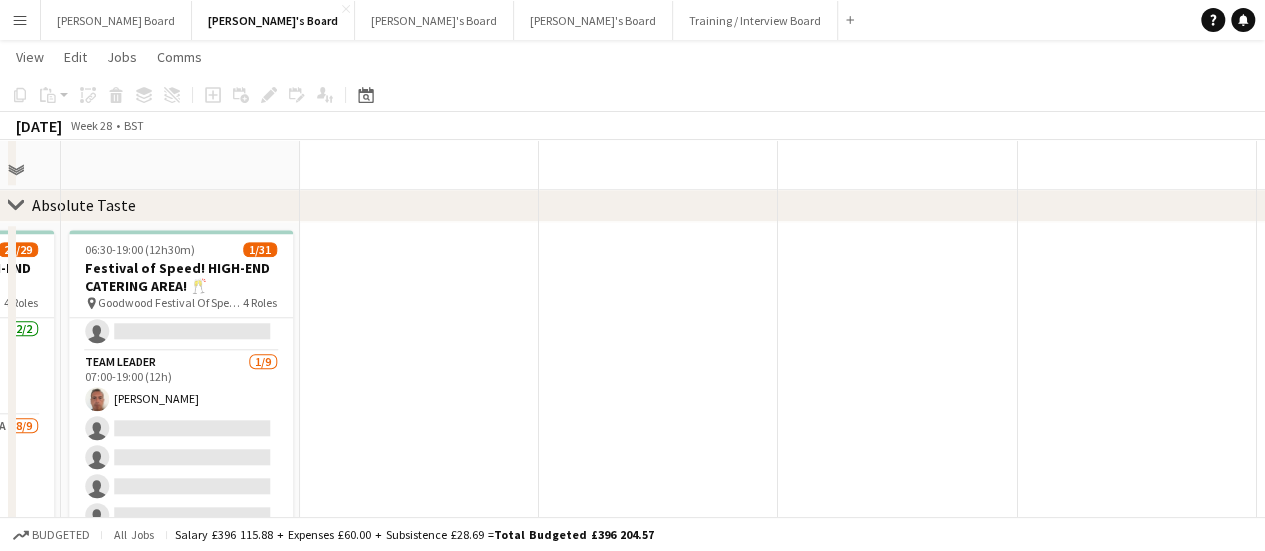 scroll, scrollTop: 700, scrollLeft: 0, axis: vertical 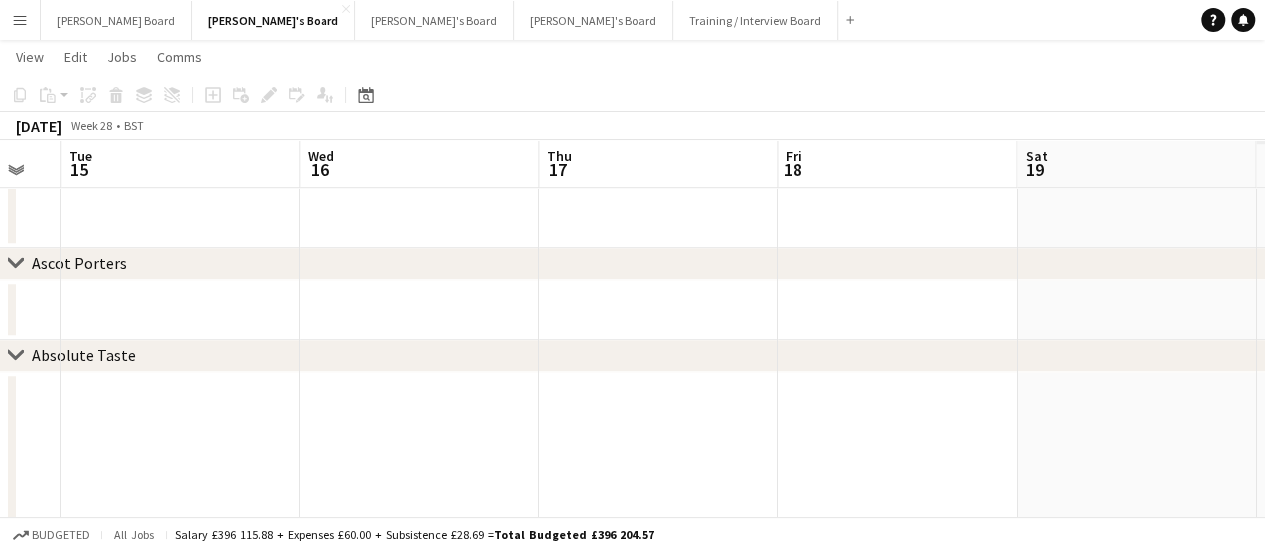drag, startPoint x: 876, startPoint y: 311, endPoint x: 829, endPoint y: 297, distance: 49.0408 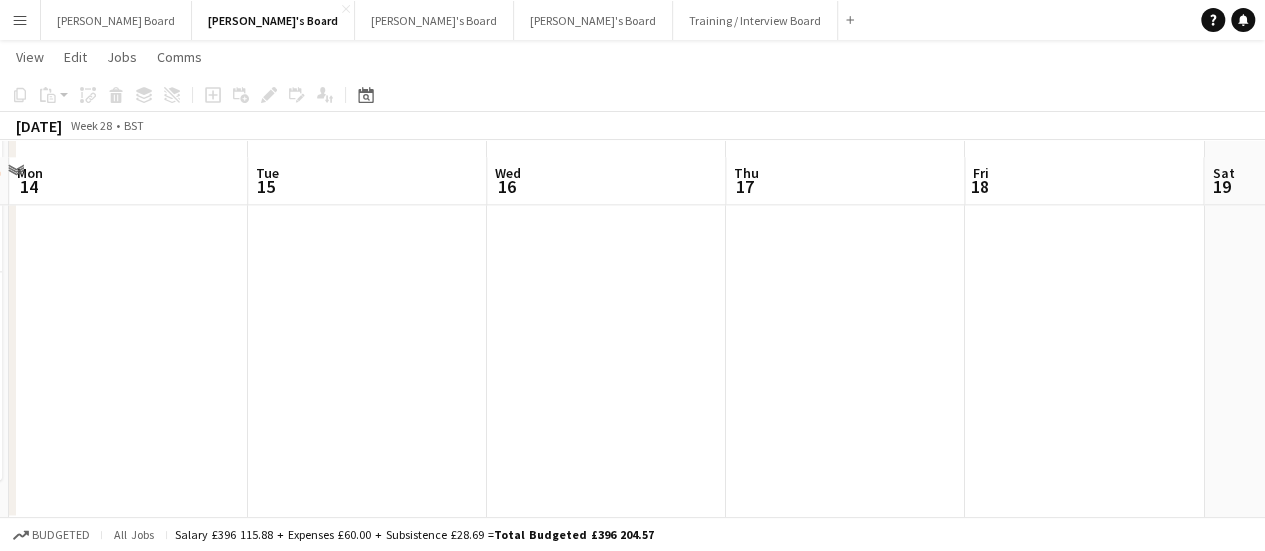 scroll, scrollTop: 1386, scrollLeft: 0, axis: vertical 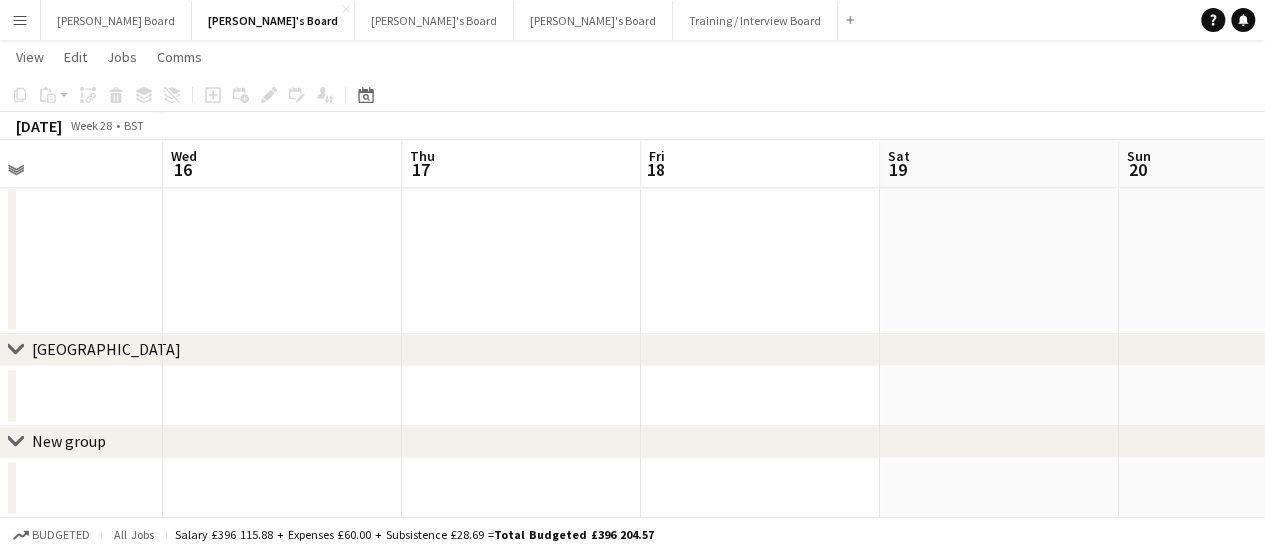 drag, startPoint x: 958, startPoint y: 251, endPoint x: 796, endPoint y: 262, distance: 162.37303 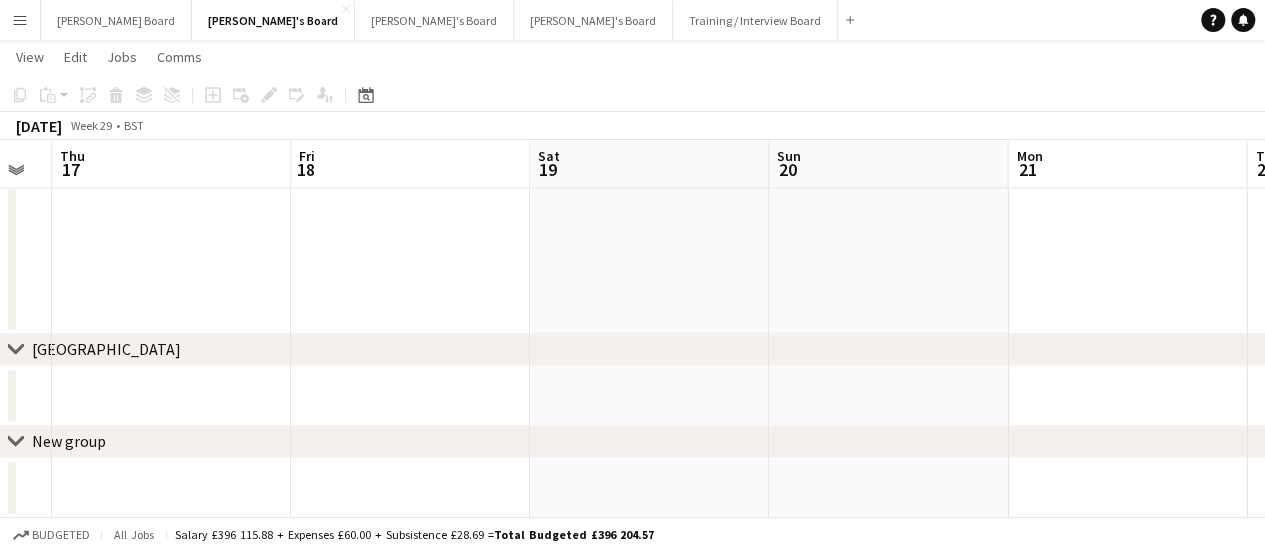 drag, startPoint x: 871, startPoint y: 275, endPoint x: 565, endPoint y: 263, distance: 306.2352 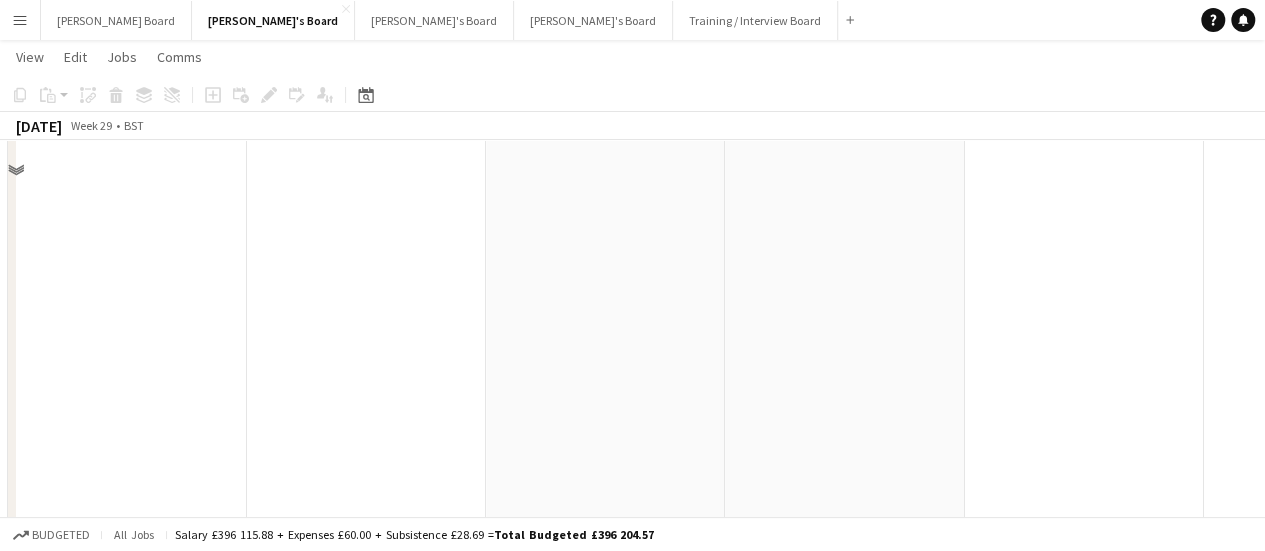 scroll, scrollTop: 986, scrollLeft: 0, axis: vertical 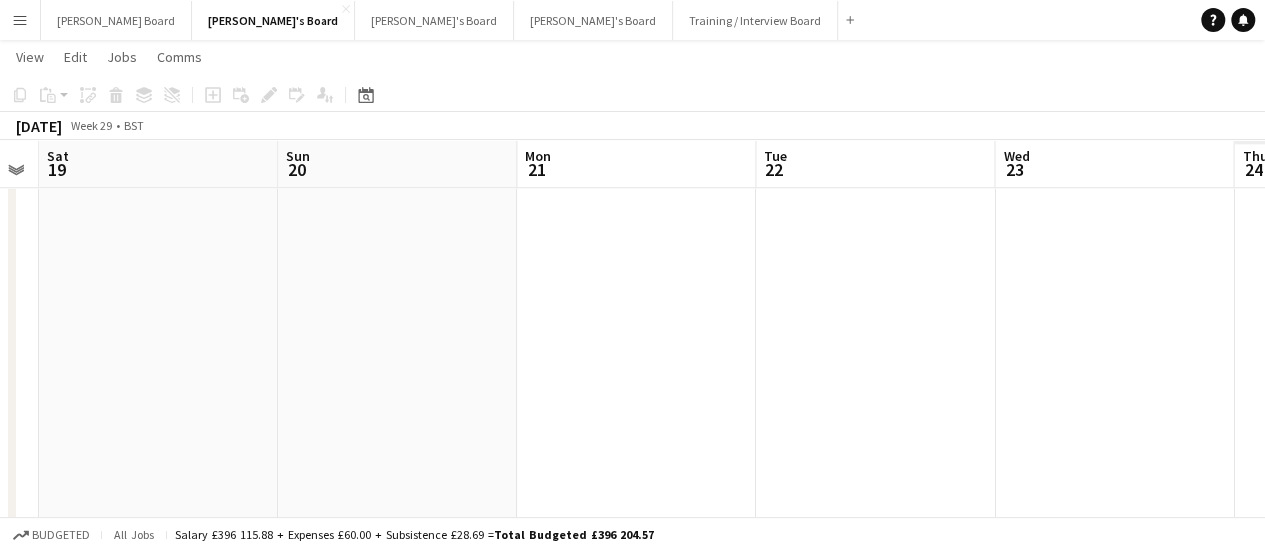 drag, startPoint x: 1142, startPoint y: 303, endPoint x: 752, endPoint y: 300, distance: 390.01154 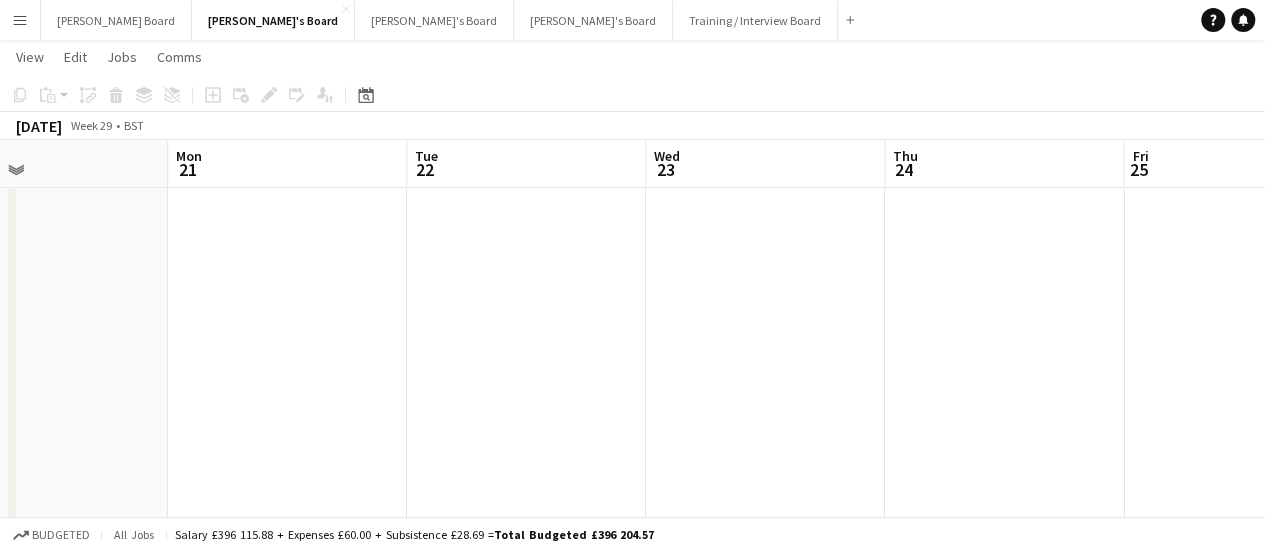 drag, startPoint x: 897, startPoint y: 326, endPoint x: 677, endPoint y: 304, distance: 221.09726 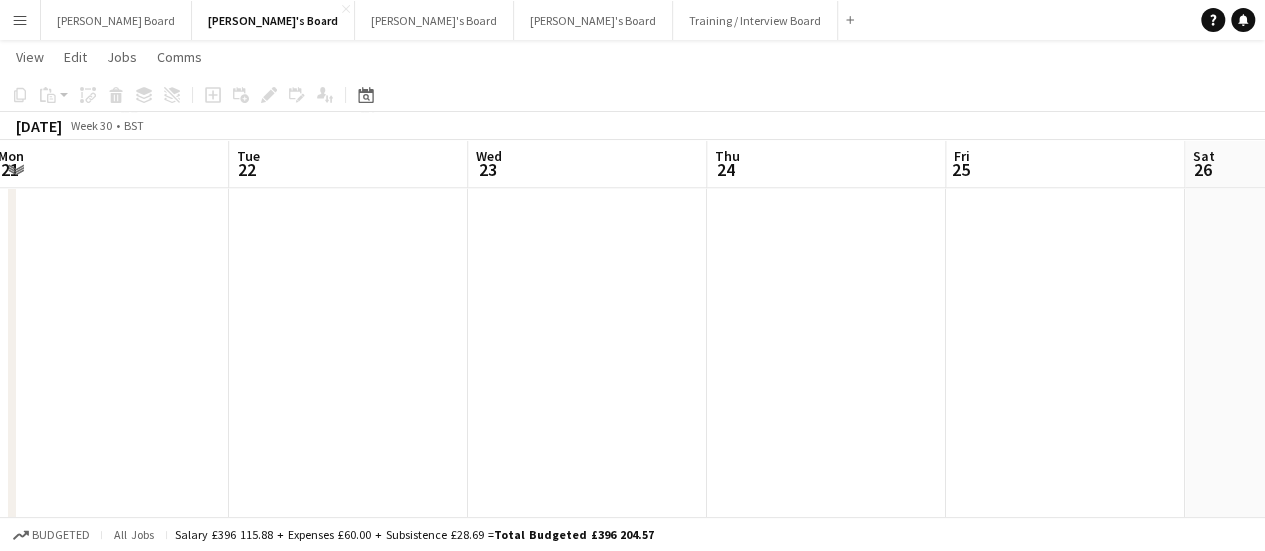 drag, startPoint x: 896, startPoint y: 304, endPoint x: 597, endPoint y: 311, distance: 299.08194 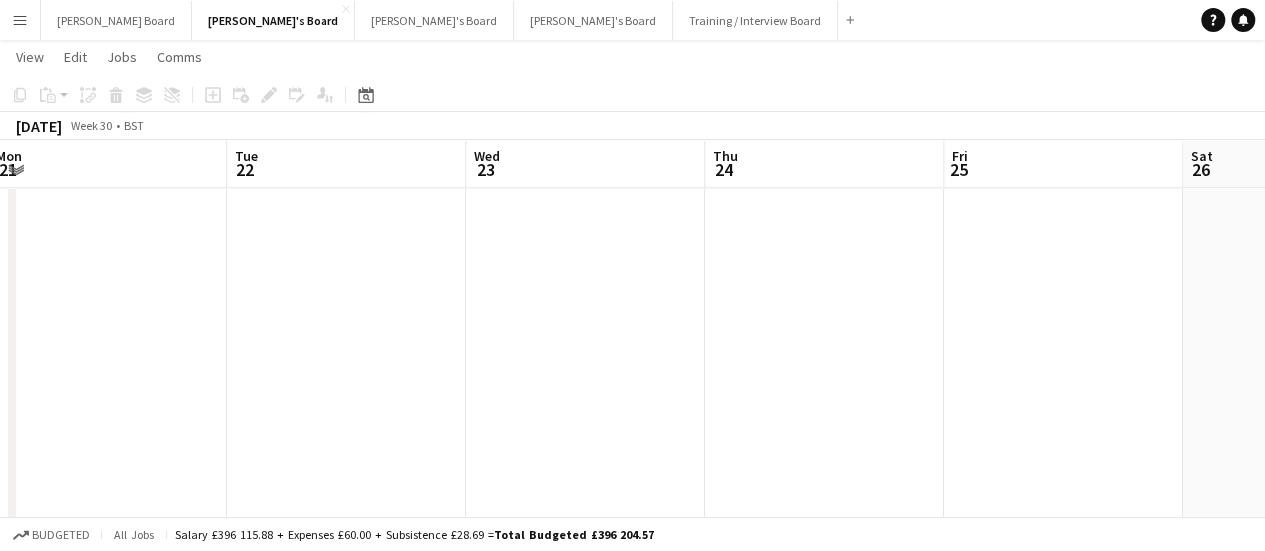 drag, startPoint x: 906, startPoint y: 305, endPoint x: 919, endPoint y: 305, distance: 13 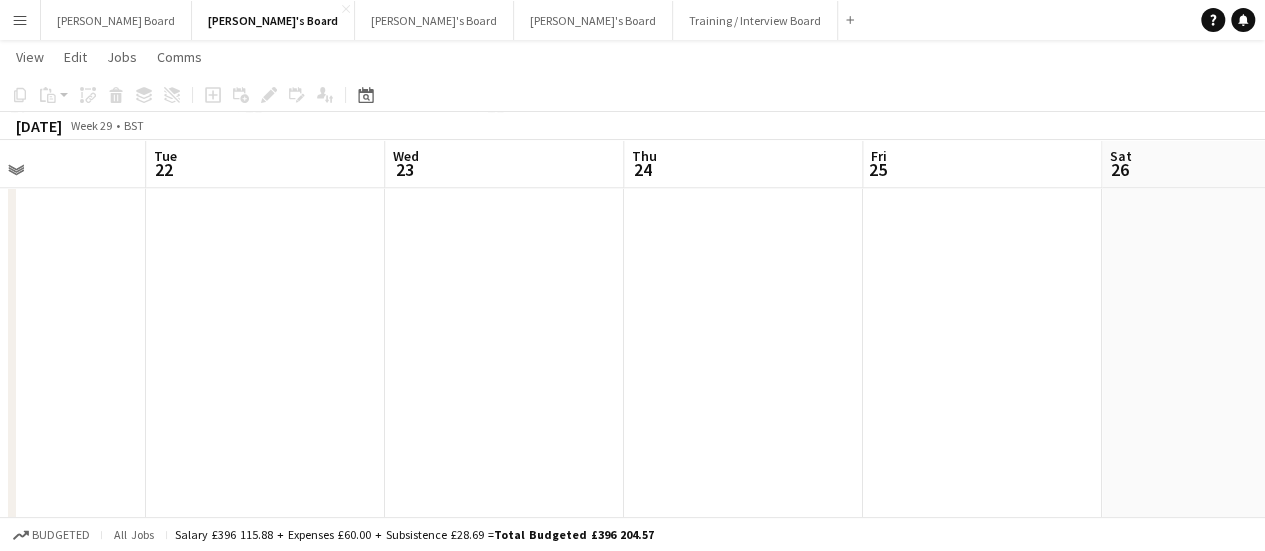 drag, startPoint x: 741, startPoint y: 315, endPoint x: 960, endPoint y: 321, distance: 219.08218 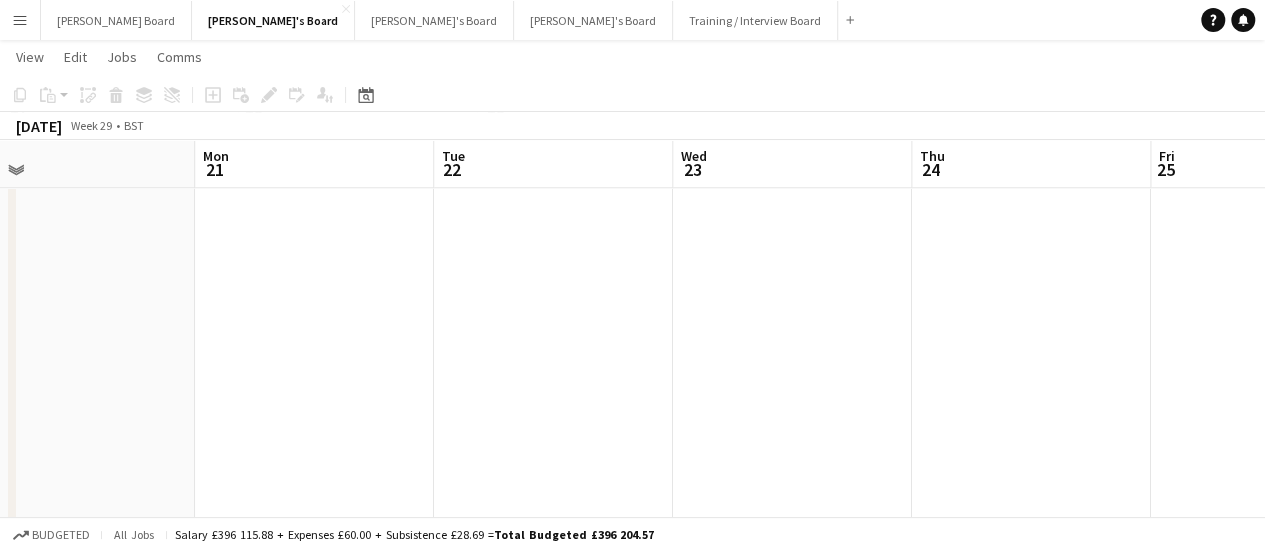 drag, startPoint x: 690, startPoint y: 325, endPoint x: 1008, endPoint y: 331, distance: 318.0566 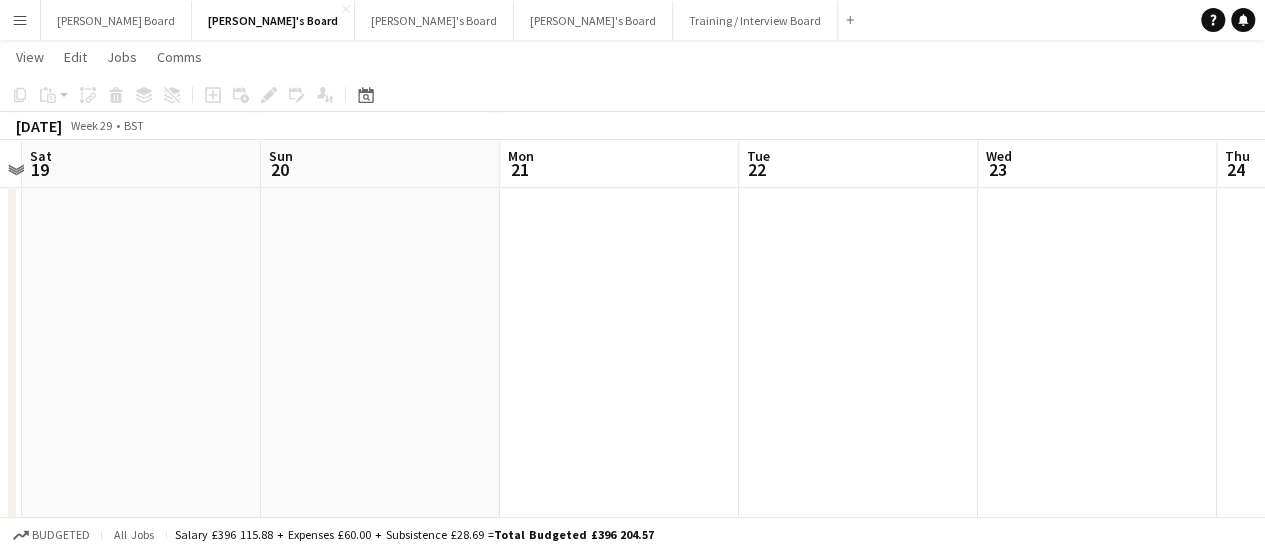click on "Thu   17   Fri   18   Sat   19   Sun   20   Mon   21   Tue   22   Wed   23   Thu   24   Fri   25   Sat   26   Sun   27" at bounding box center (632, 5) 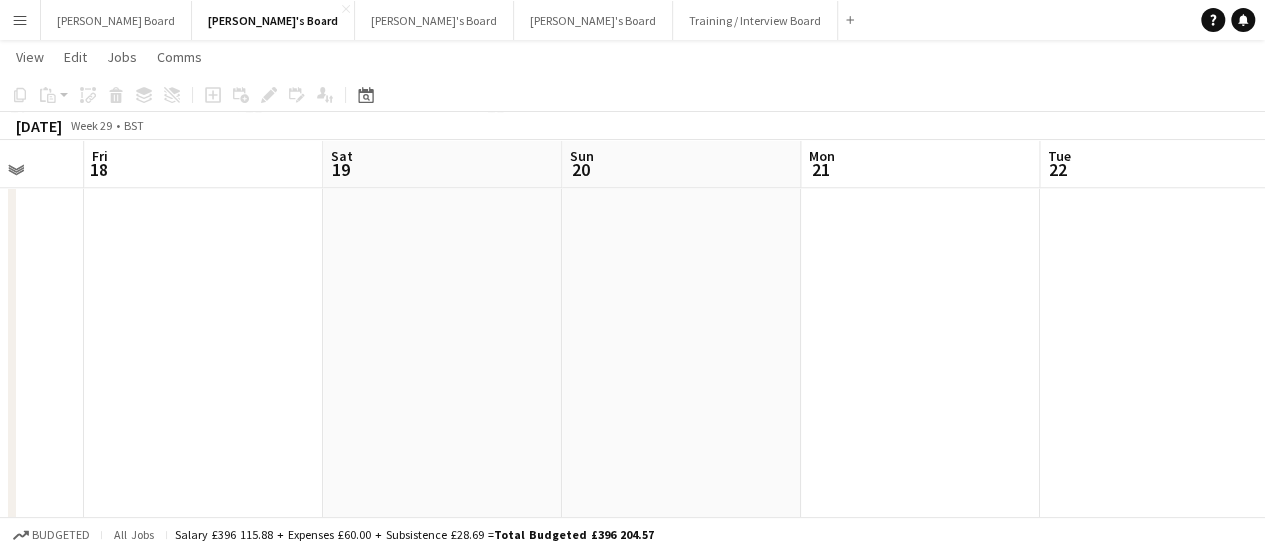 drag, startPoint x: 654, startPoint y: 309, endPoint x: 992, endPoint y: 310, distance: 338.00146 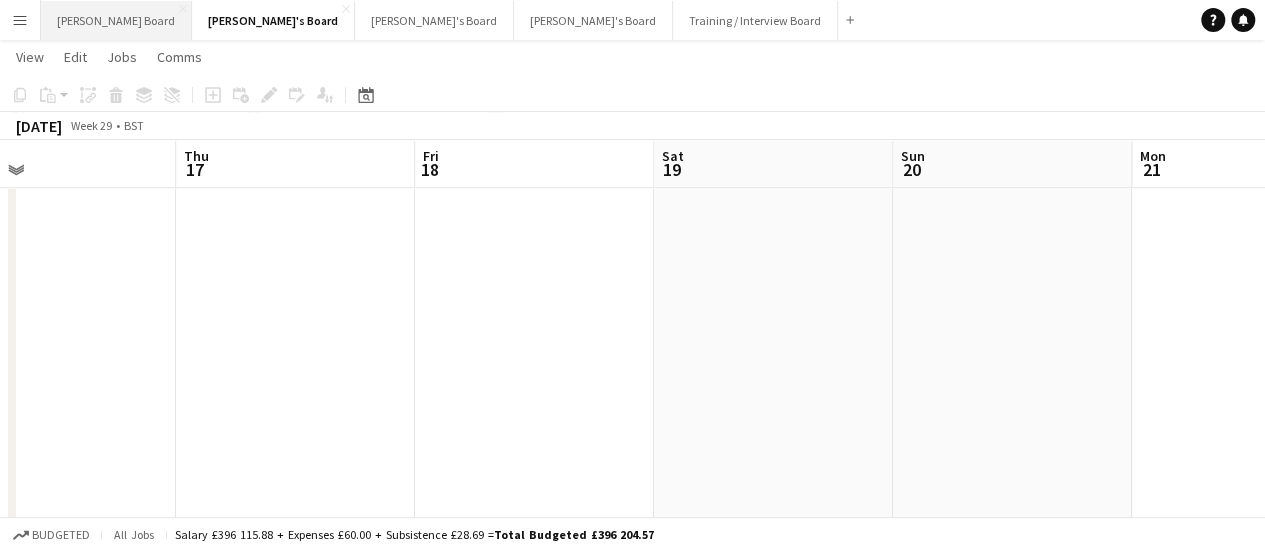 click on "[PERSON_NAME] Board
Close" at bounding box center [116, 20] 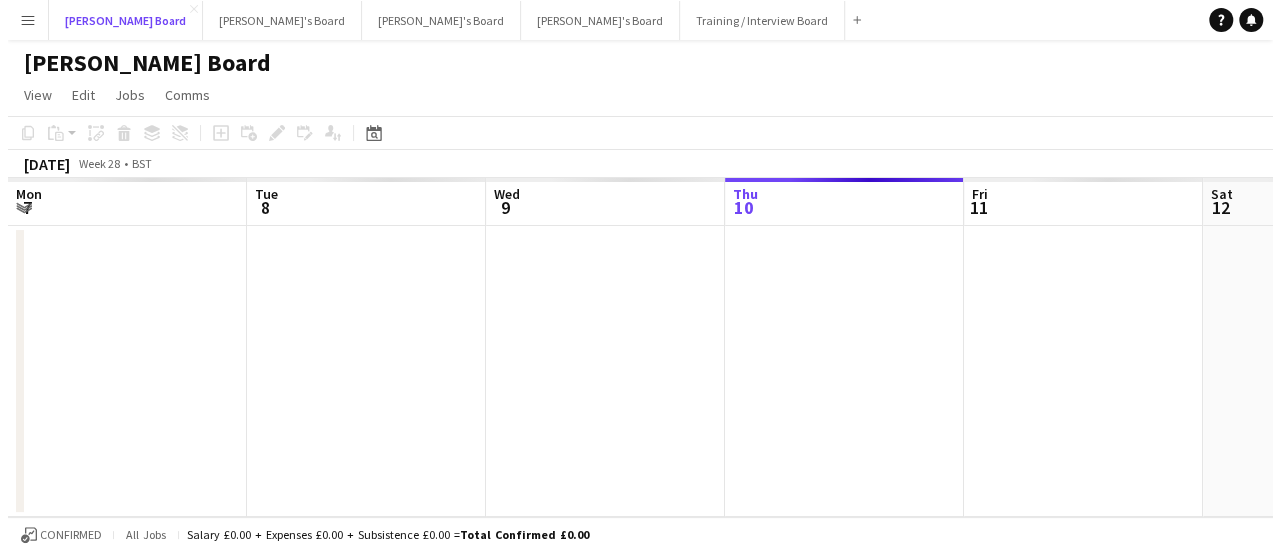 scroll, scrollTop: 0, scrollLeft: 0, axis: both 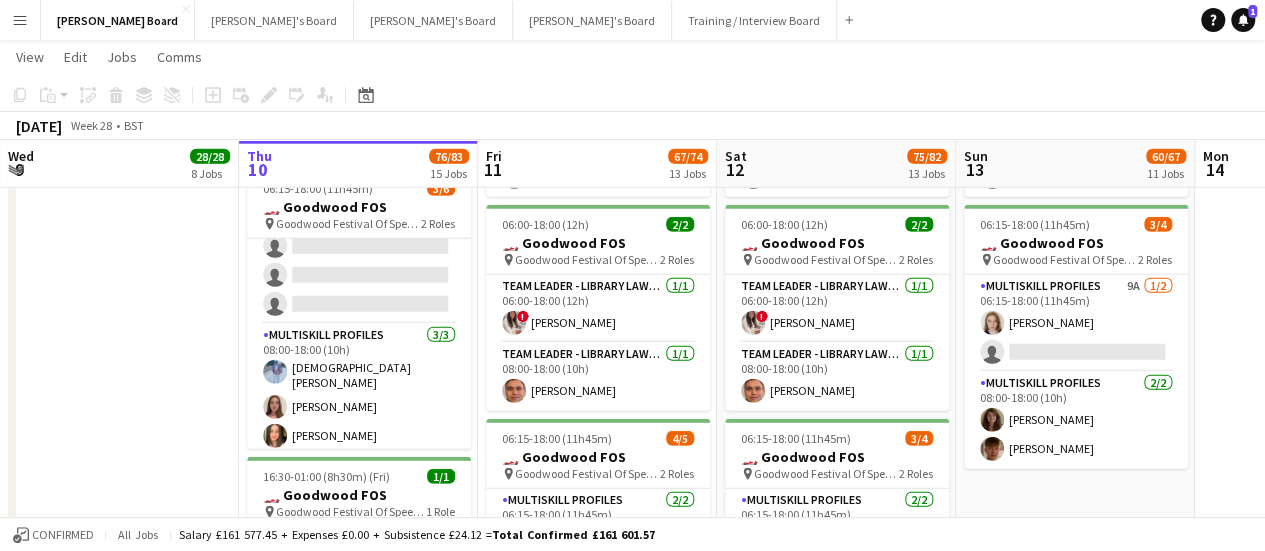 click on "In progress   05:30-01:00 (19h30m) (Fri)   38/39   🏎️ Goodwood FOS (38)
pin
Goodwood Festival Of Speed [GEOGRAPHIC_DATA], PO18 0PH   28 Roles   Staff Welfare Catering   [DATE]   05:30-10:30 (5h)
! [PERSON_NAME] page ! [PERSON_NAME][GEOGRAPHIC_DATA] - CATHEDRAL WALK   20A   0/1   06:00-18:00 (12h)
single-neutral-actions
BAR - LAWN BAR   [DATE]   06:00-18:00 (12h)
[PERSON_NAME]  Bar - Kinrara Restaurant   [DATE]   06:00-18:00 (12h)
! [PERSON_NAME]  Bar - Library Lawn Lower   [DATE]   06:00-18:00 (12h)
[PERSON_NAME]  Bar - Library Lawn Lower   [DATE]   06:00-18:00 (12h)
[PERSON_NAME]  Bar - Library Lawn Upper   [DATE]   06:00-18:00 (12h)
! [PERSON_NAME]  Bar - Partners Enclosure   [DATE]   06:00-18:00 (12h)
[PERSON_NAME] Self  Catering Assistant - Drivers [PERSON_NAME]   [DATE]   06:00-18:00 (12h)
[PERSON_NAME] [PERSON_NAME] [PERSON_NAME]  Runner - Library Lawn Lower   [DATE]   06:00-18:00 (12h)
[PERSON_NAME] ! [PERSON_NAME]  Runner - Library Lawn Upper   1/1  [PERSON_NAME] !" at bounding box center [358, 198] 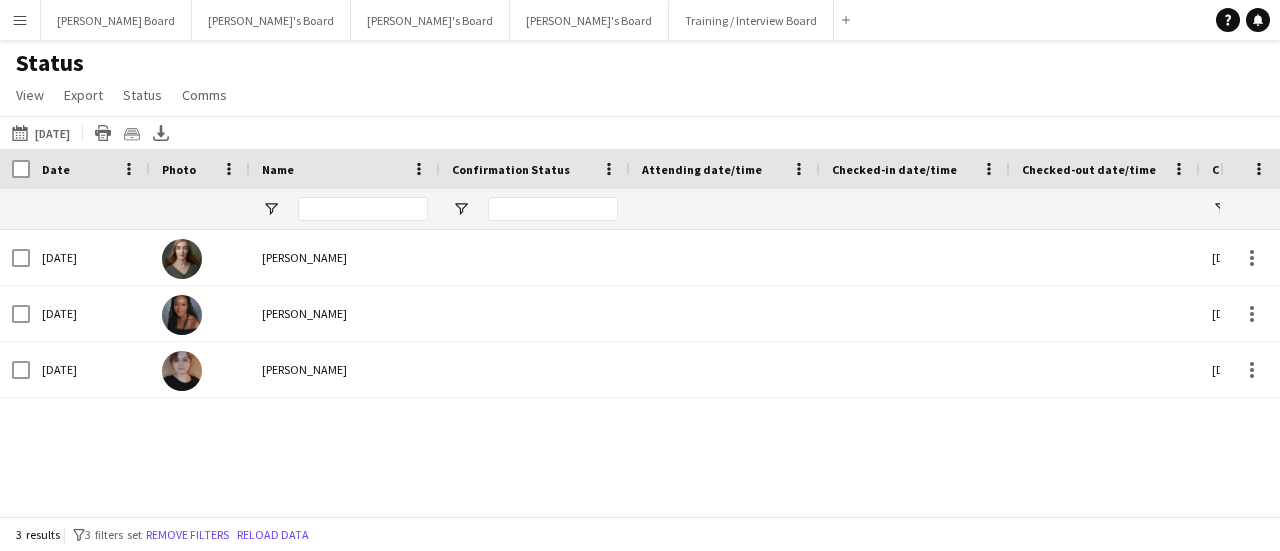scroll, scrollTop: 0, scrollLeft: 0, axis: both 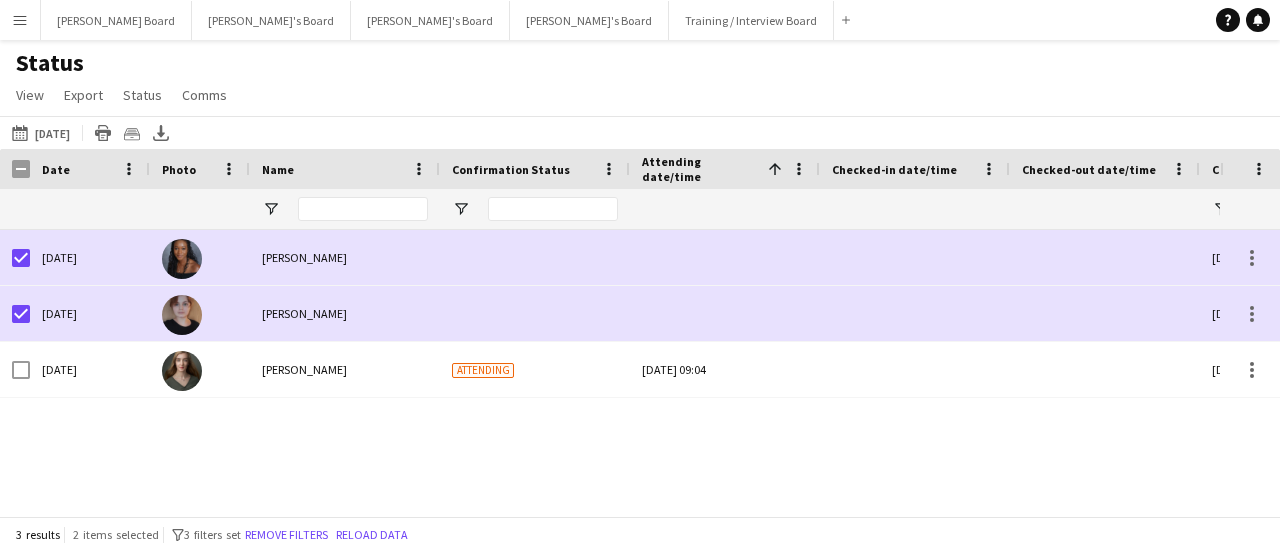 click on "View   Views  Default view Airshow Accreditation Airshow Check In Attending BPE Import CFS Check In Alpha and Placement Check in Timesheet Client Timesheet Phone Number v1.0 Client Timesheet v1.0 JZ Timesheet 2024 Placement Transfer References Import RWHS SFC TIMESHEET Sharecode Check New view Update view Delete view Edit name Customise view Customise filters Reset Filters Reset View Reset All  Export  Export as XLSX Export as CSV Export as PDF Crew files as ZIP  Status  Confirm attendance Check-in Check-out Clear confirm attendance Clear check-in Clear check-out  Comms  Send notification Chat" 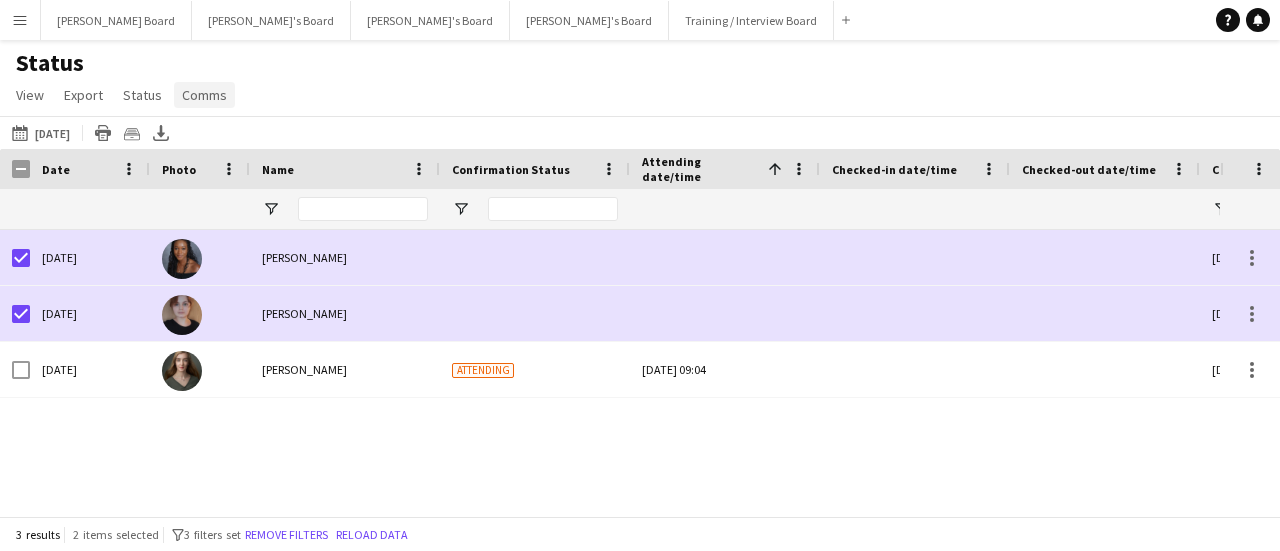 click on "Comms" 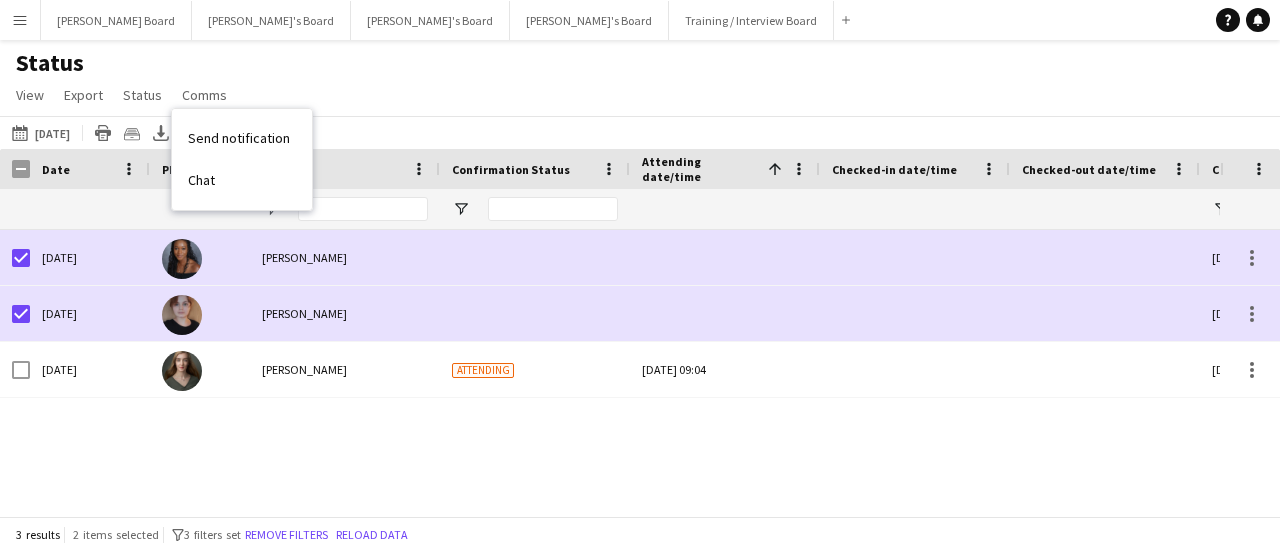 drag, startPoint x: 210, startPoint y: 138, endPoint x: 237, endPoint y: 129, distance: 28.460499 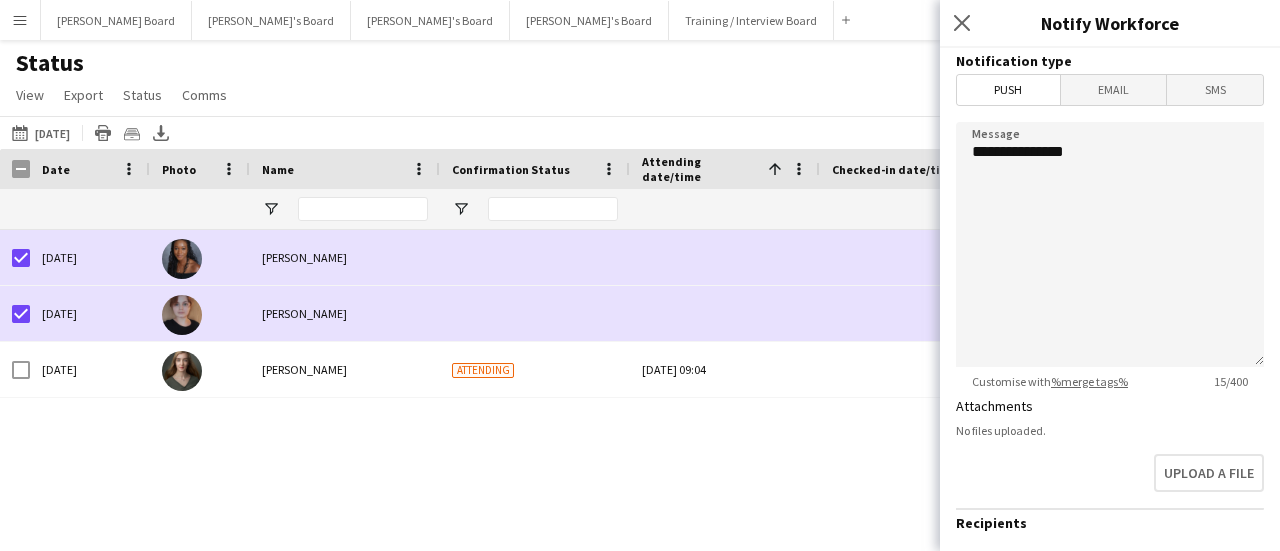 drag, startPoint x: 1109, startPoint y: 81, endPoint x: 1102, endPoint y: 97, distance: 17.464249 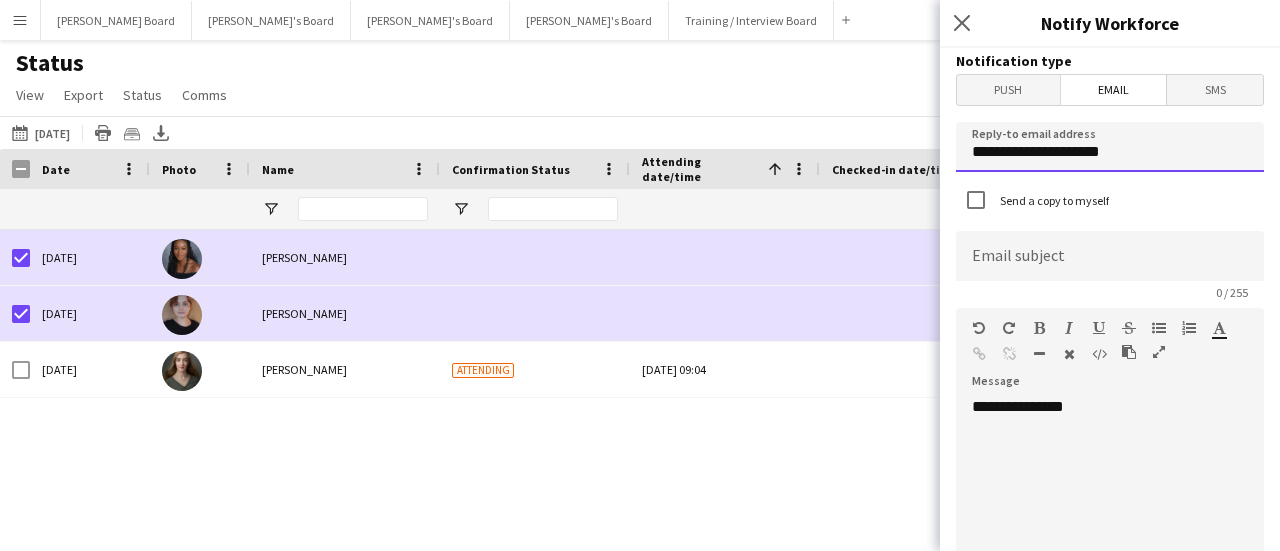 drag, startPoint x: 939, startPoint y: 165, endPoint x: 868, endPoint y: 165, distance: 71 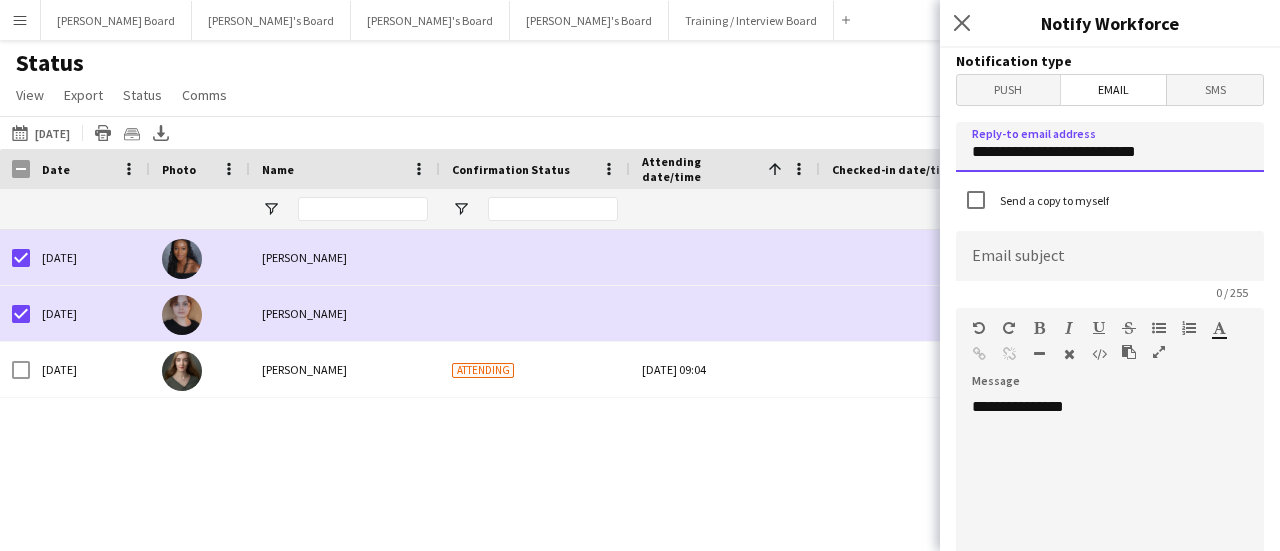 type on "**********" 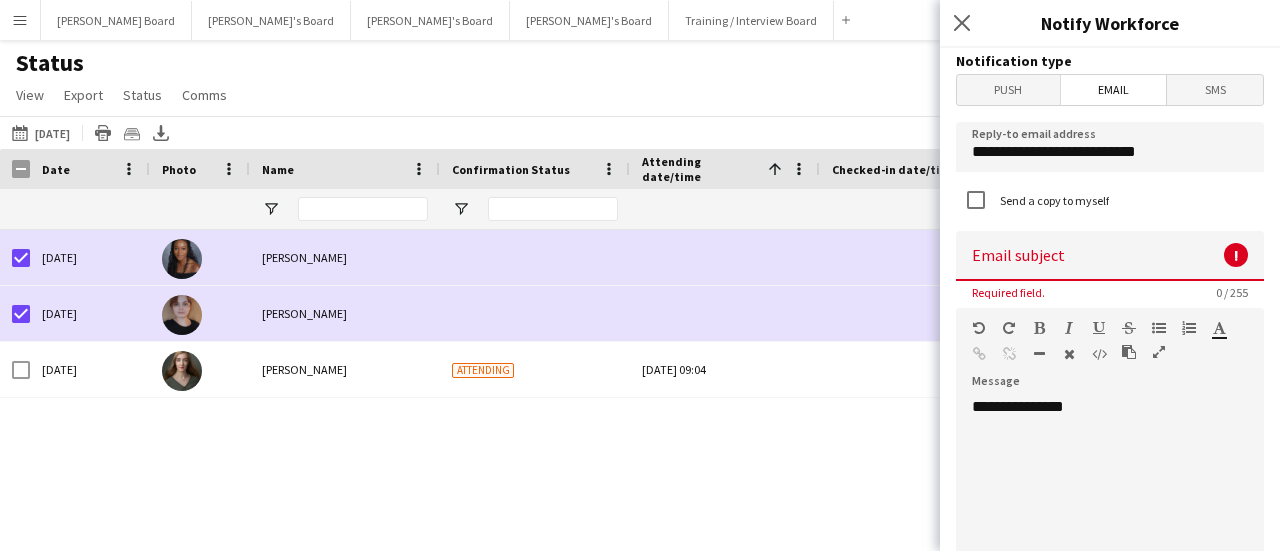 click 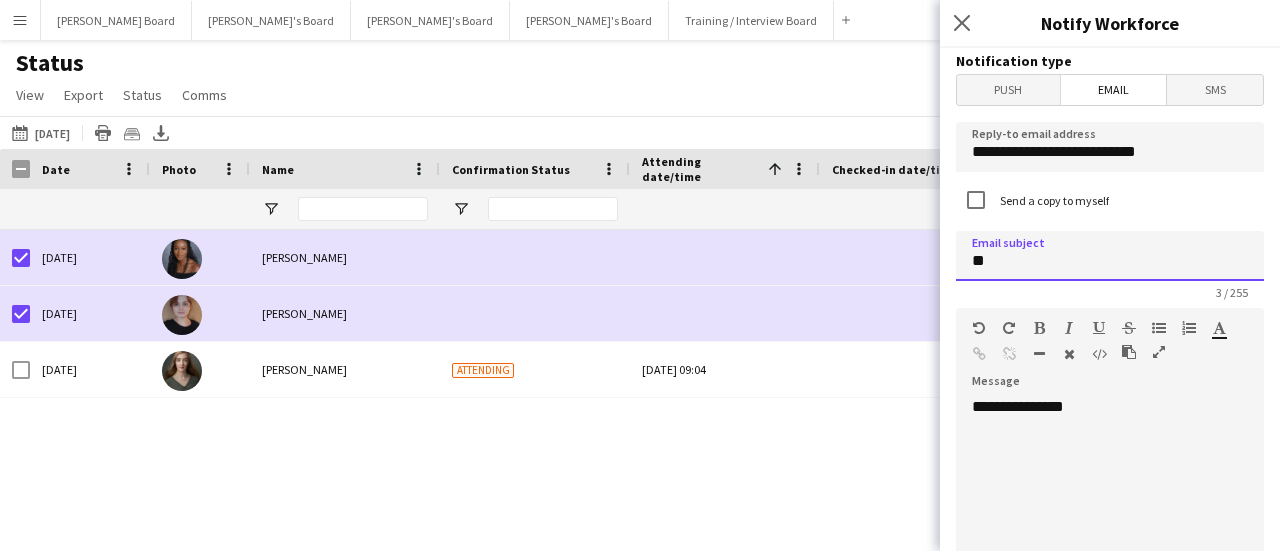 type on "*" 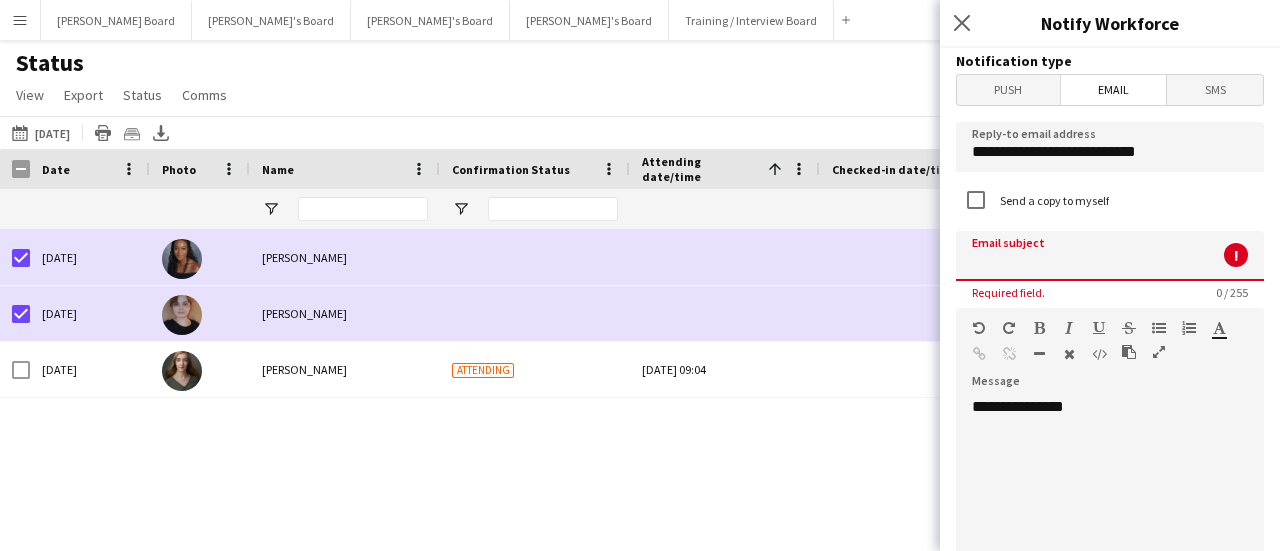 type on "*" 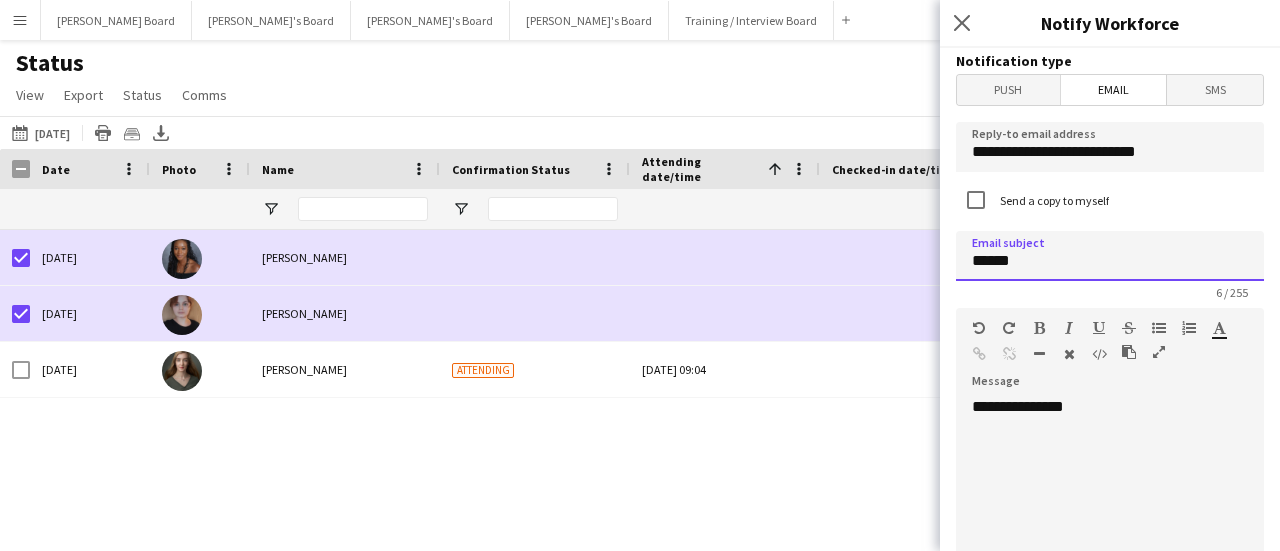 type on "*****" 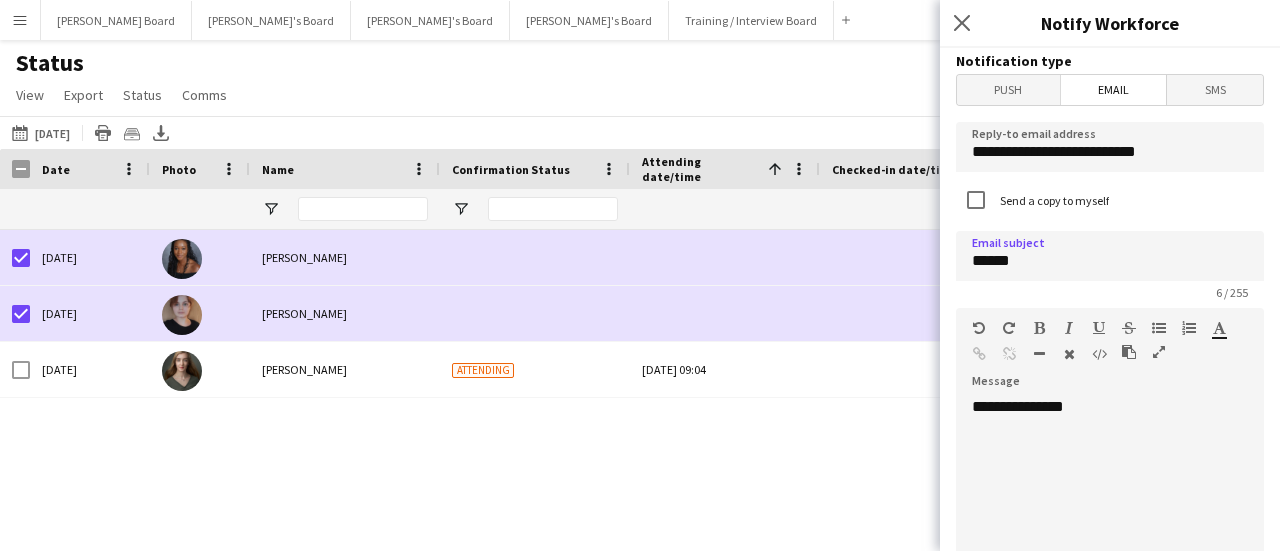click on "SMS" at bounding box center [1215, 90] 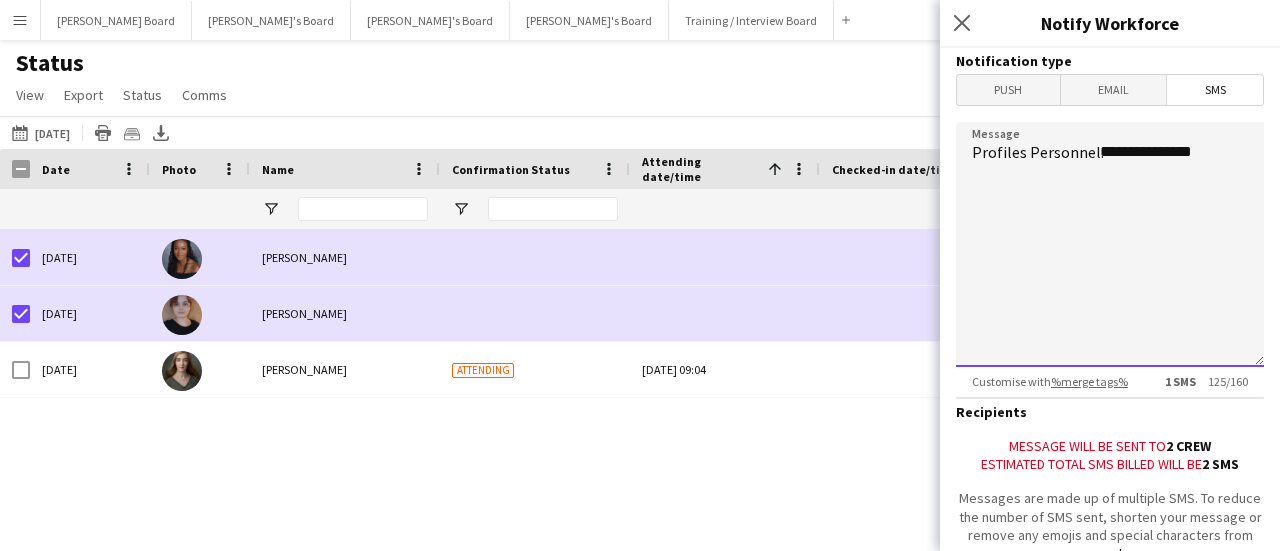 click on "**********" at bounding box center [1110, 244] 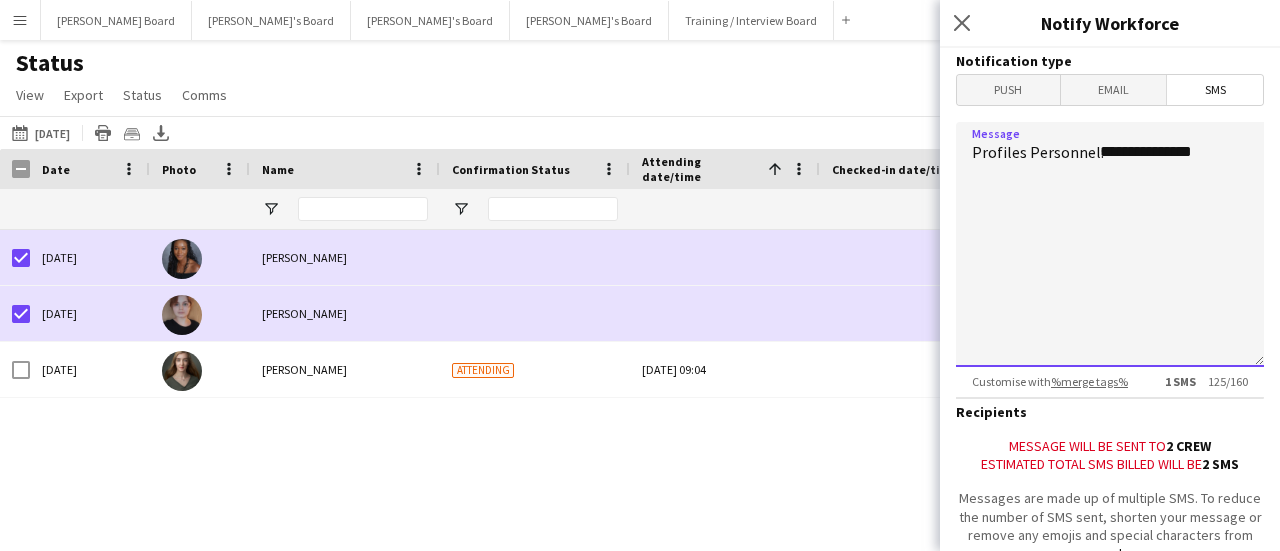 click on "**********" at bounding box center (1110, 244) 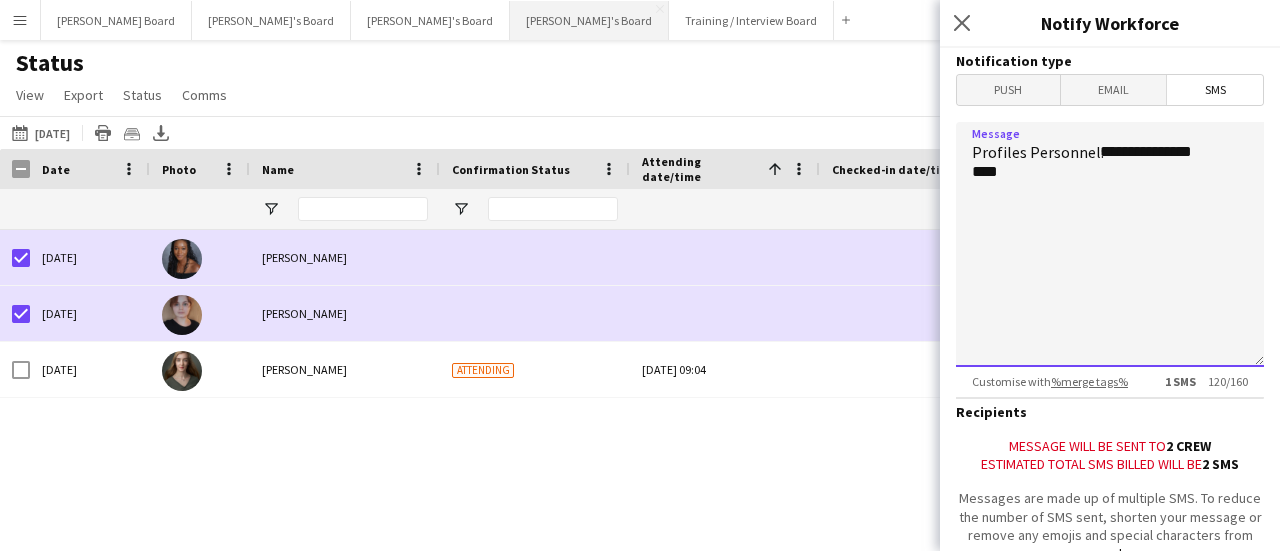 type on "**********" 